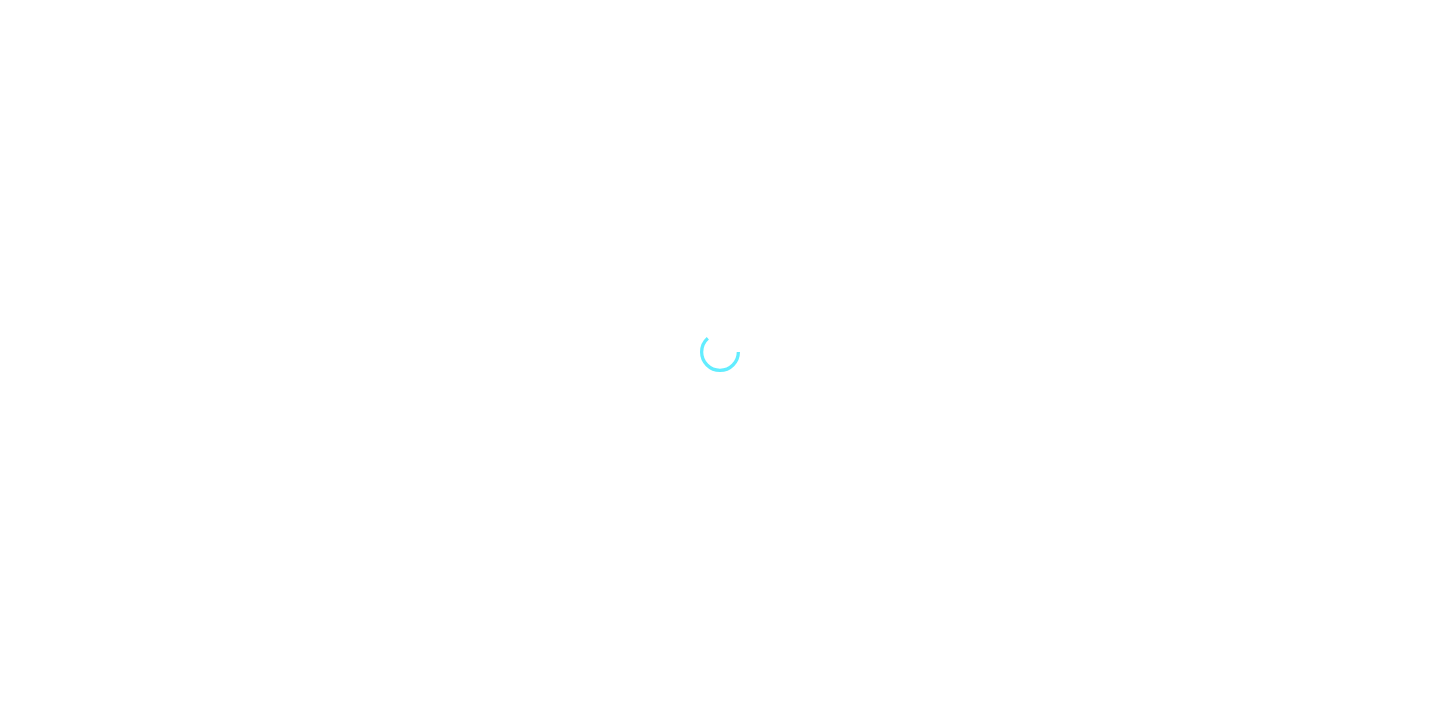 scroll, scrollTop: 0, scrollLeft: 0, axis: both 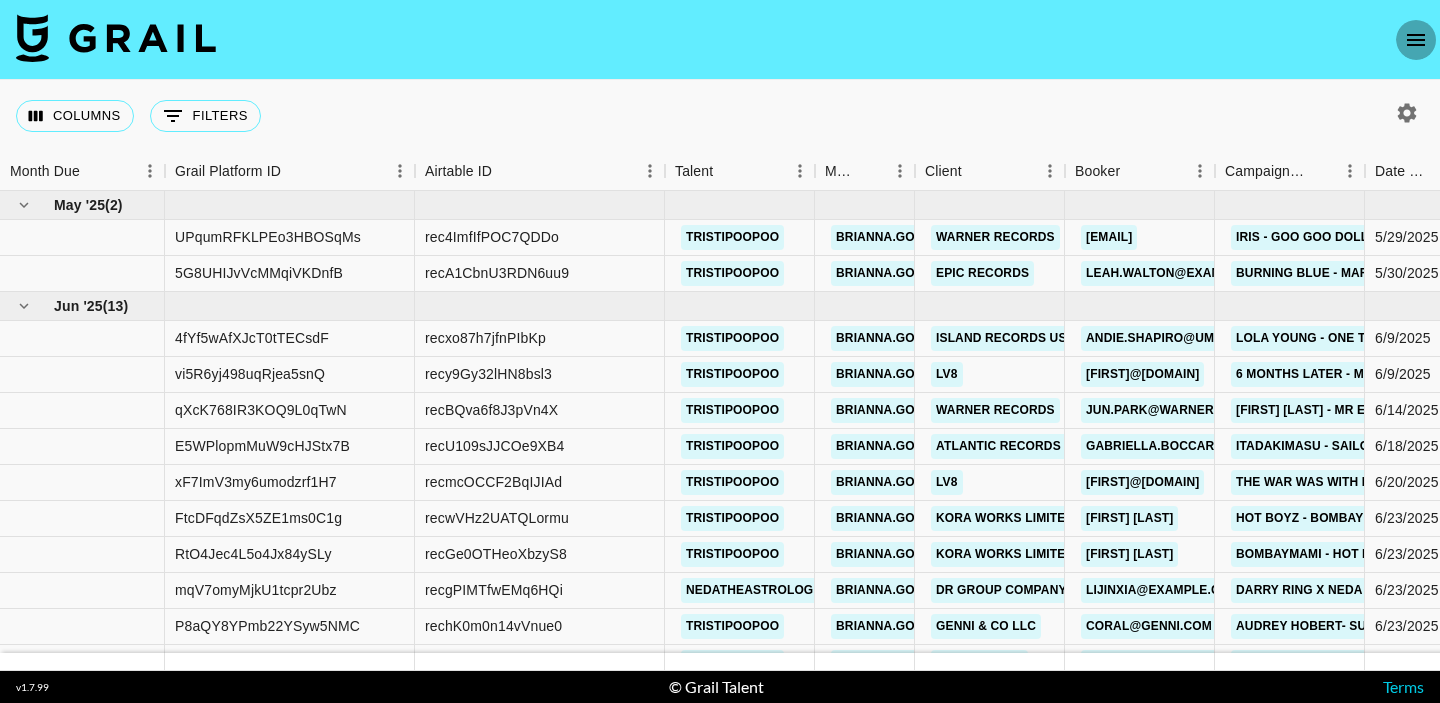 click 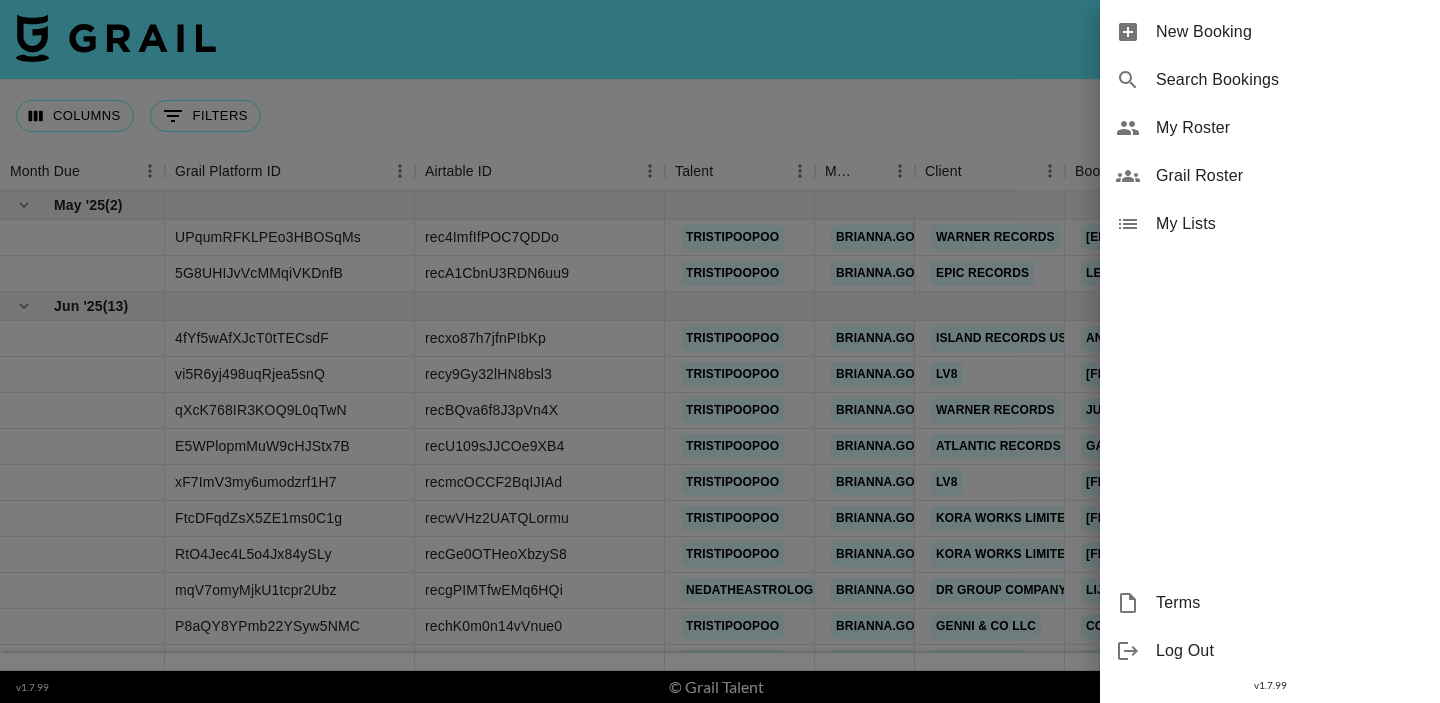 click on "New Booking" at bounding box center (1290, 32) 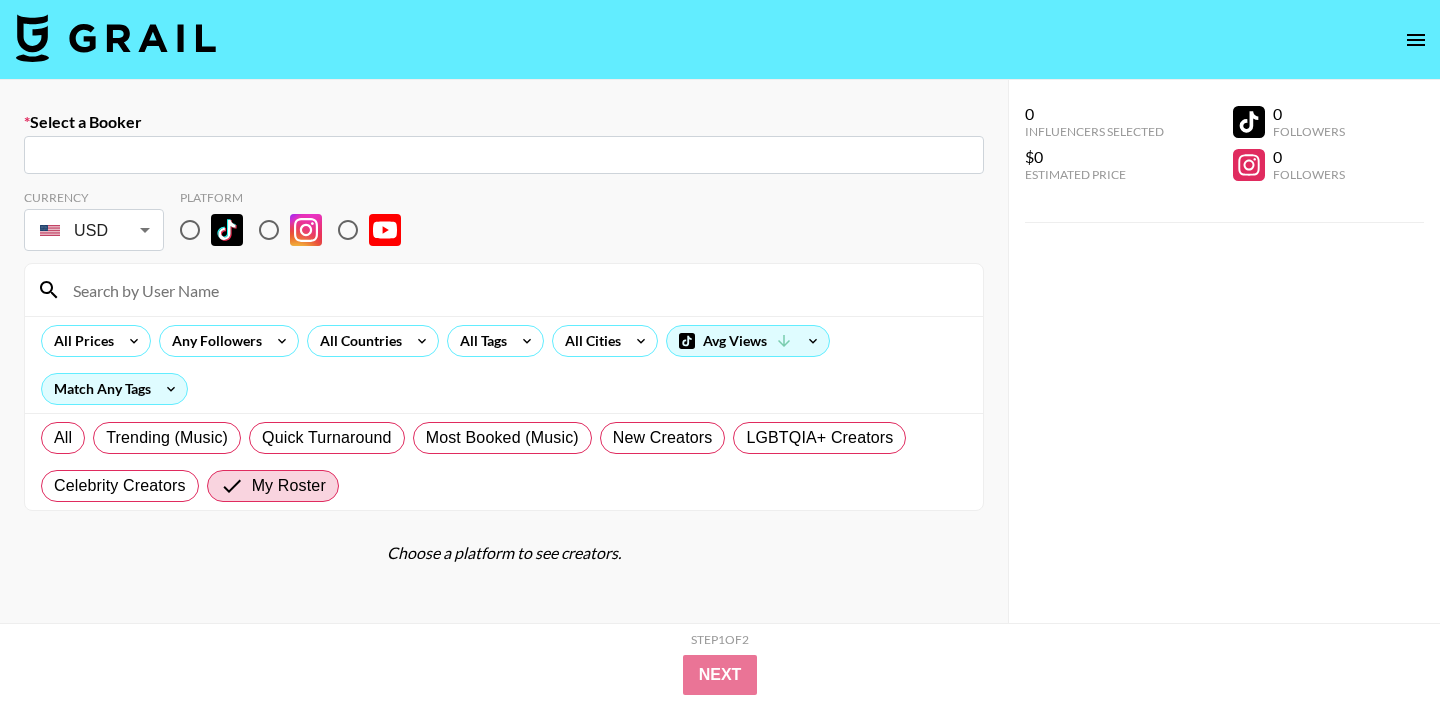 click on "​" at bounding box center (504, 155) 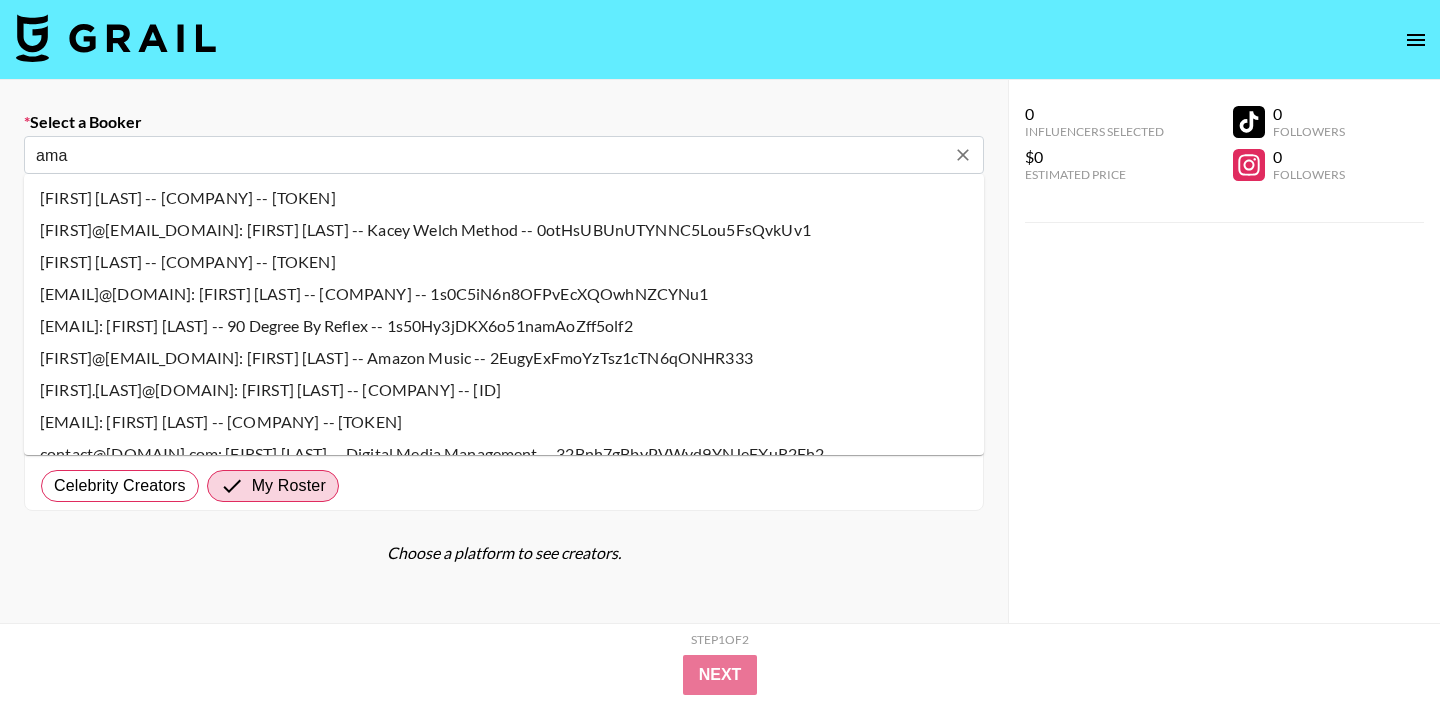 type on "[FIRST]@[EMAIL_DOMAIN]: [FIRST] [LAST] -- Genni & Co LLC -- IG7szsEOhBRr3SUdtCIm2Hhz8Bs2" 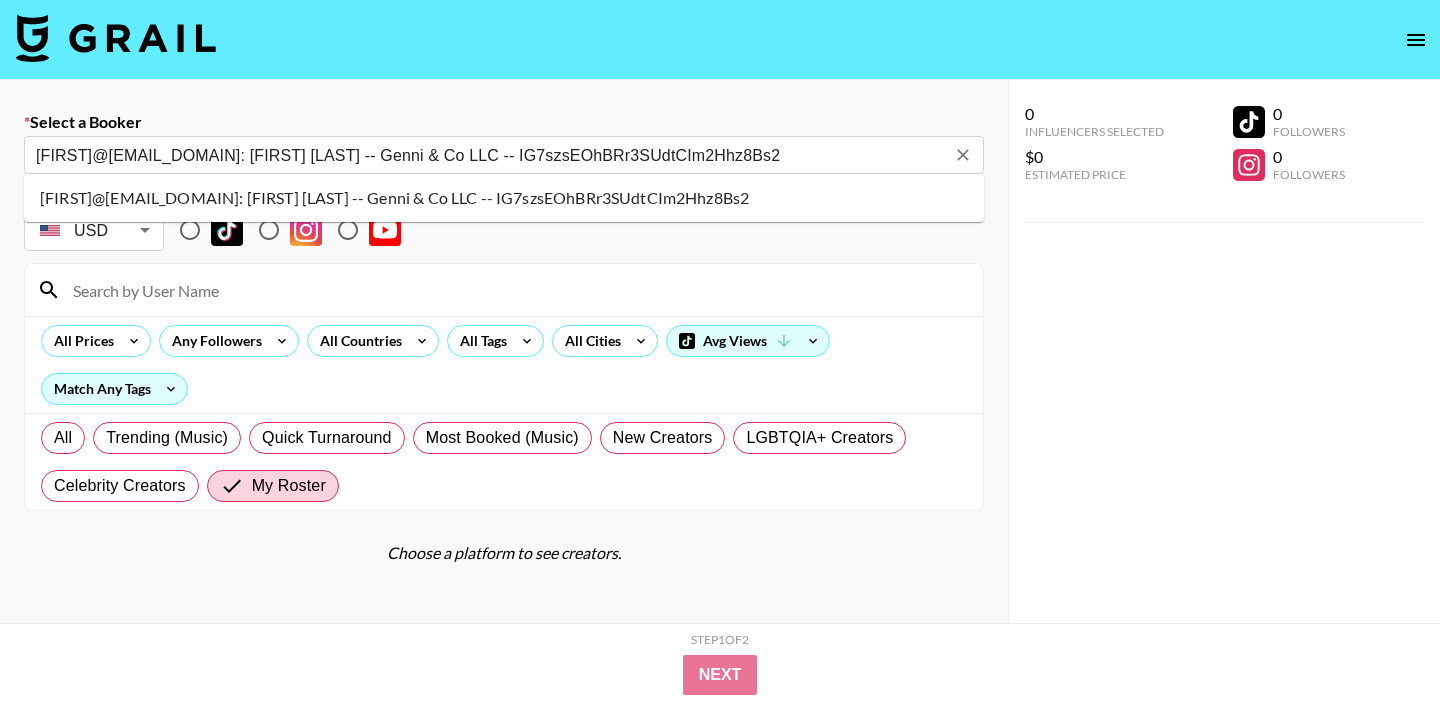 click on "[FIRST]@[EMAIL_DOMAIN]: [FIRST] [LAST] -- Genni & Co LLC -- IG7szsEOhBRr3SUdtCIm2Hhz8Bs2" at bounding box center [504, 198] 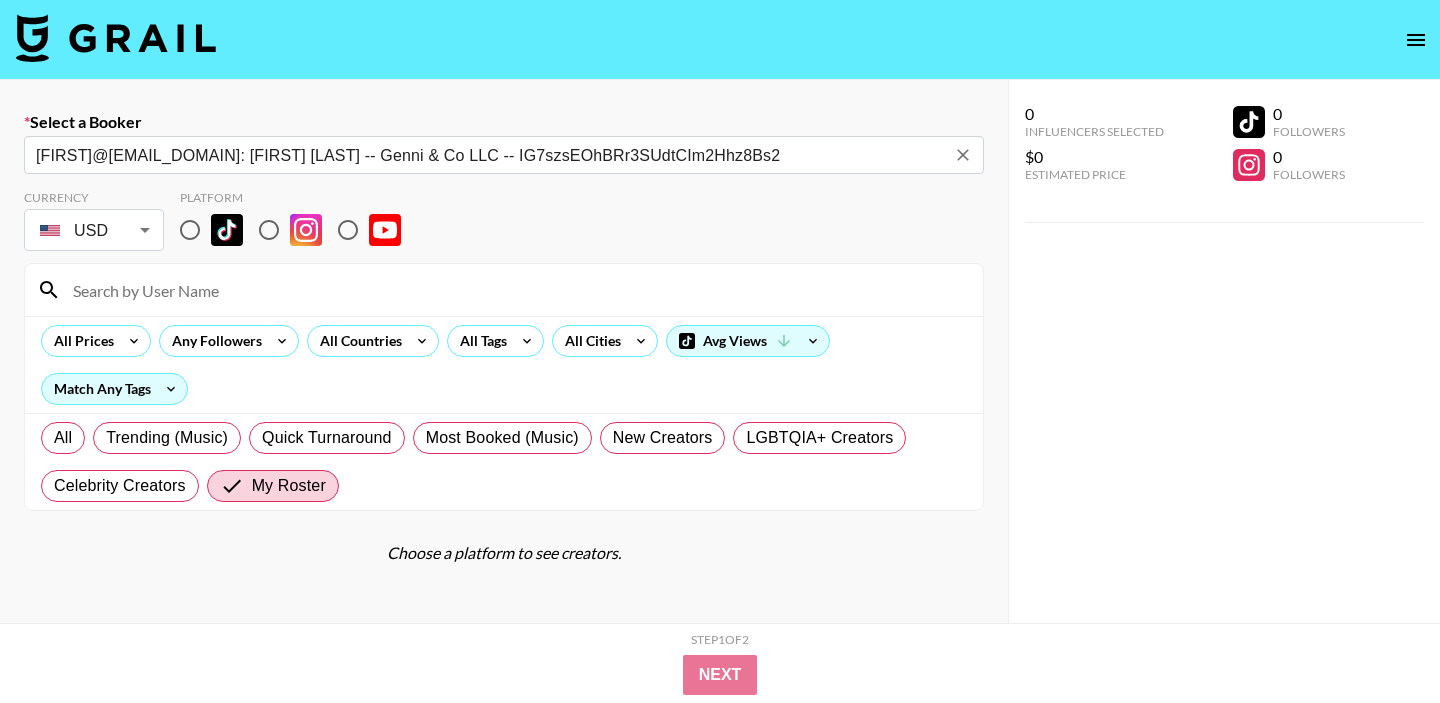 click at bounding box center [190, 230] 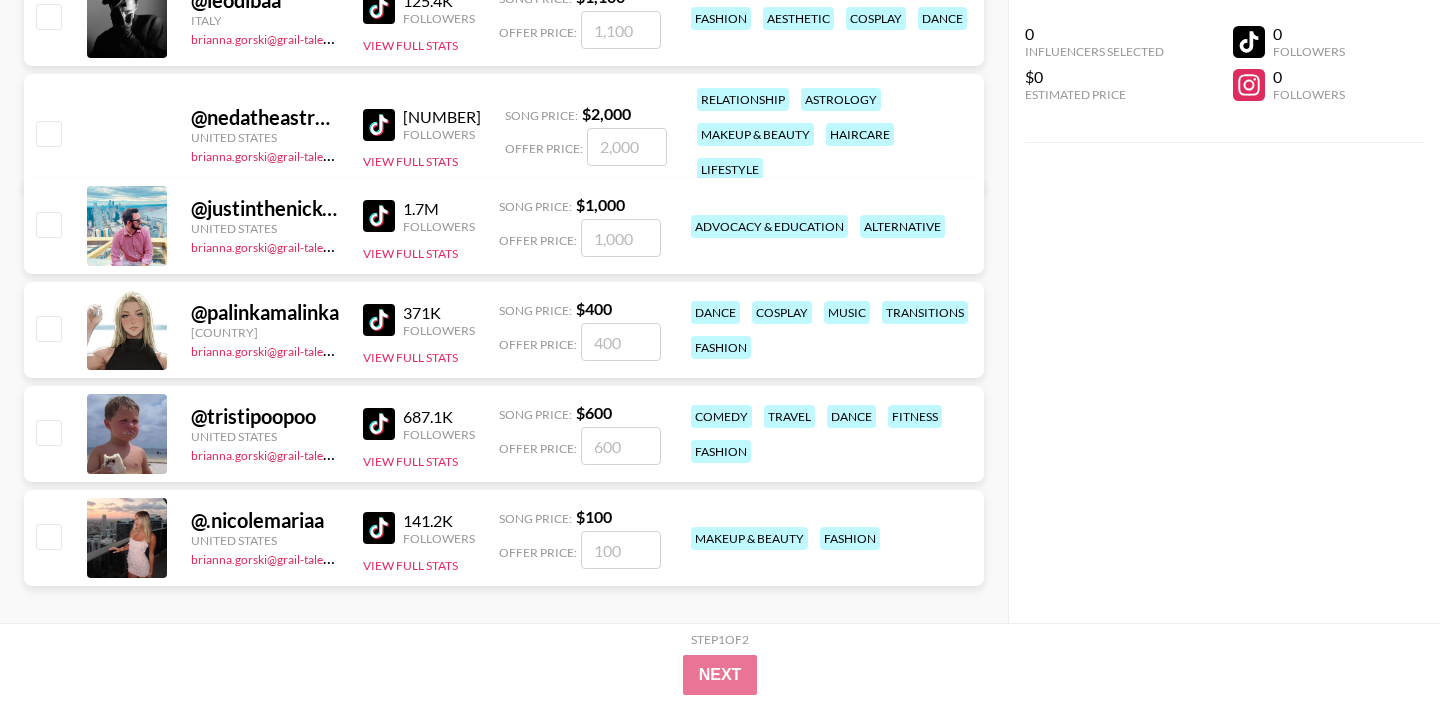 scroll, scrollTop: 576, scrollLeft: 0, axis: vertical 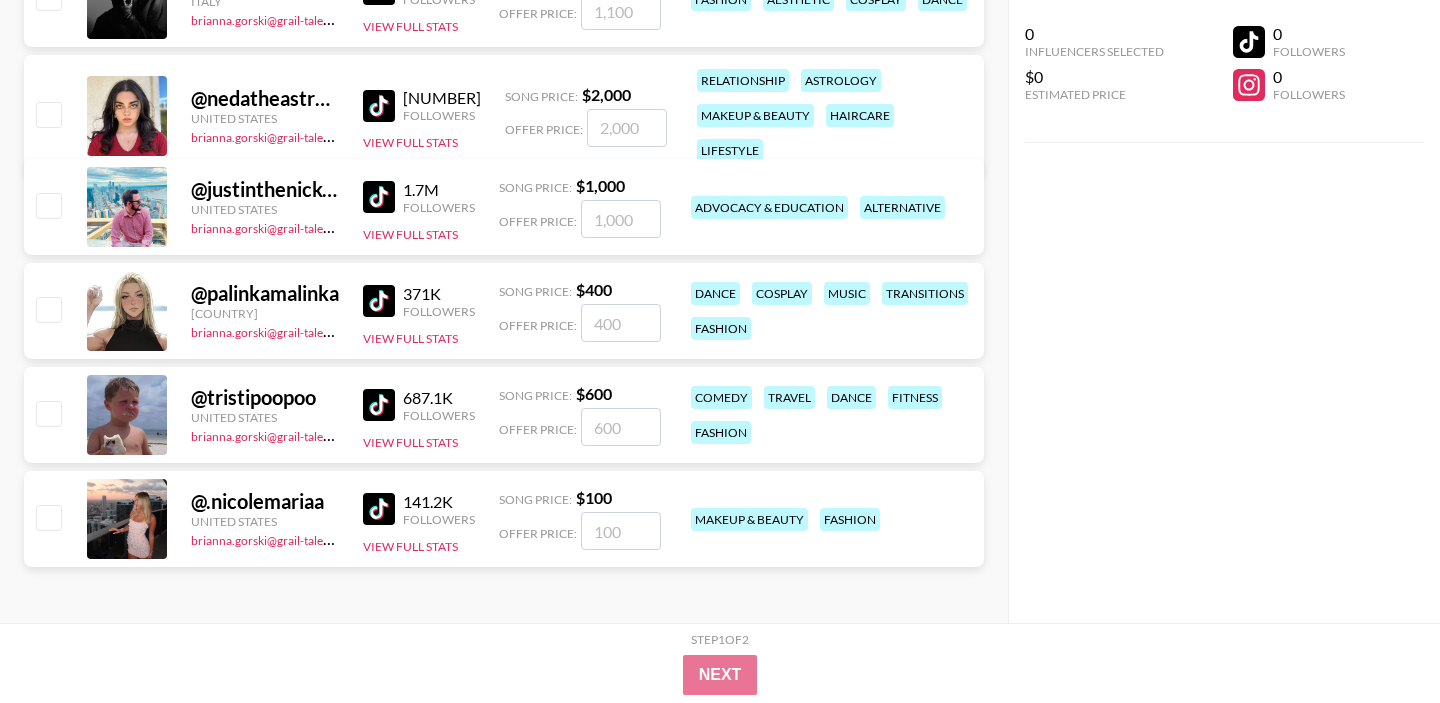 click at bounding box center [48, 413] 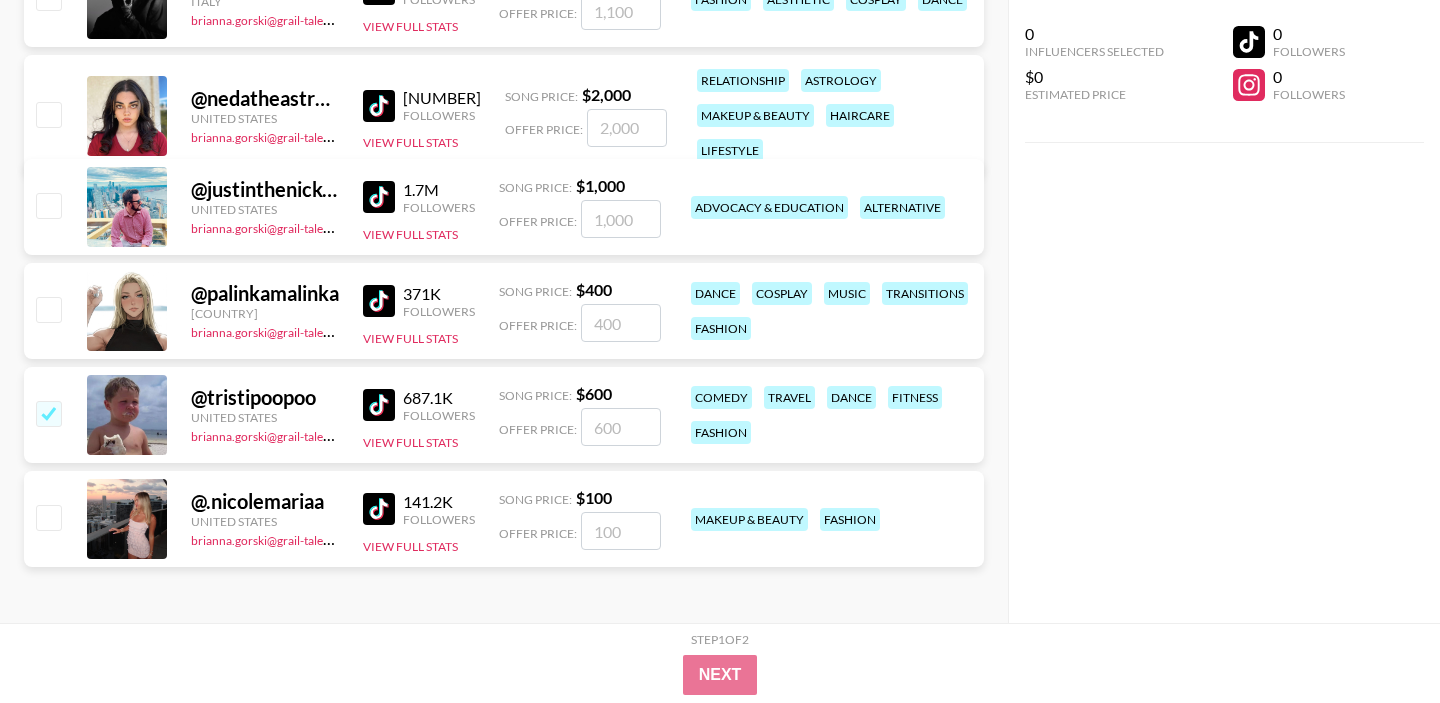 checkbox on "true" 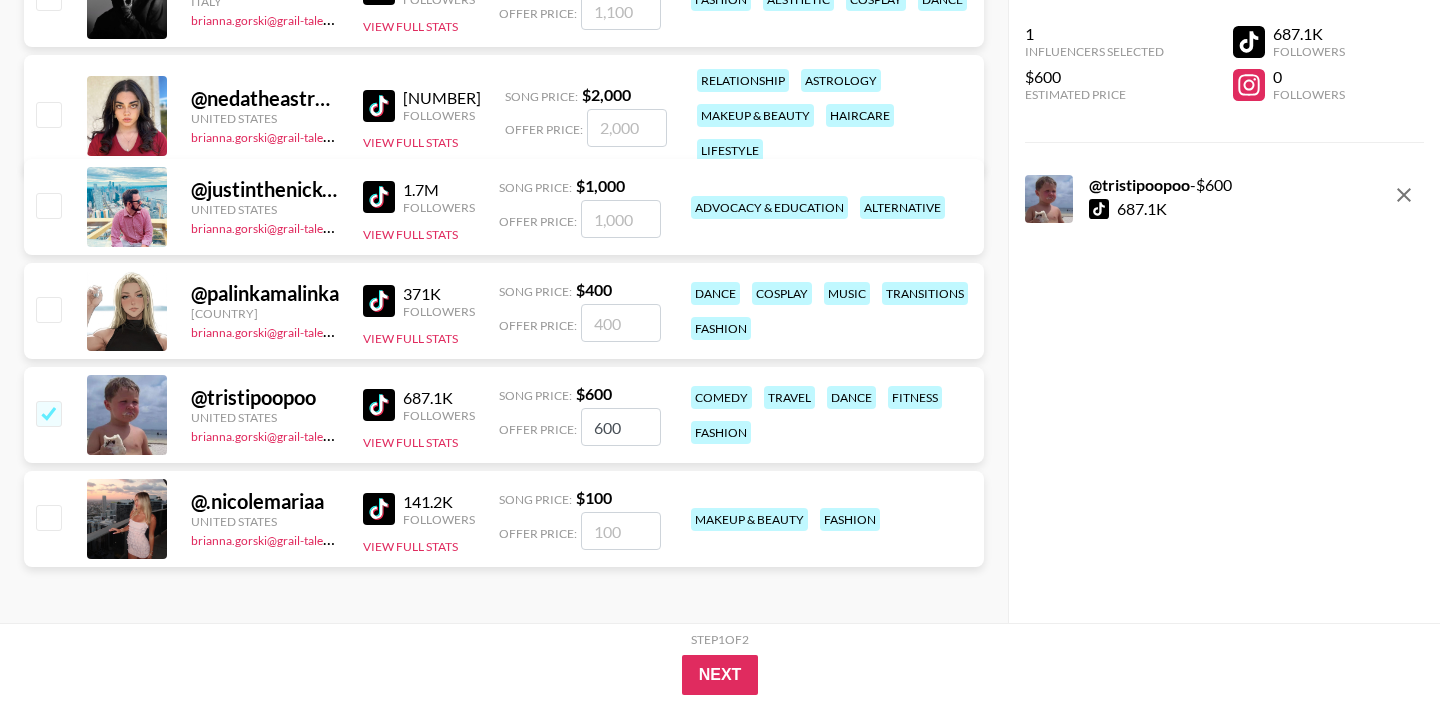 drag, startPoint x: 637, startPoint y: 425, endPoint x: 572, endPoint y: 425, distance: 65 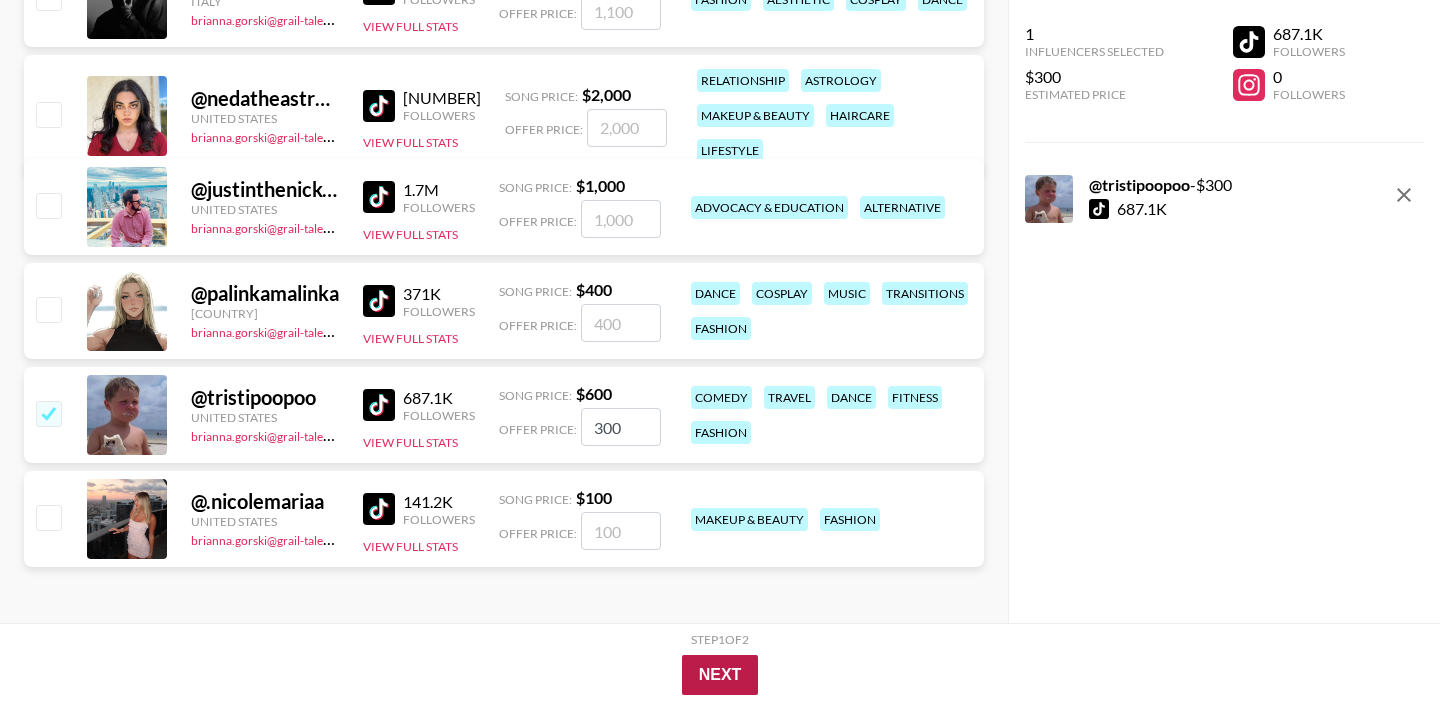 type on "300" 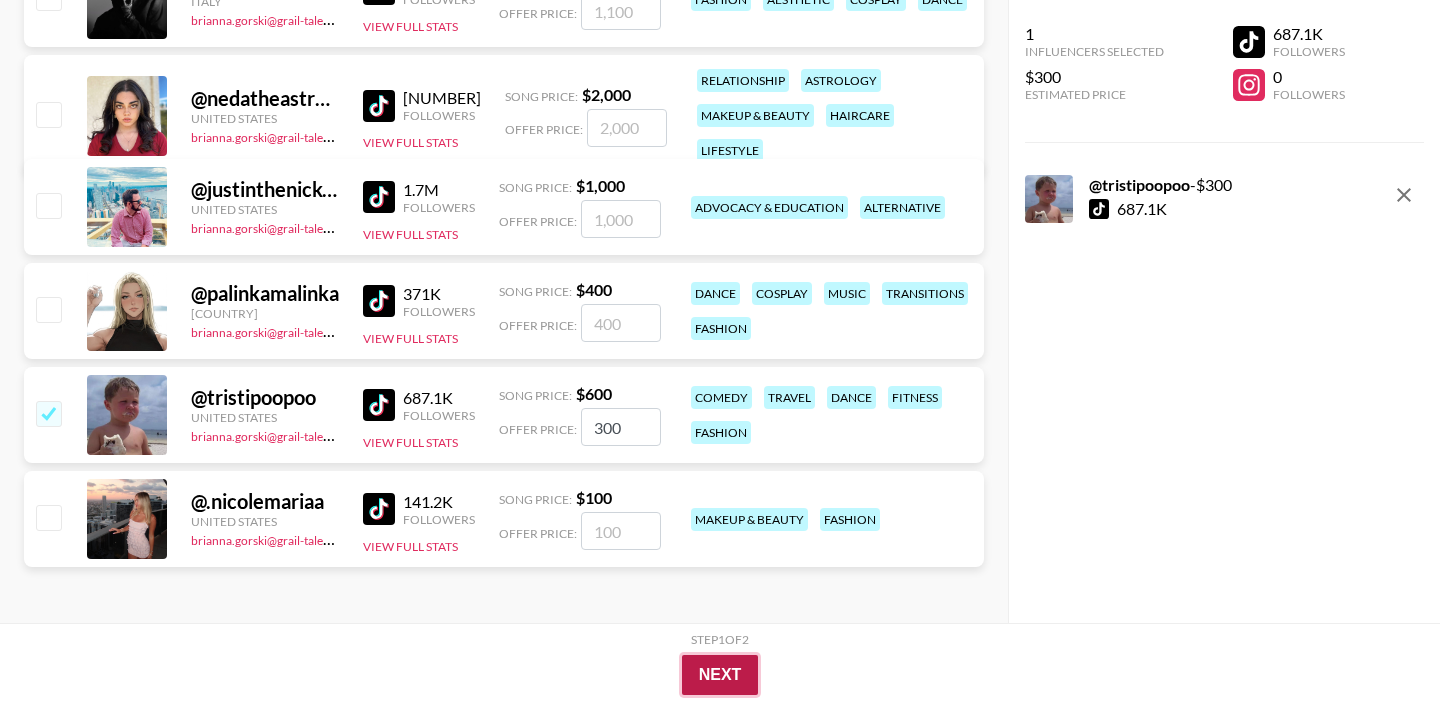 click on "Next" at bounding box center (720, 675) 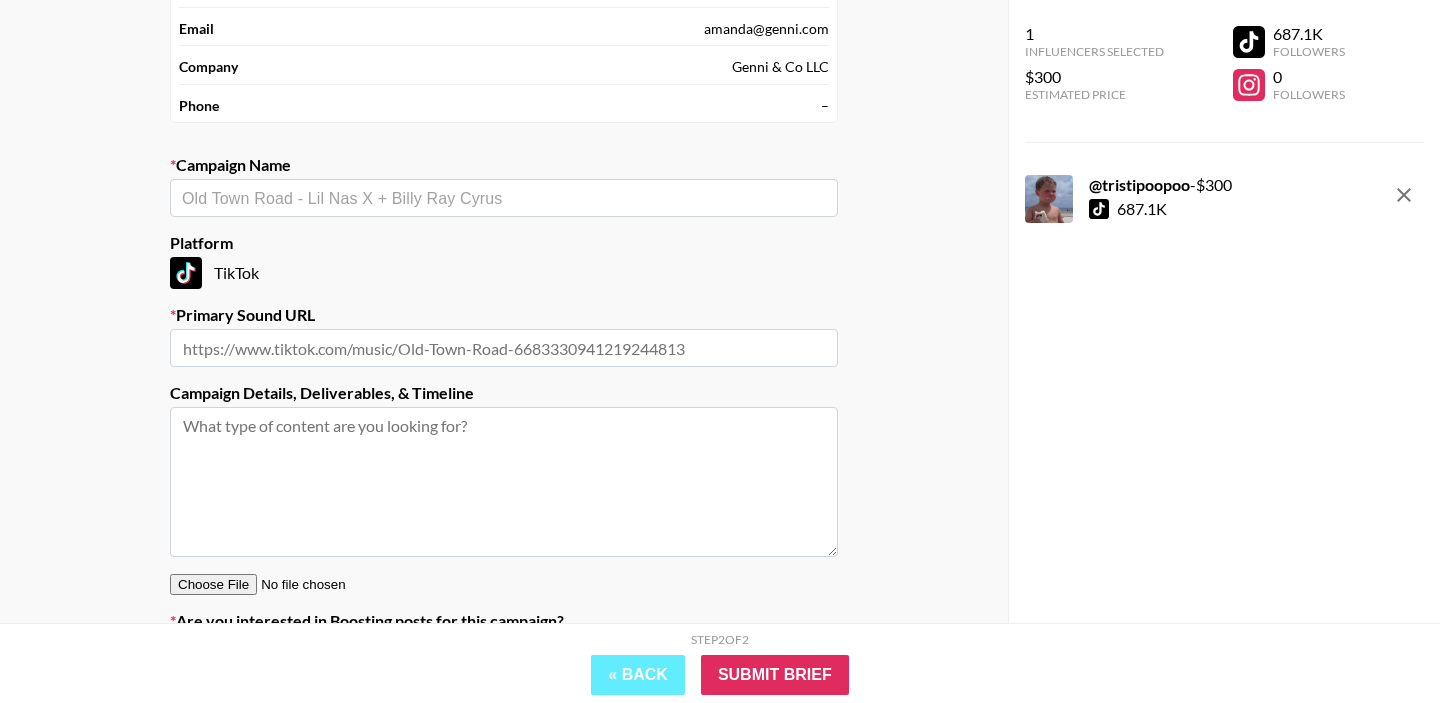 scroll, scrollTop: 168, scrollLeft: 0, axis: vertical 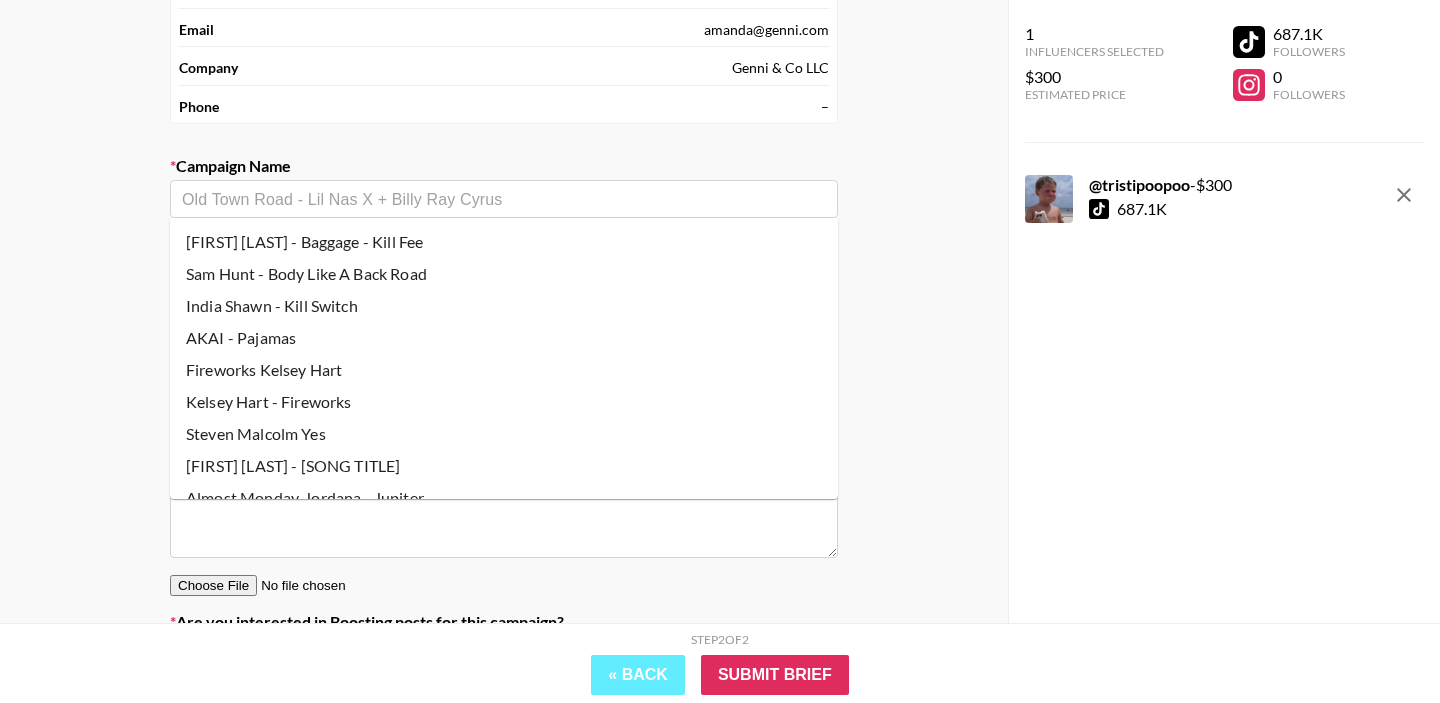 click at bounding box center [504, 199] 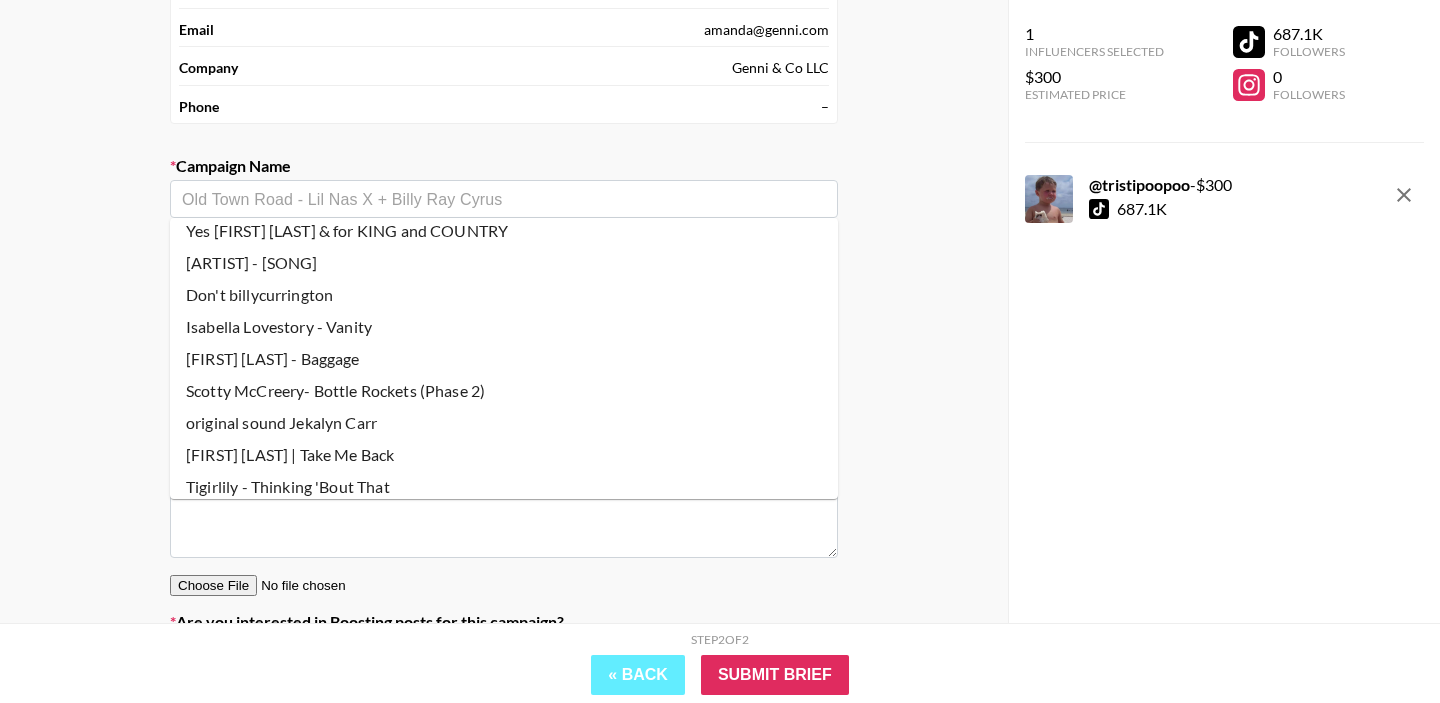 scroll, scrollTop: 663, scrollLeft: 0, axis: vertical 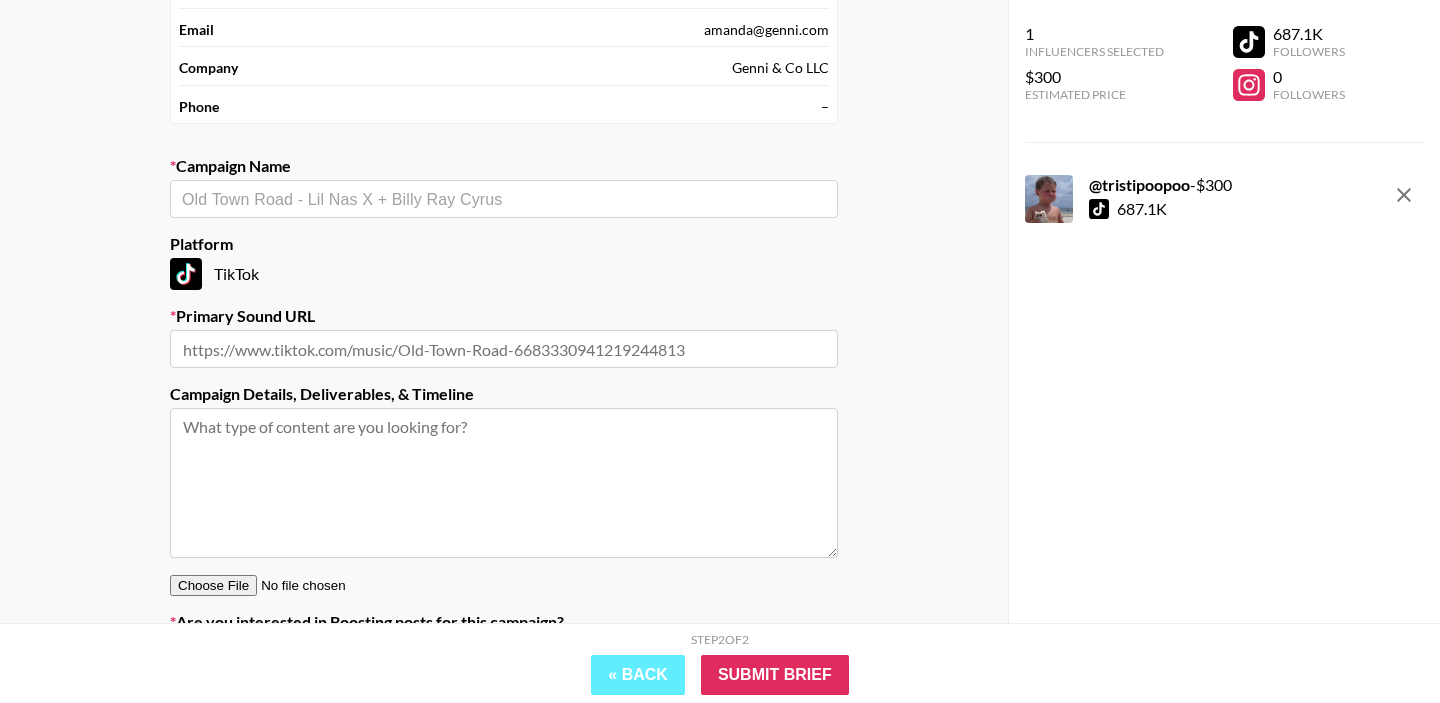 click at bounding box center [504, 199] 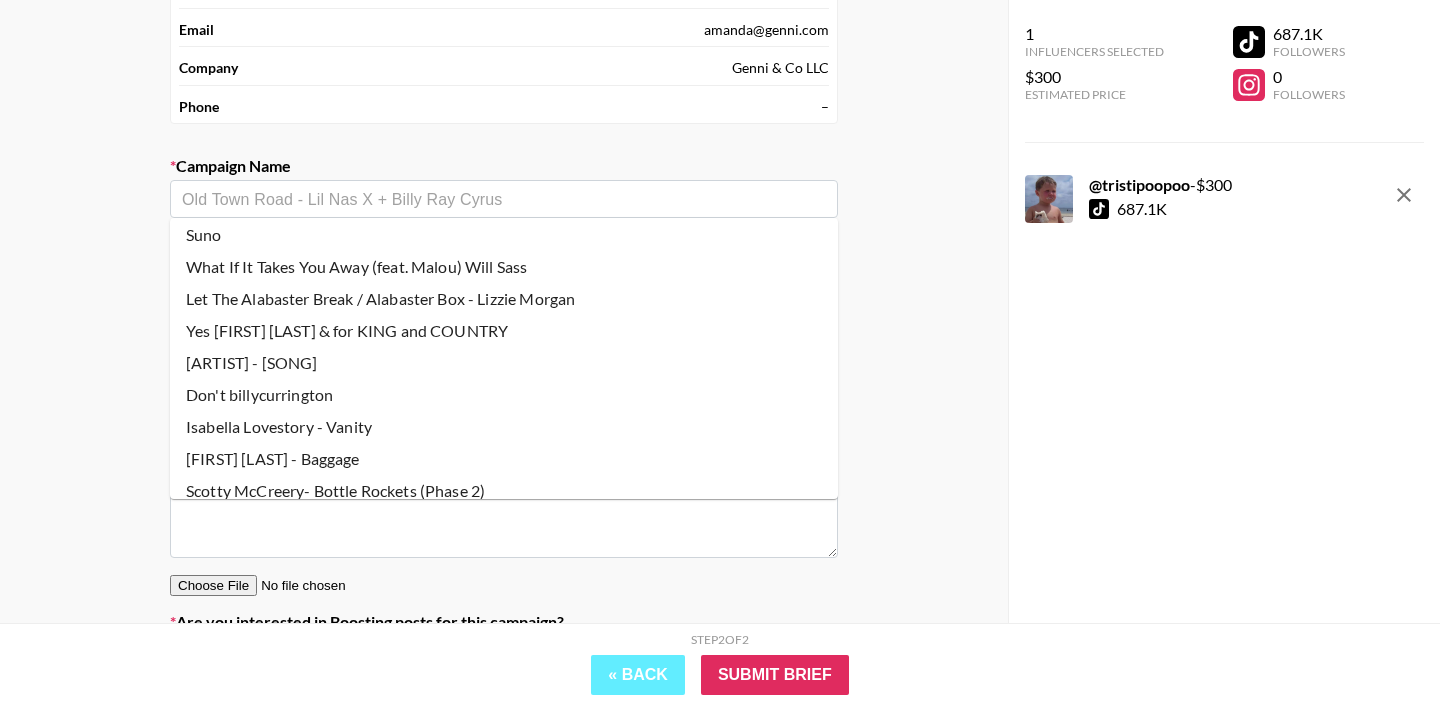 scroll, scrollTop: 0, scrollLeft: 0, axis: both 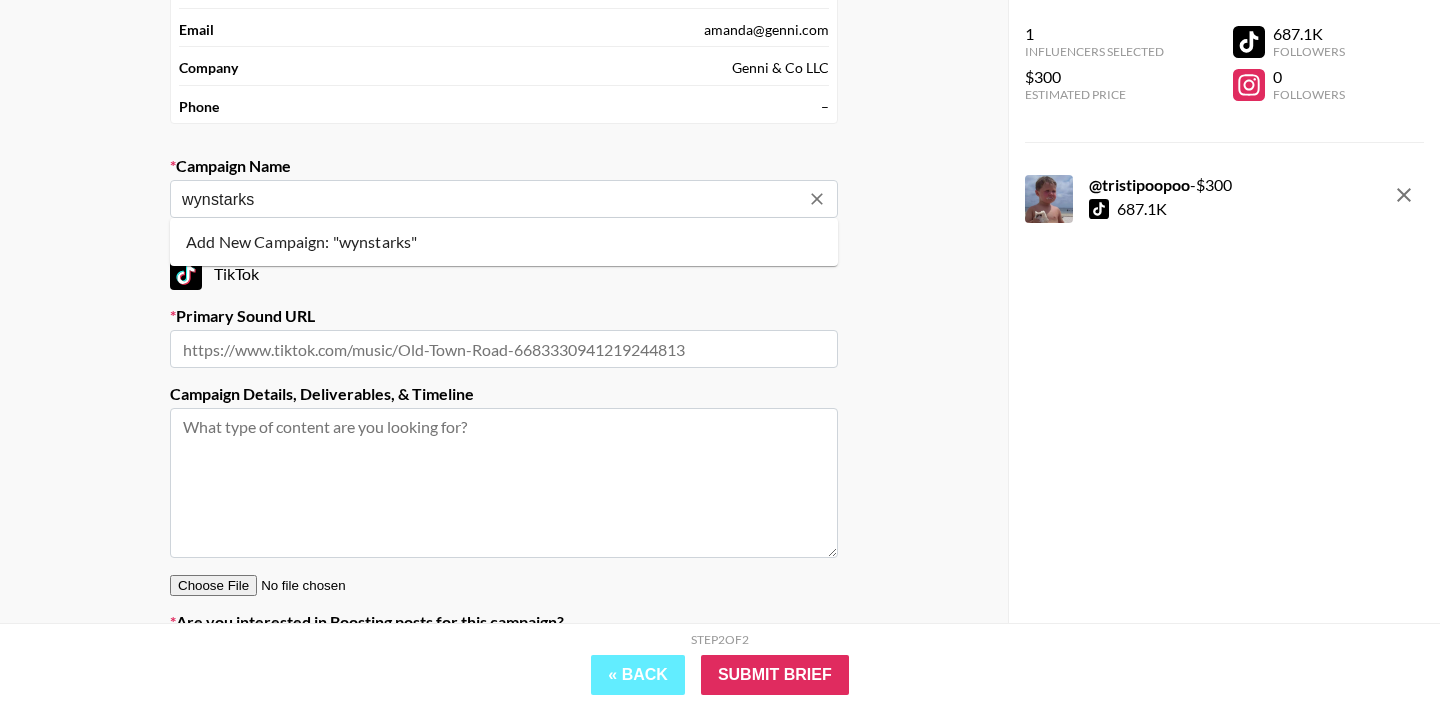 click on "Add New Campaign: "wynstarks"" at bounding box center [504, 242] 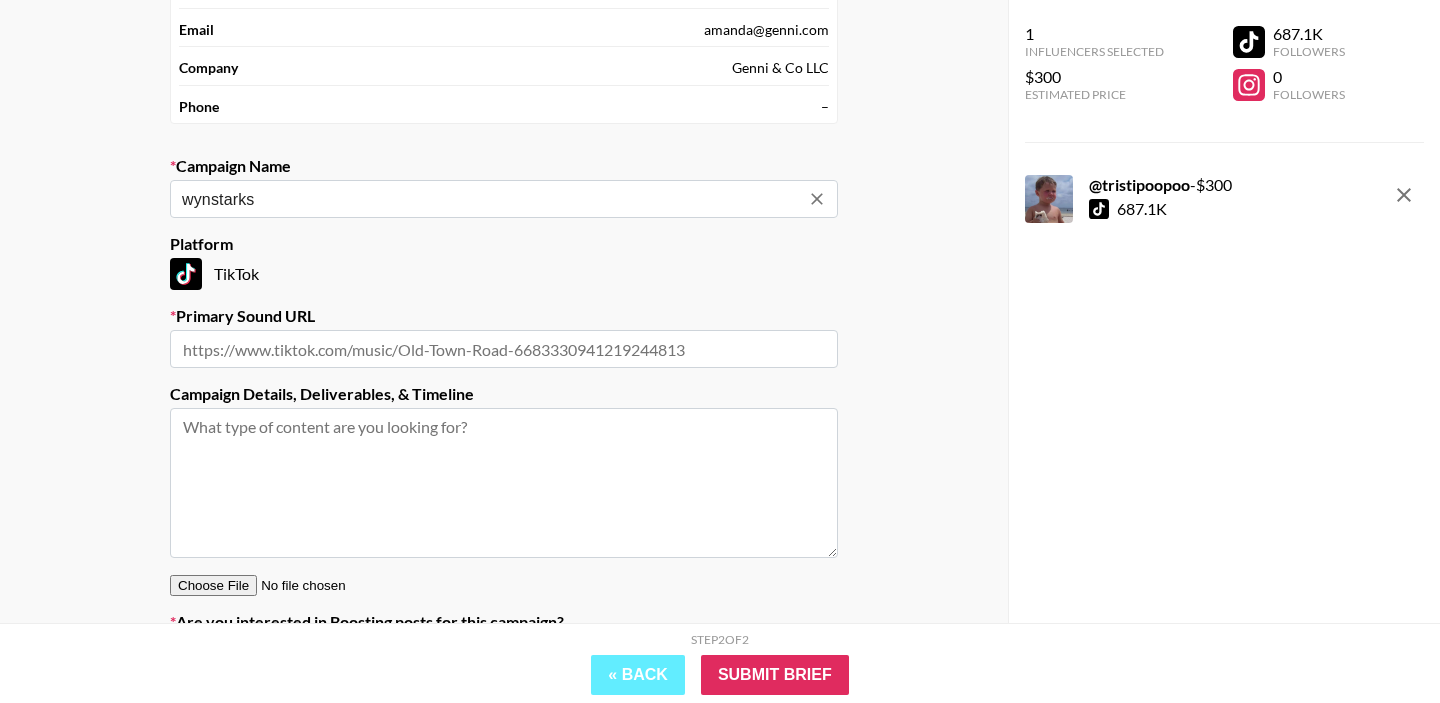 type on "wynstarks" 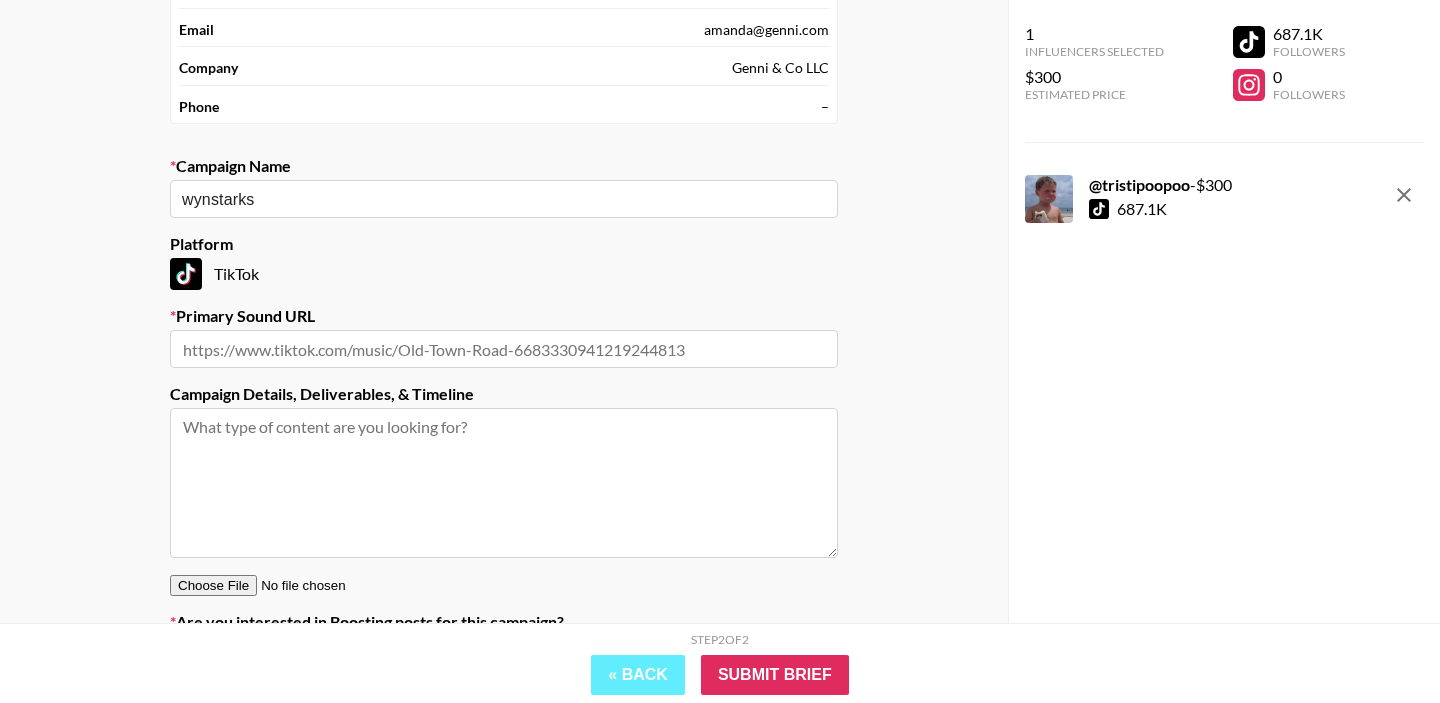 click at bounding box center (504, 349) 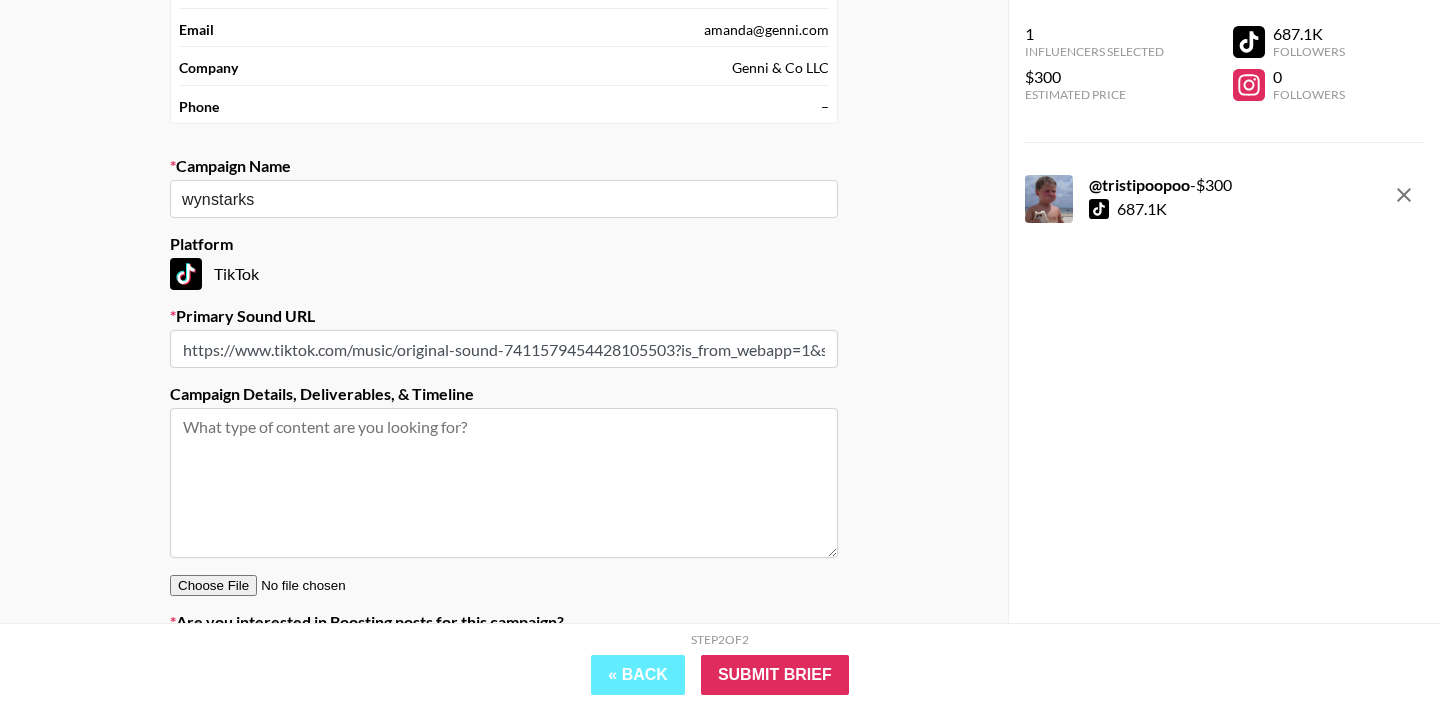 scroll, scrollTop: 0, scrollLeft: 131, axis: horizontal 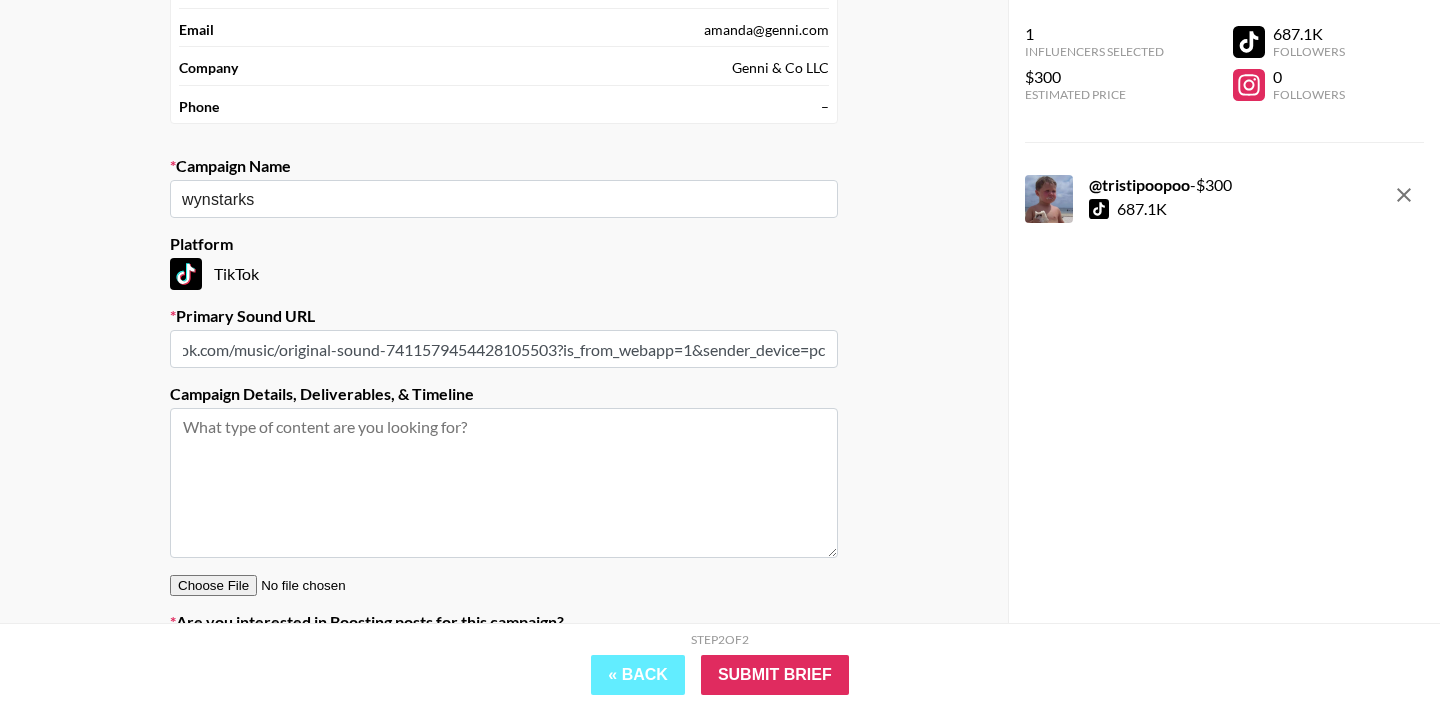 type on "https://www.tiktok.com/music/original-sound-7411579454428105503?is_from_webapp=1&sender_device=pc" 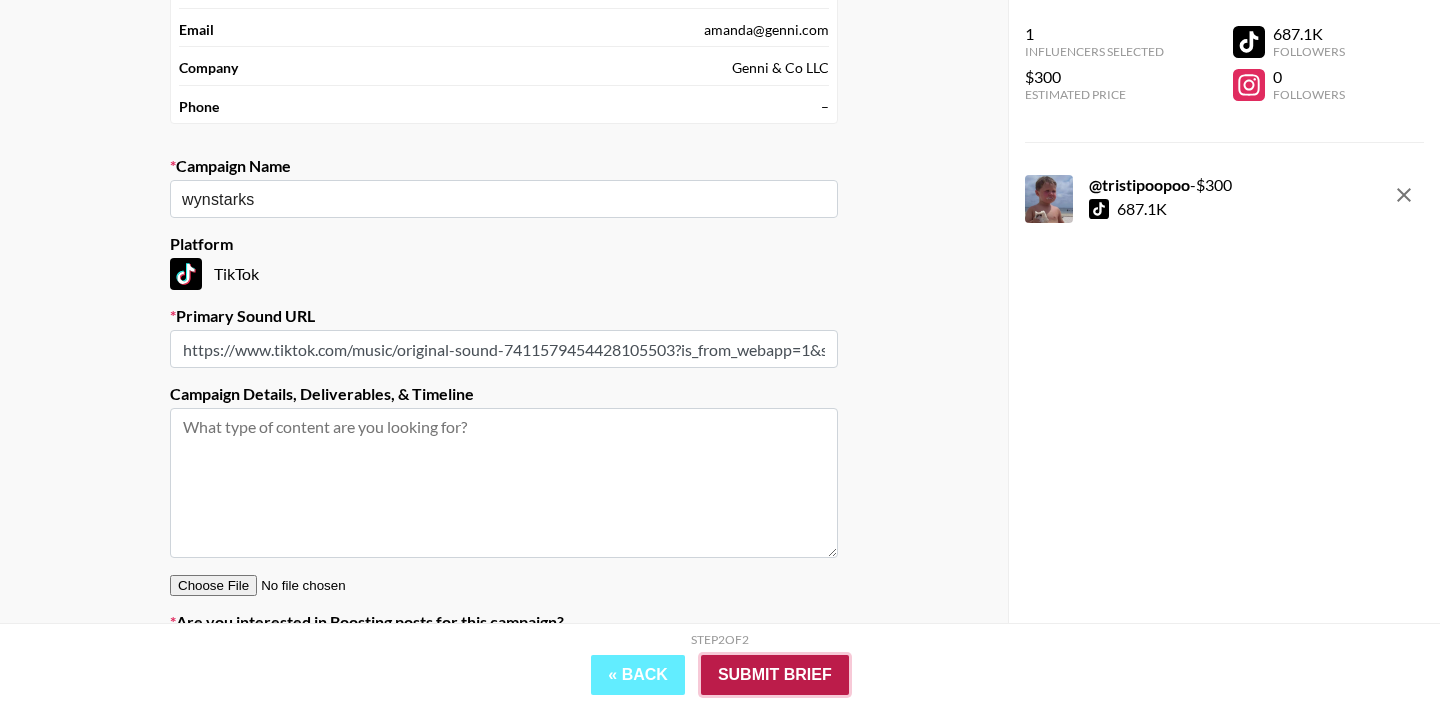 click on "Submit Brief" at bounding box center [775, 675] 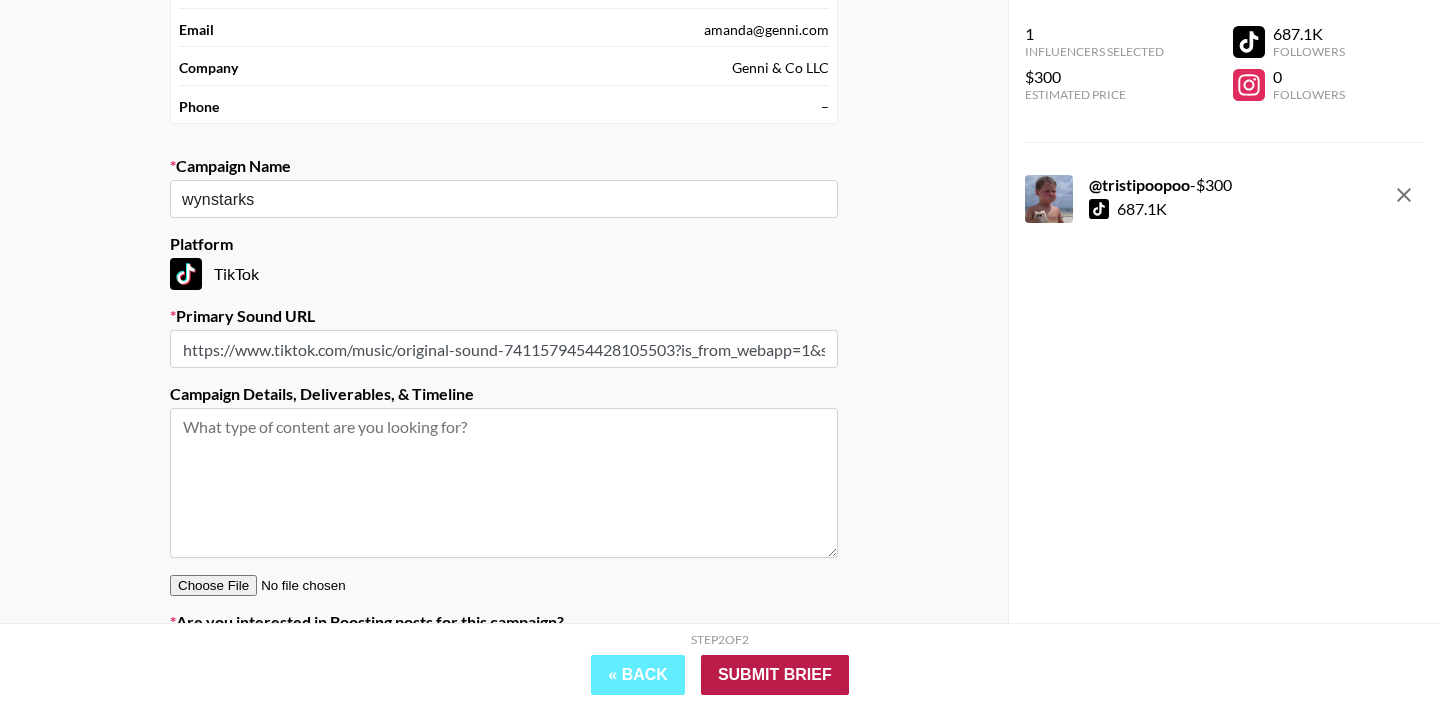 scroll, scrollTop: 80, scrollLeft: 0, axis: vertical 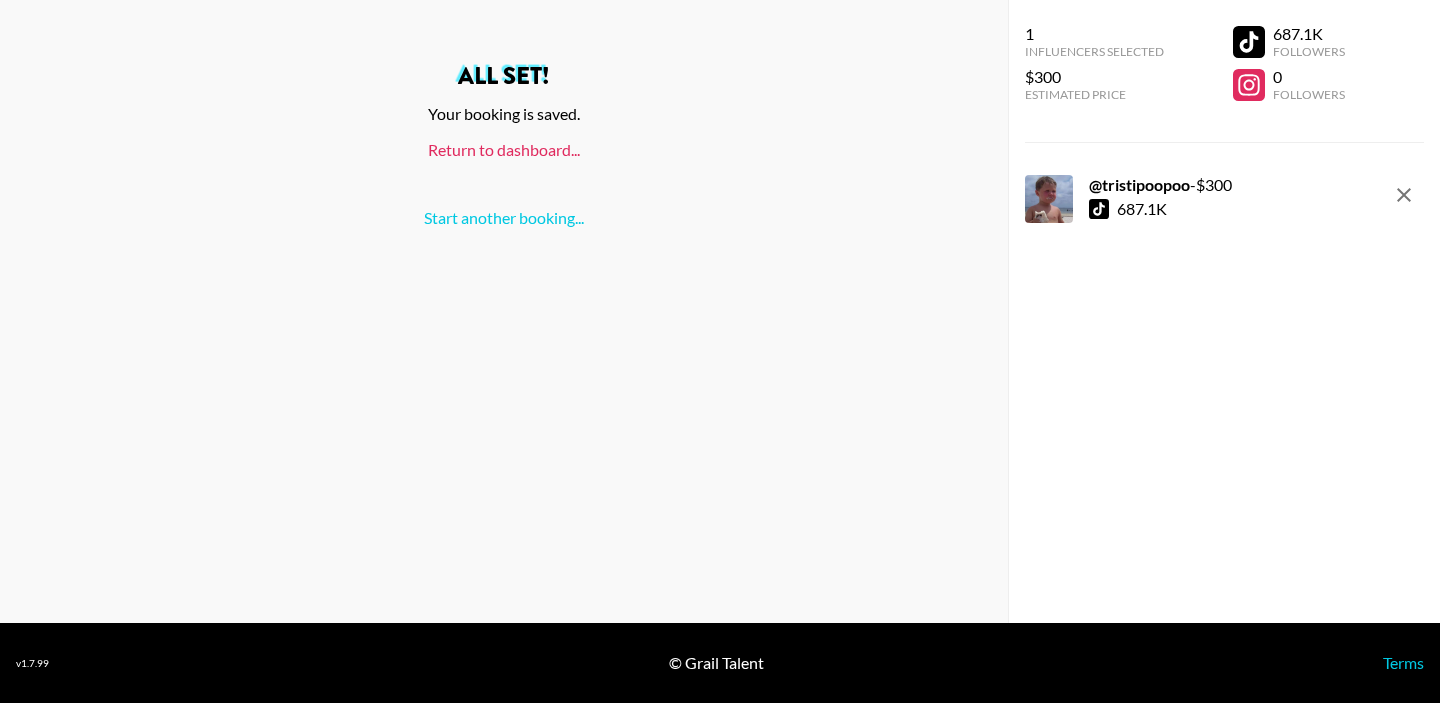click on "Return to dashboard..." at bounding box center (504, 149) 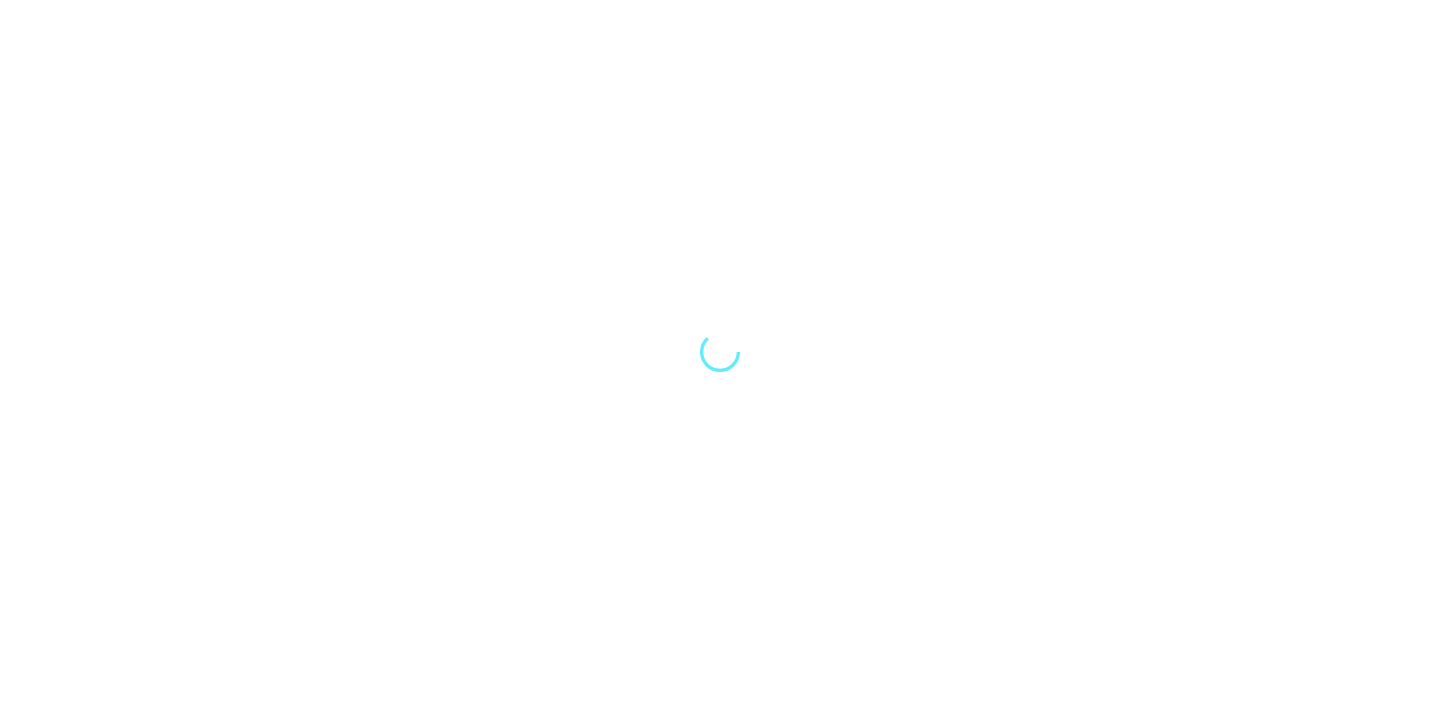 scroll, scrollTop: 0, scrollLeft: 0, axis: both 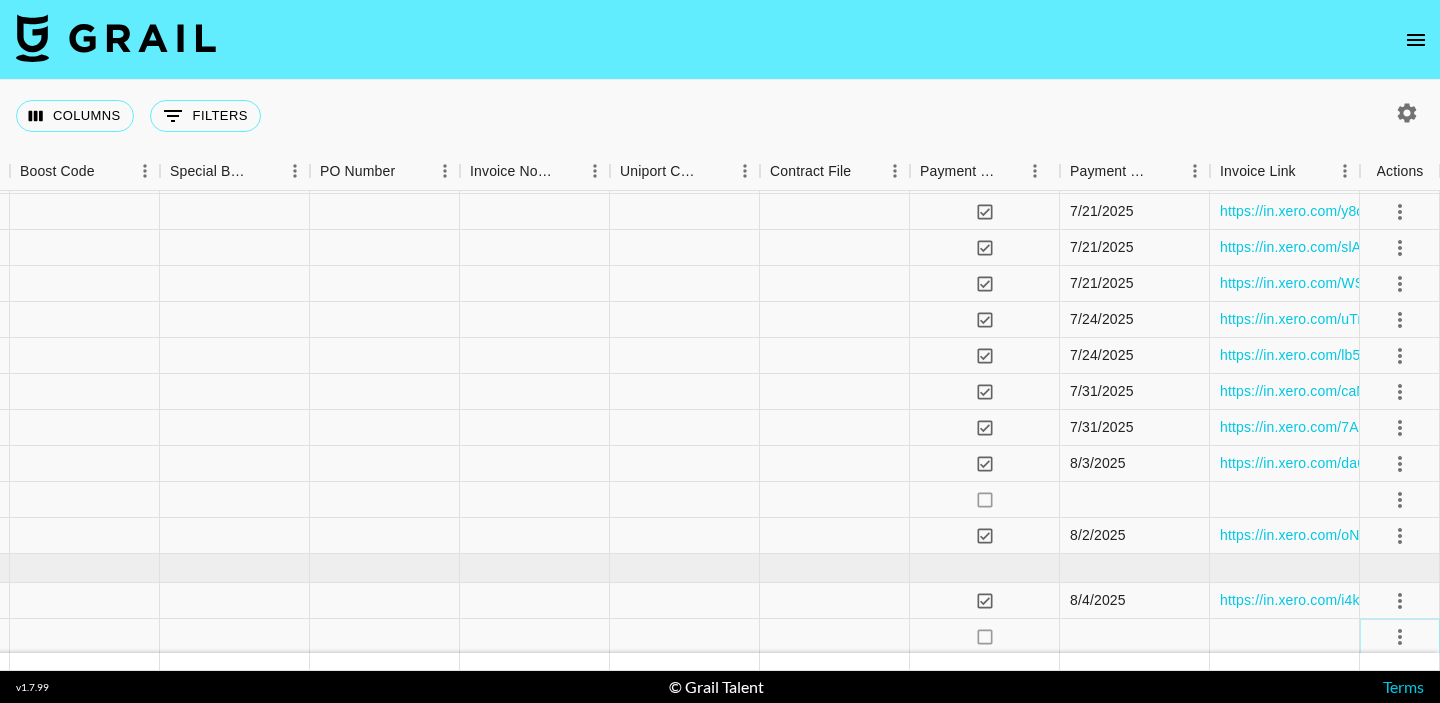 click 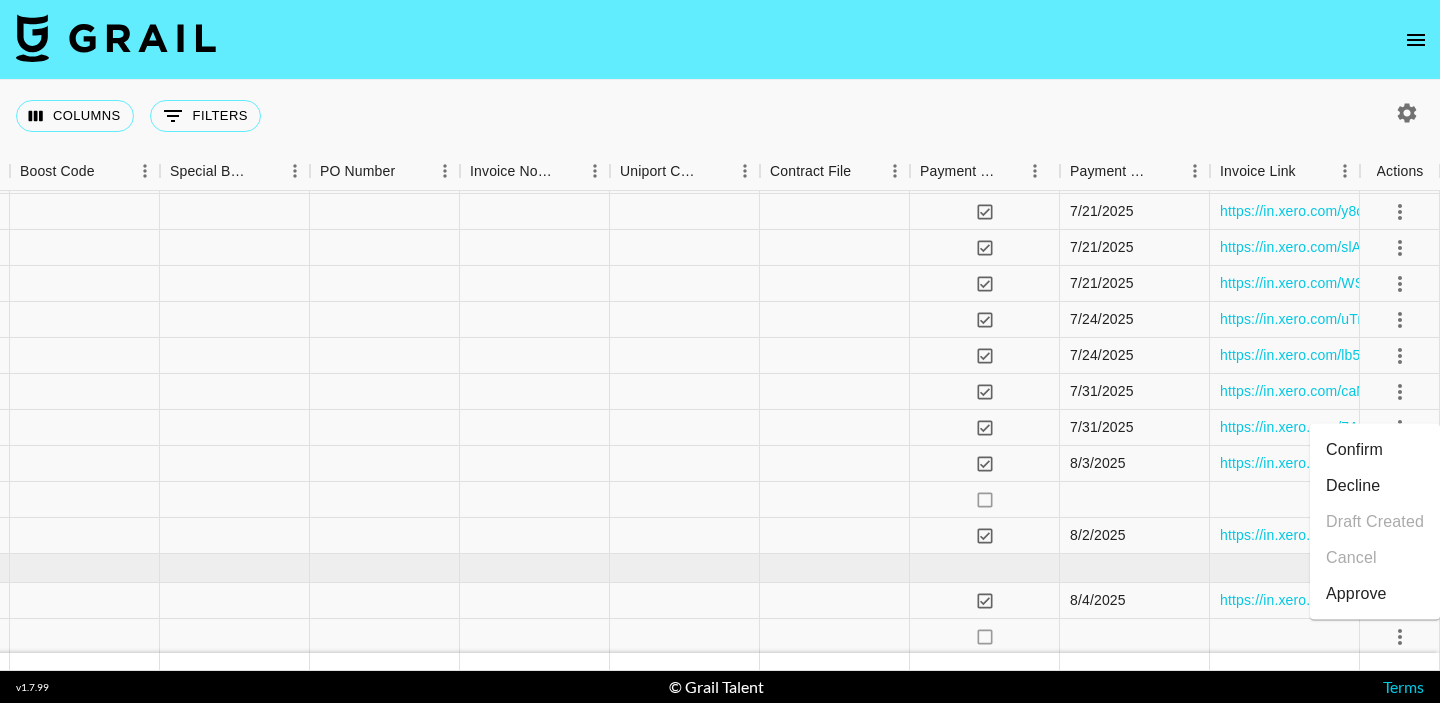 click on "Confirm" at bounding box center [1375, 450] 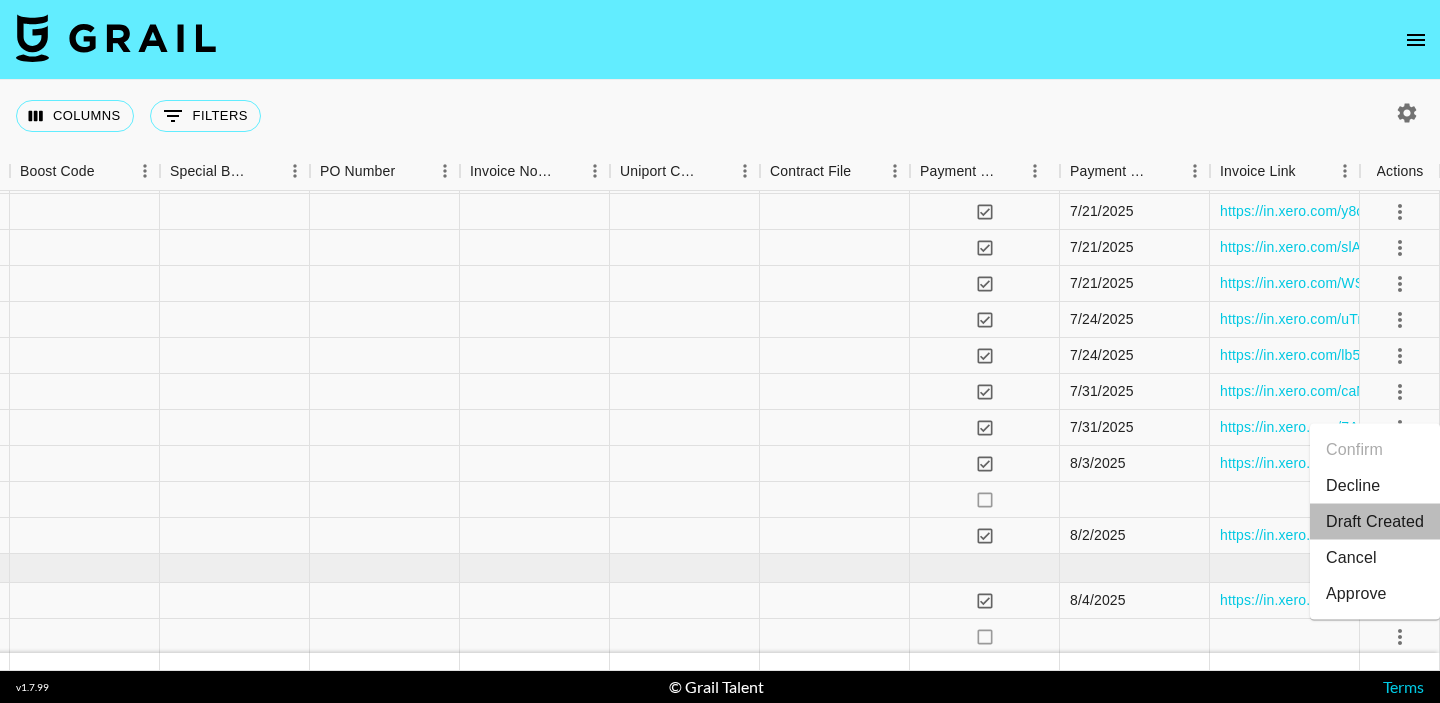 click on "Draft Created" at bounding box center [1375, 522] 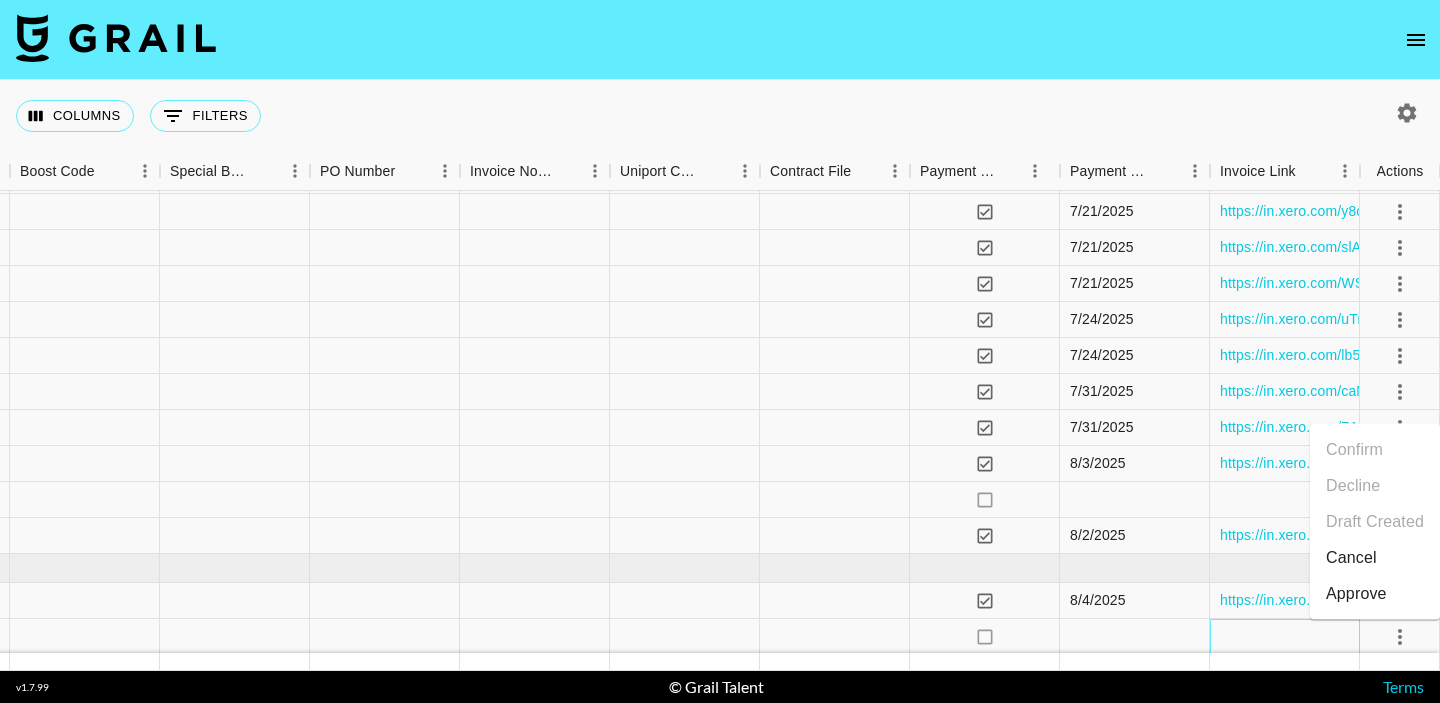 click at bounding box center (1285, 637) 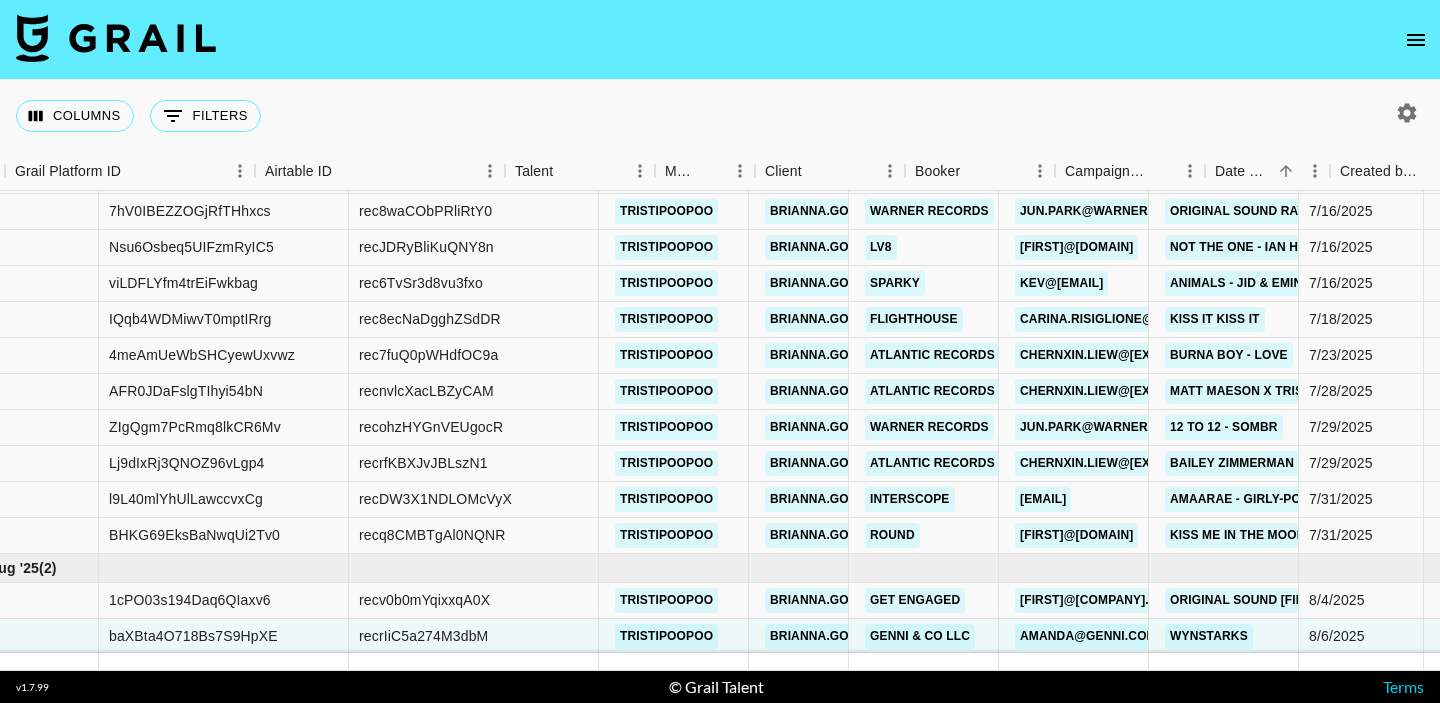 scroll, scrollTop: 948, scrollLeft: 0, axis: vertical 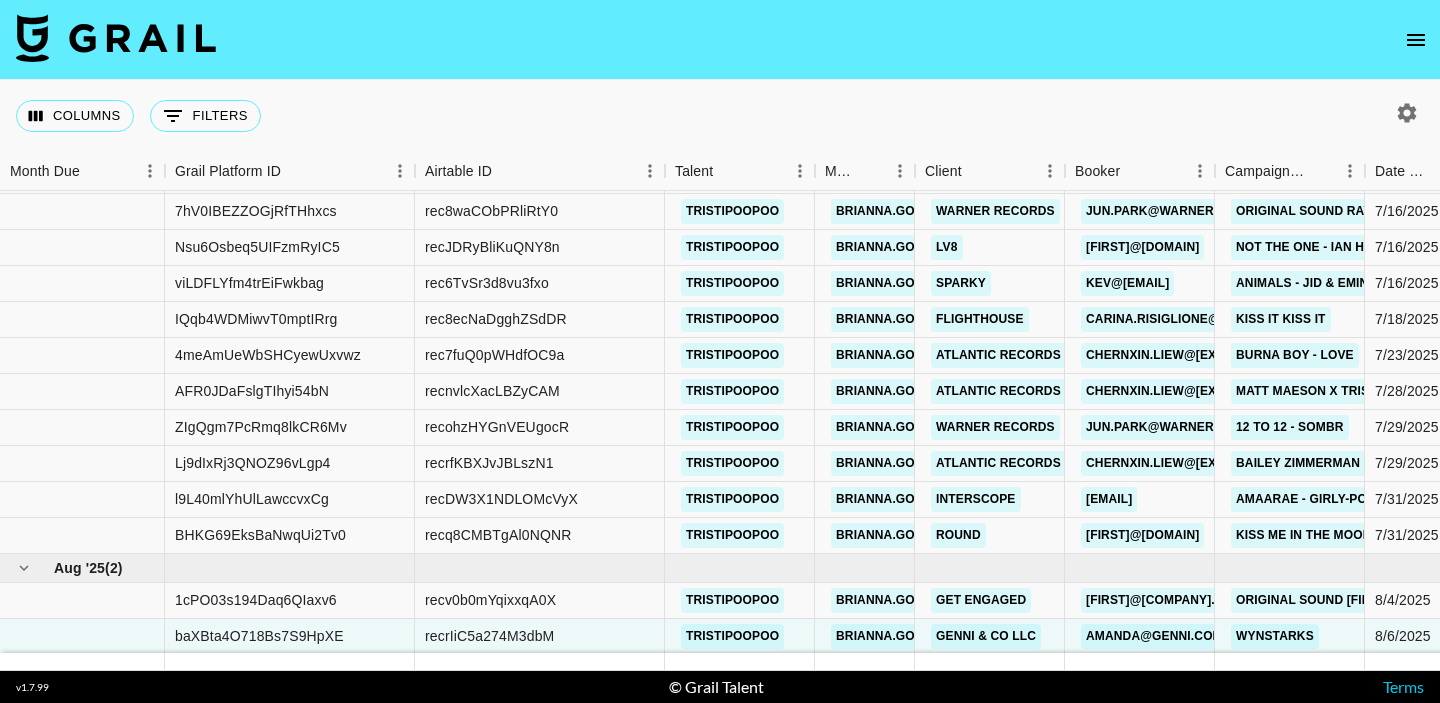 click 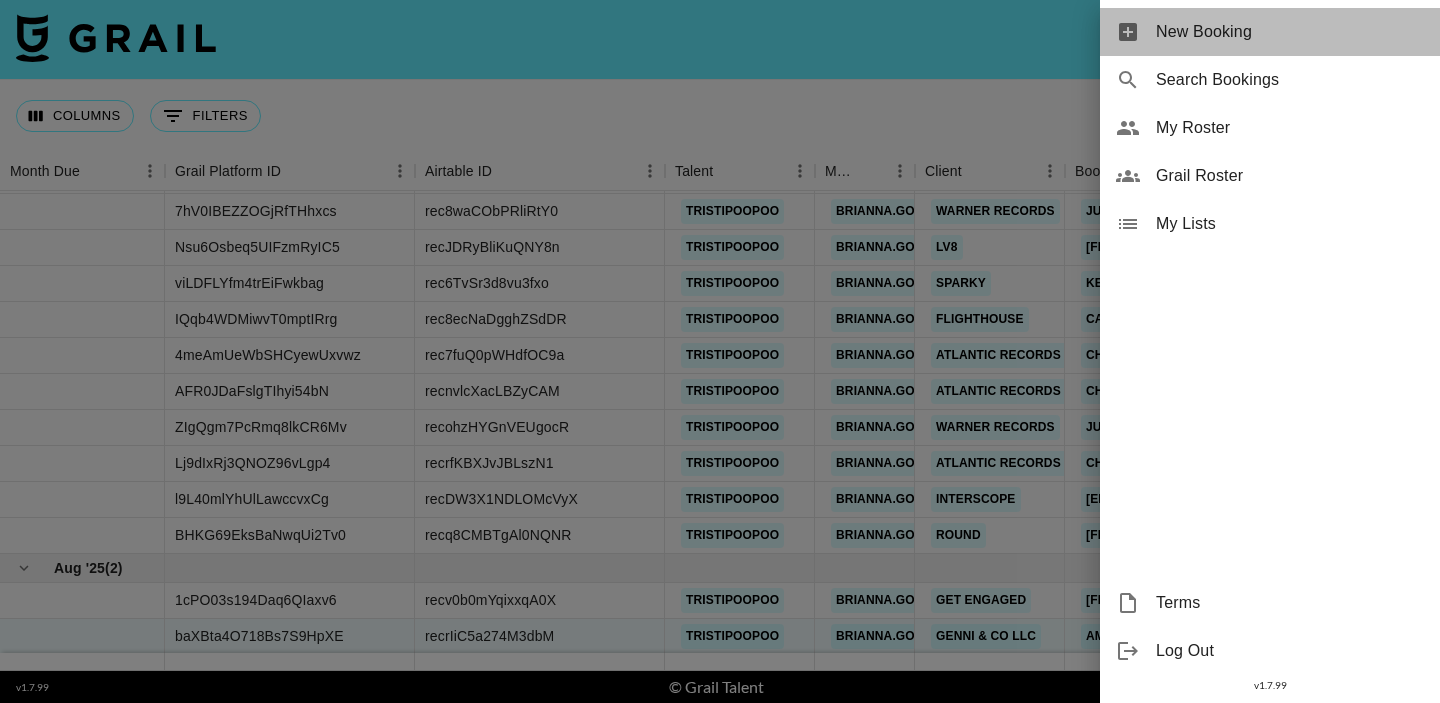 click on "New Booking" at bounding box center (1290, 32) 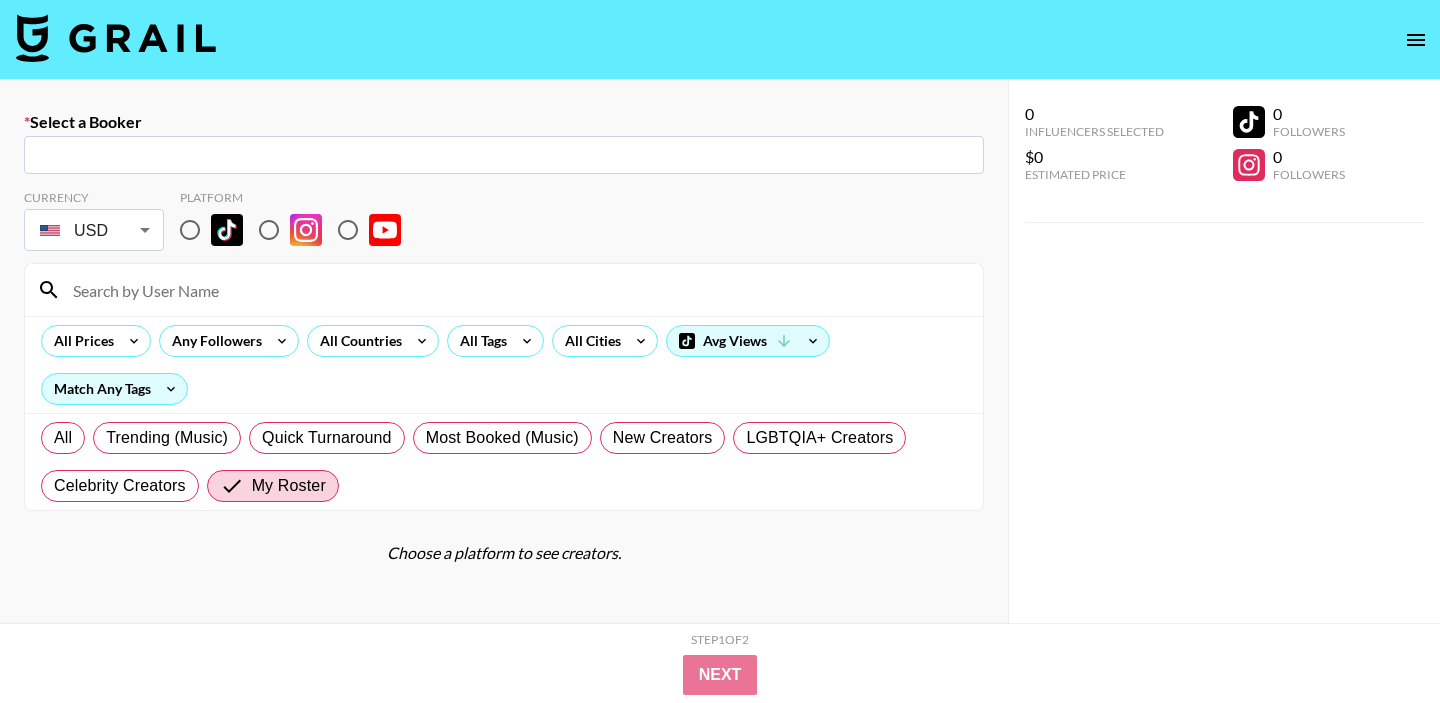 click at bounding box center [504, 155] 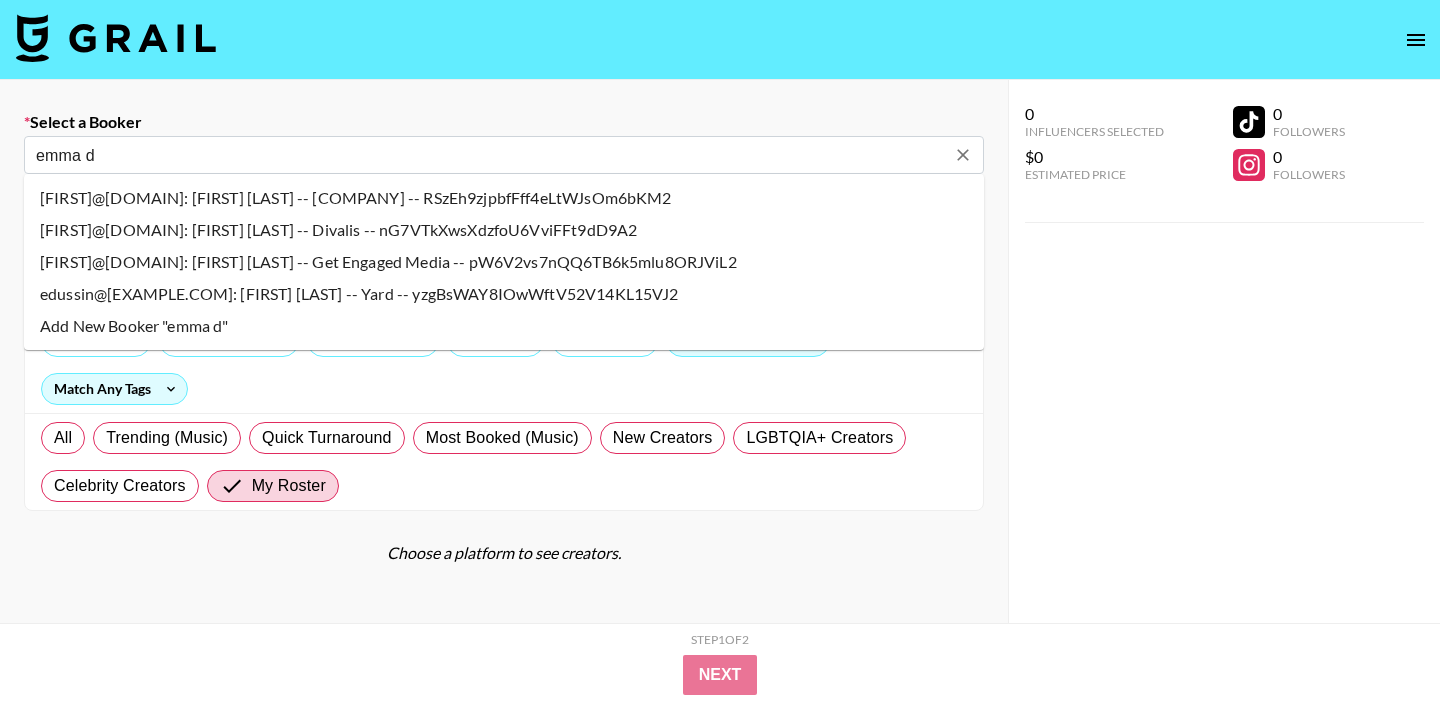 click on "[FIRST]@[DOMAIN]: [FIRST] [LAST] -- Get Engaged Media -- pW6V2vs7nQQ6TB6k5mlu8ORJViL2" at bounding box center [504, 262] 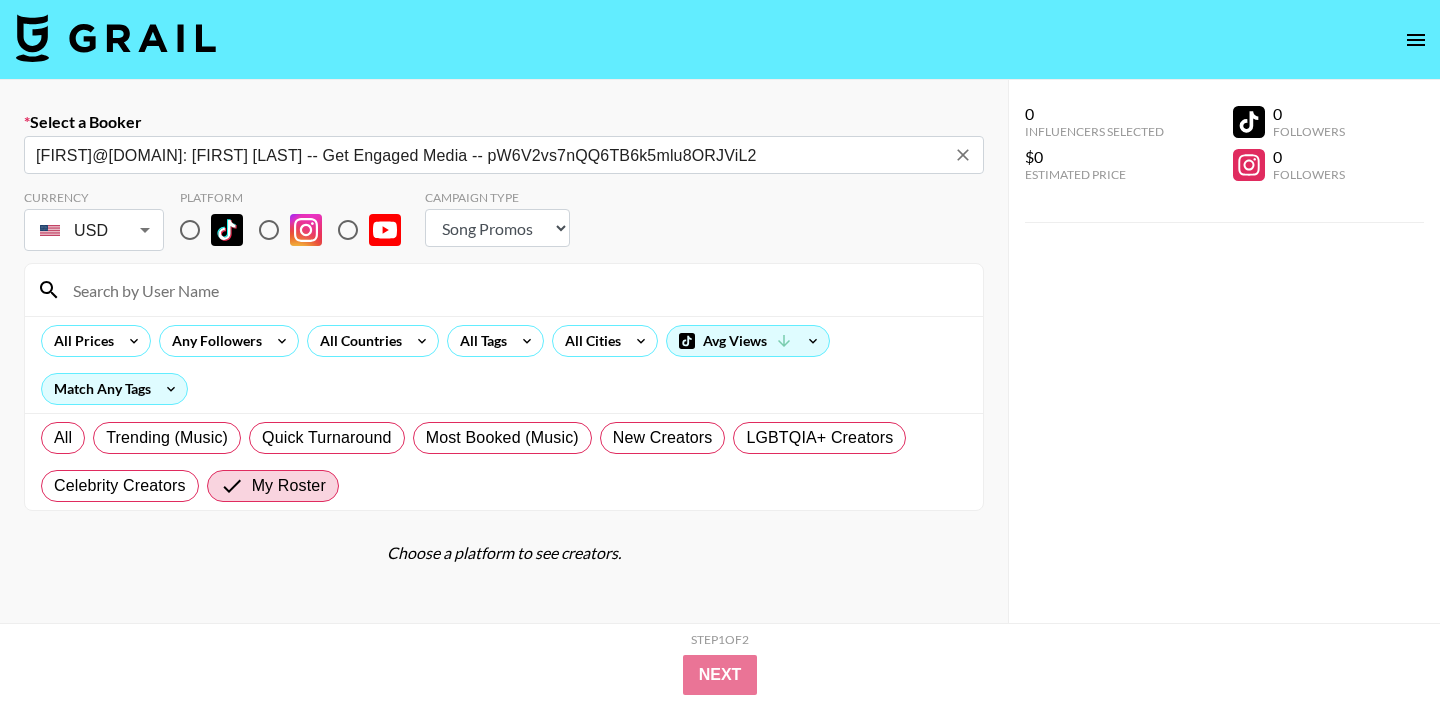 type on "[FIRST]@[DOMAIN]: [FIRST] [LAST] -- Get Engaged Media -- pW6V2vs7nQQ6TB6k5mlu8ORJViL2" 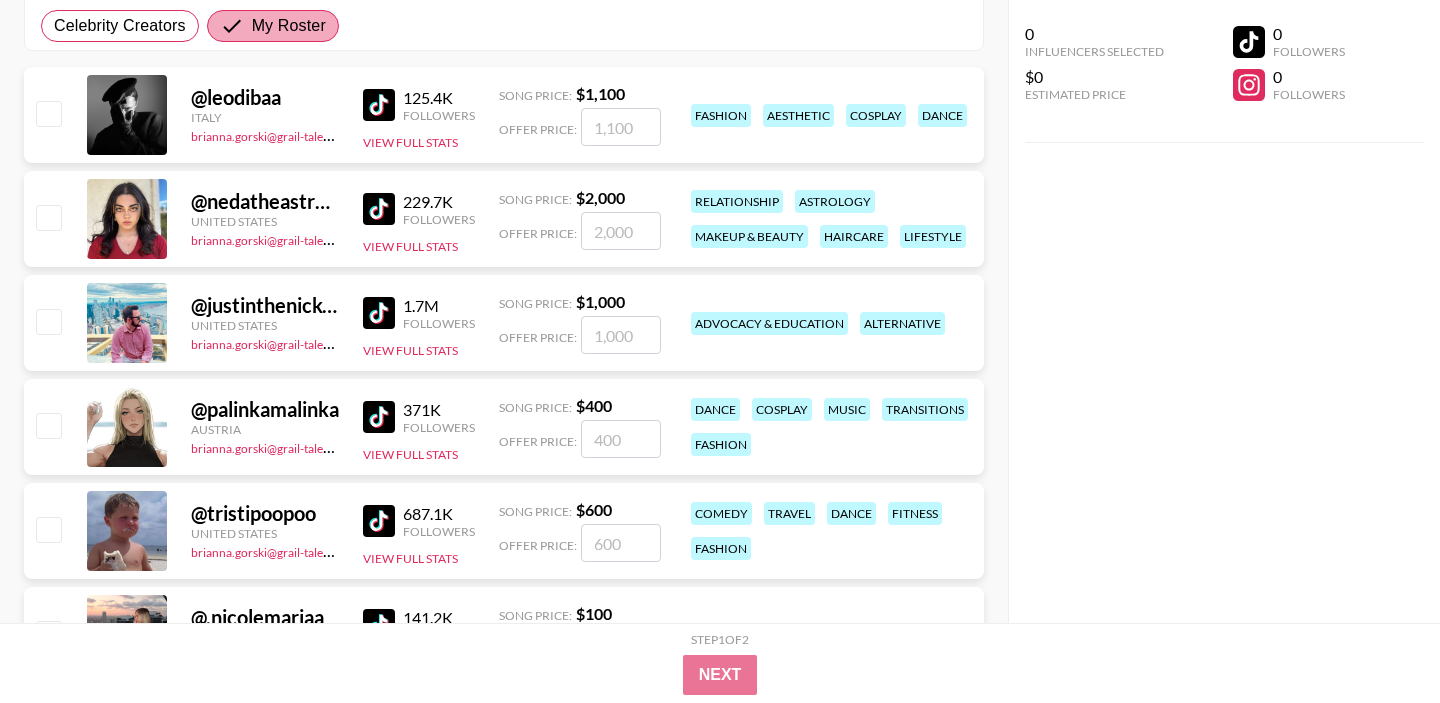 scroll, scrollTop: 576, scrollLeft: 0, axis: vertical 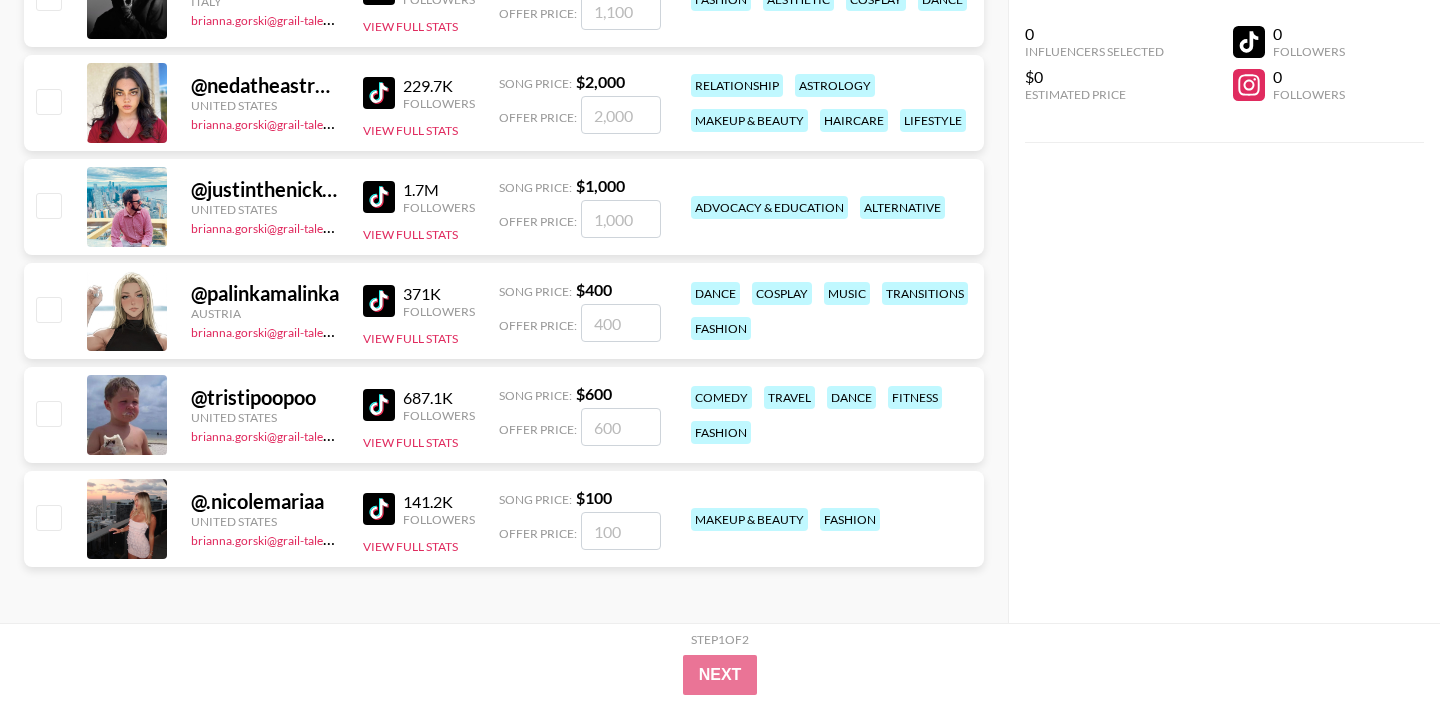 click at bounding box center (48, 413) 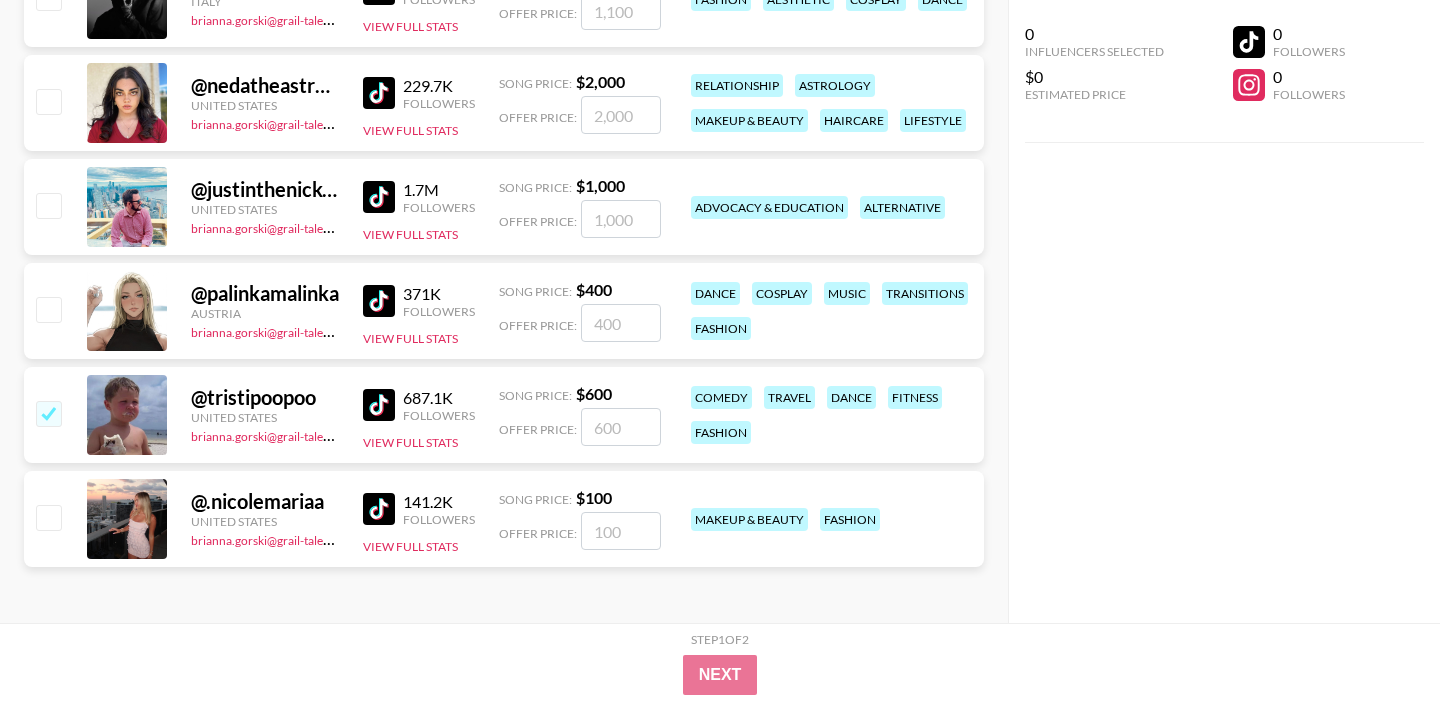 checkbox on "true" 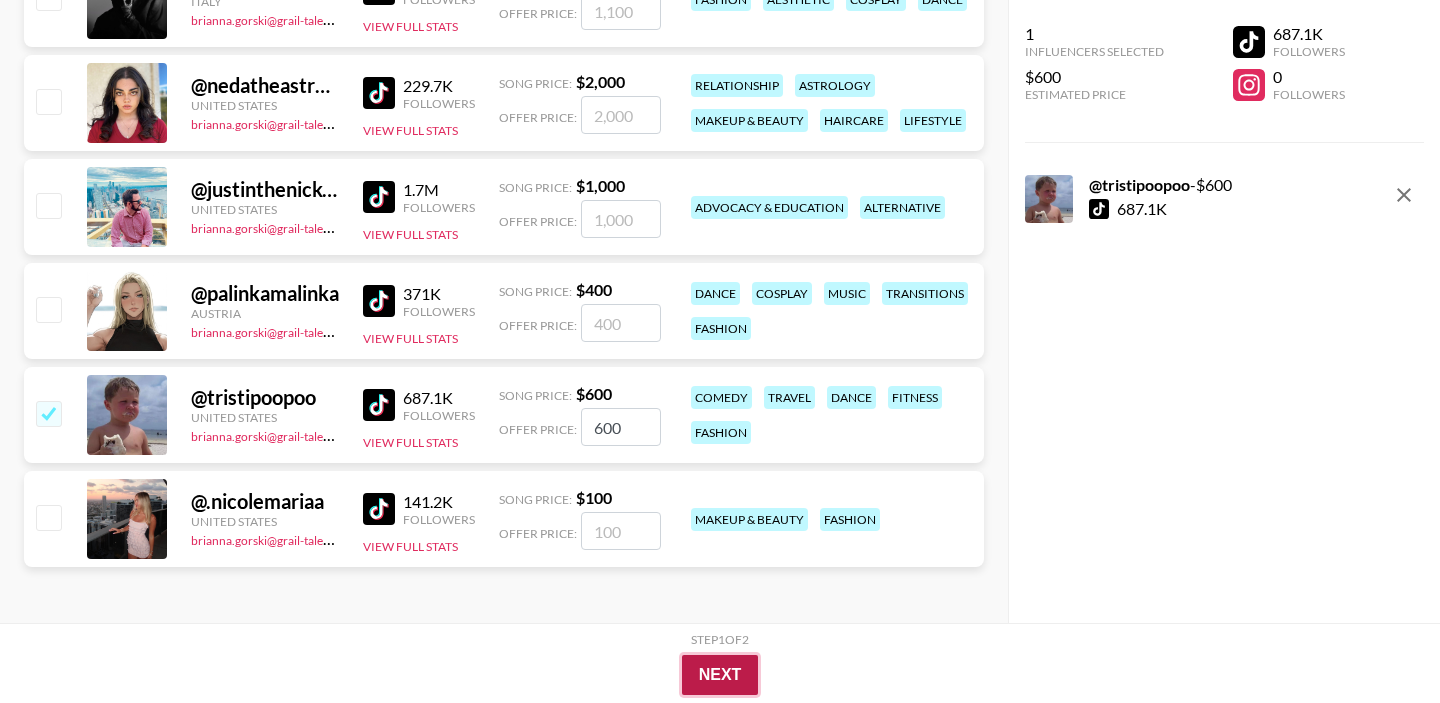 click on "Next" at bounding box center [720, 675] 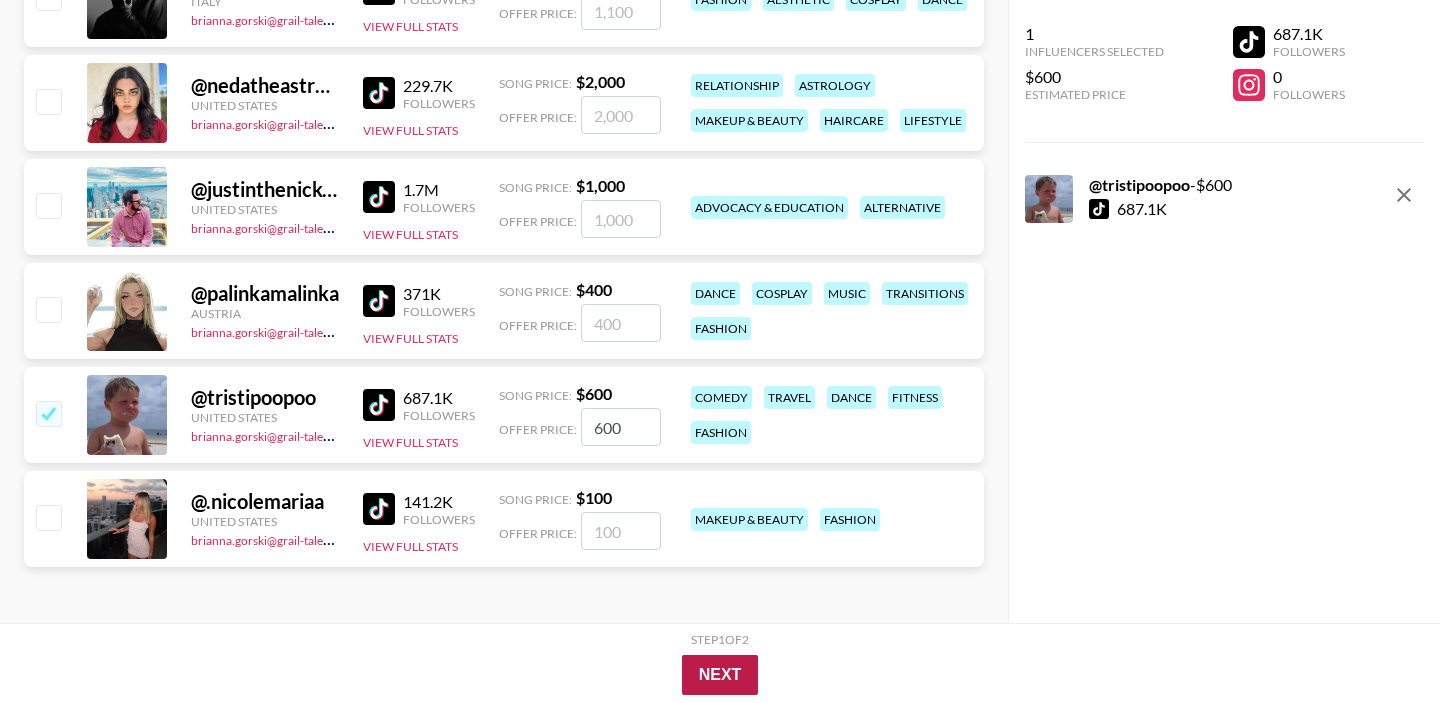 scroll, scrollTop: 281, scrollLeft: 0, axis: vertical 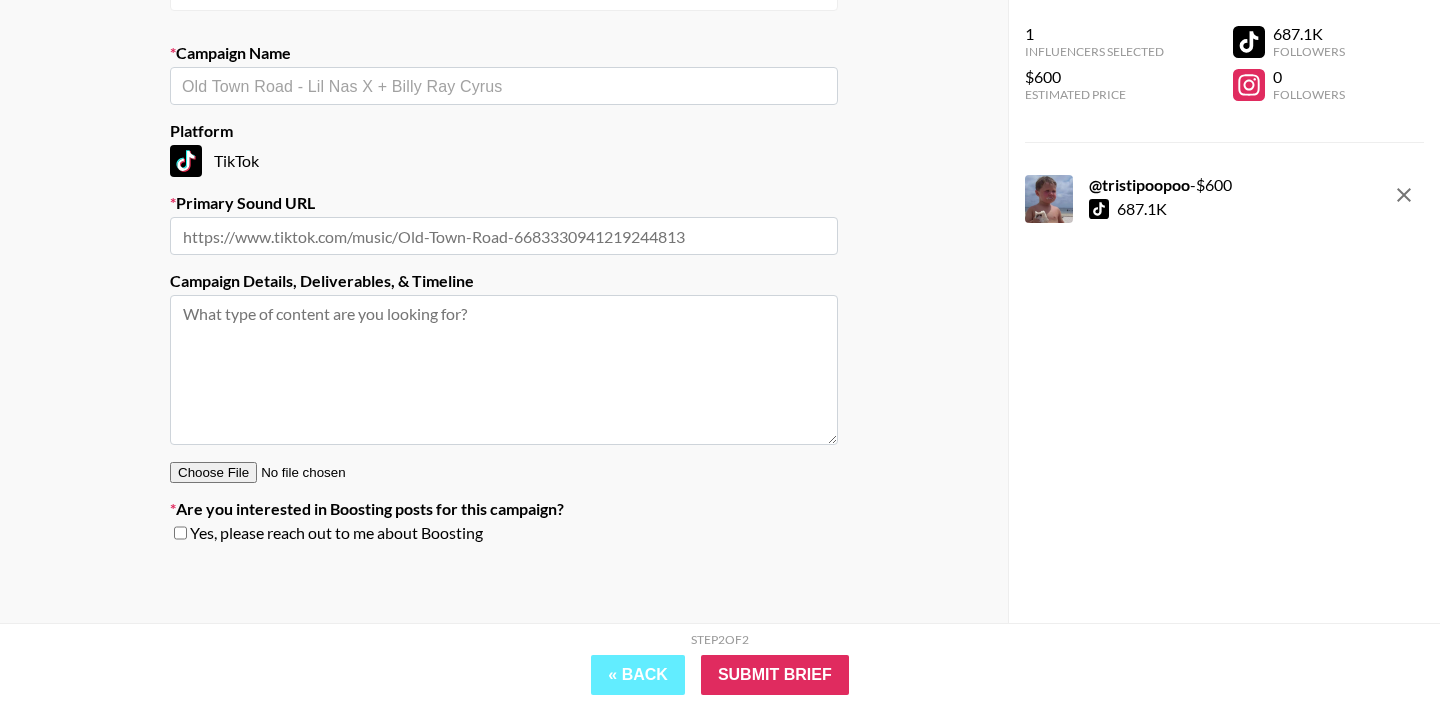 click at bounding box center [504, 86] 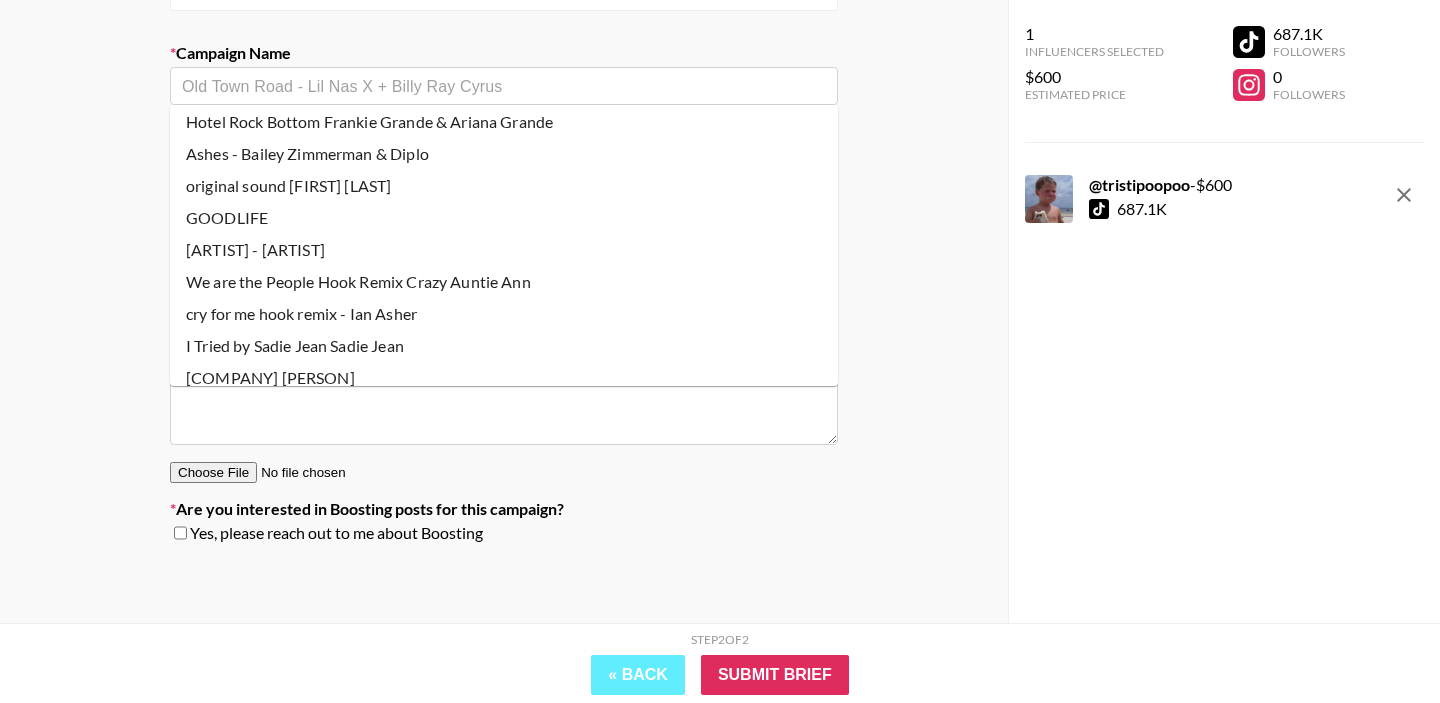 scroll, scrollTop: 87, scrollLeft: 0, axis: vertical 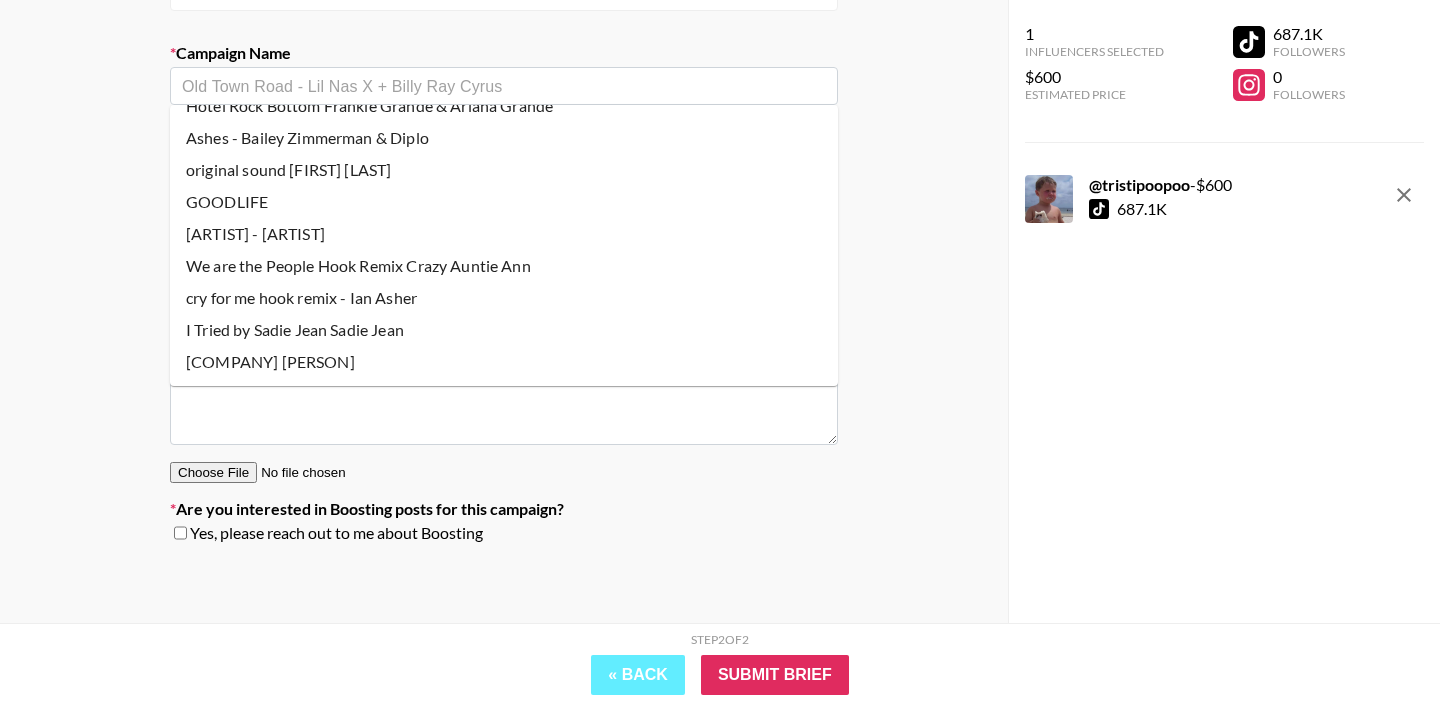 click on "cry for me hook remix - Ian Asher" at bounding box center (504, 298) 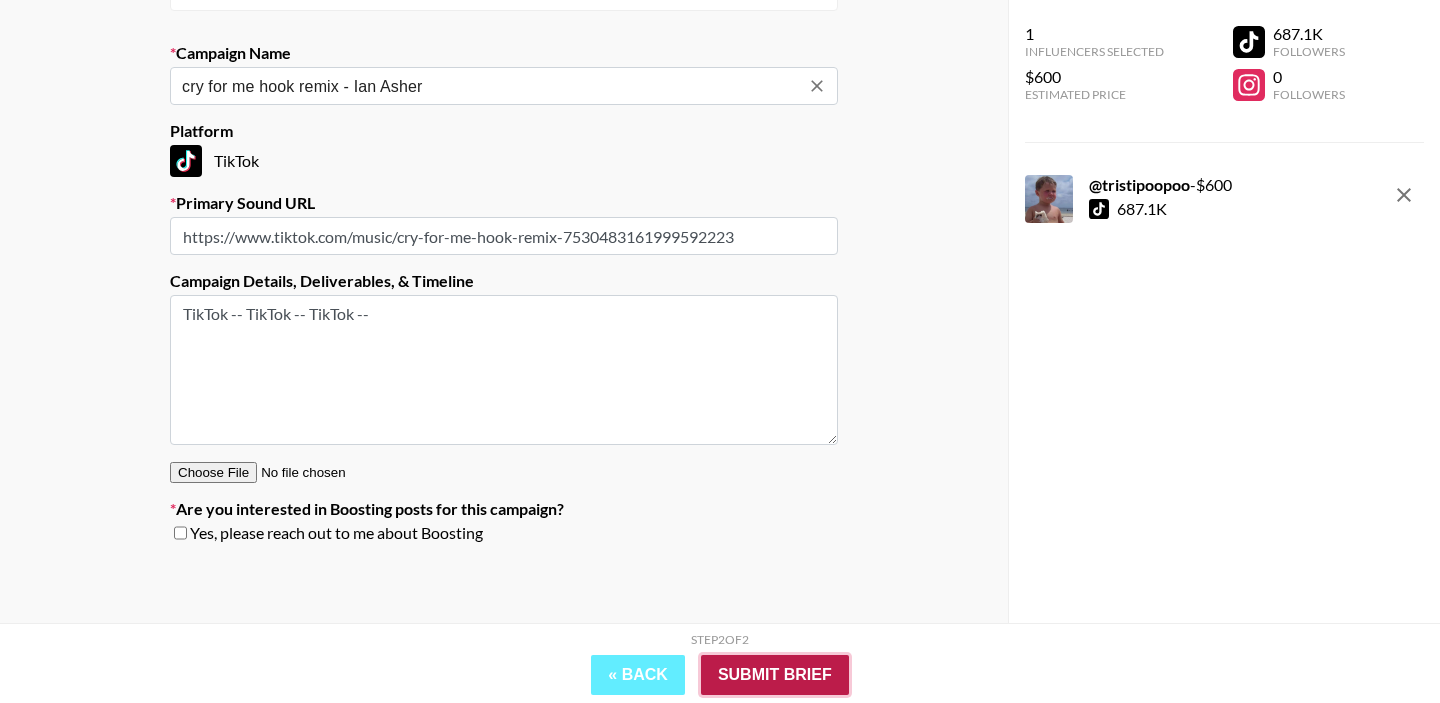 click on "Submit Brief" at bounding box center (775, 675) 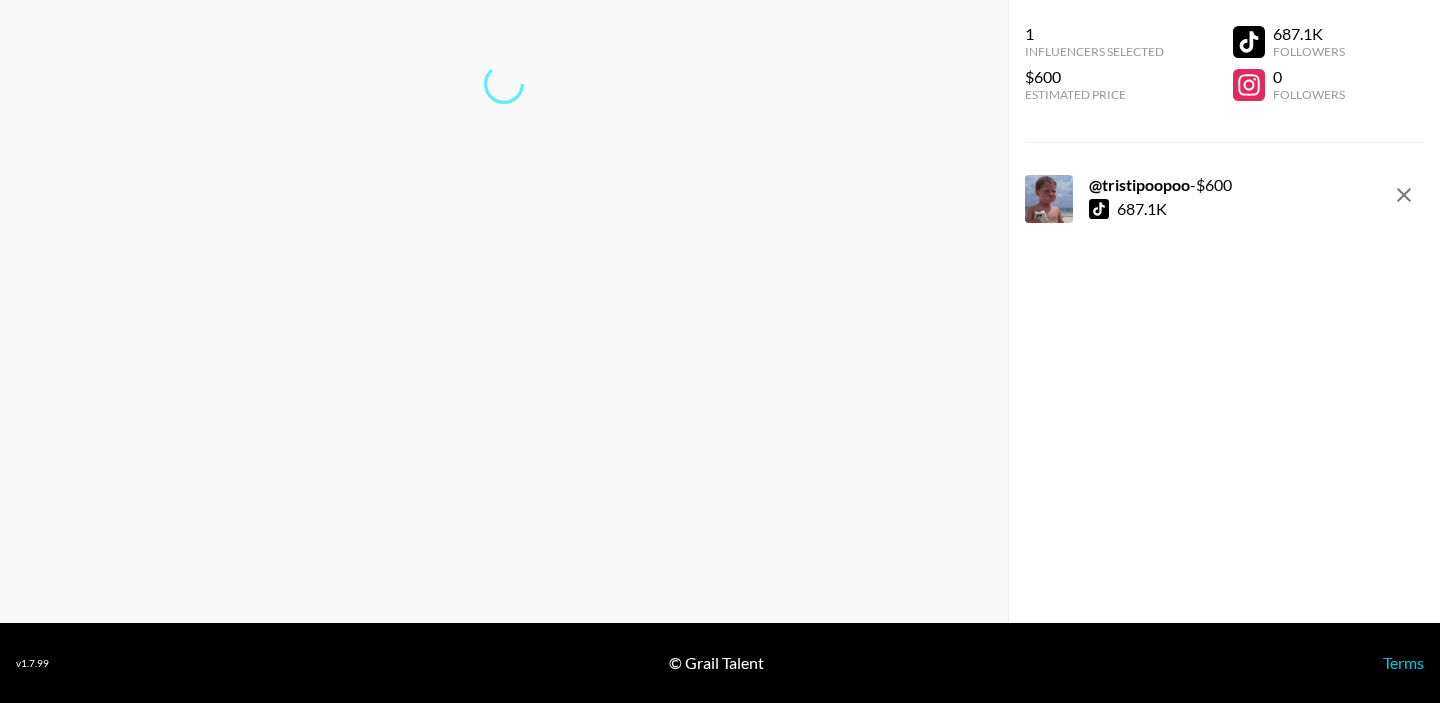 scroll, scrollTop: 80, scrollLeft: 0, axis: vertical 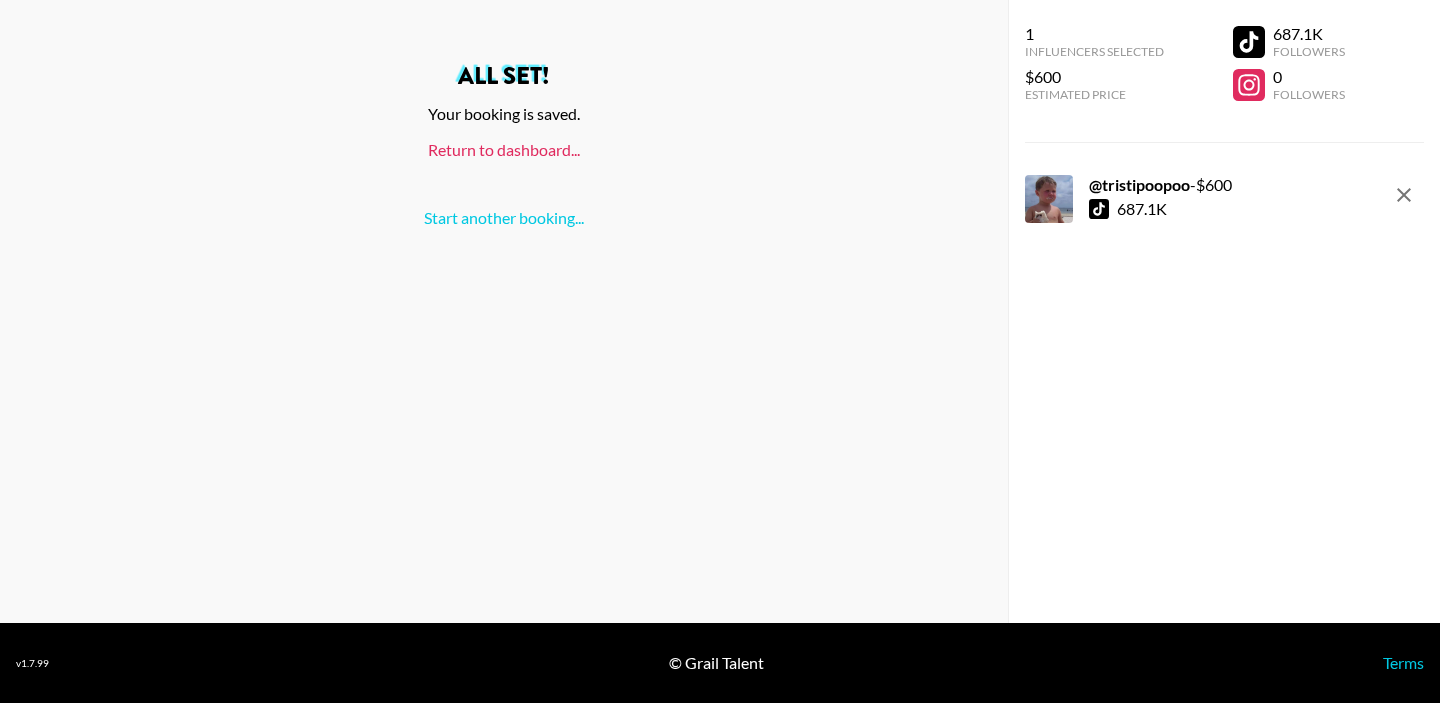 click on "Return to dashboard..." at bounding box center [504, 149] 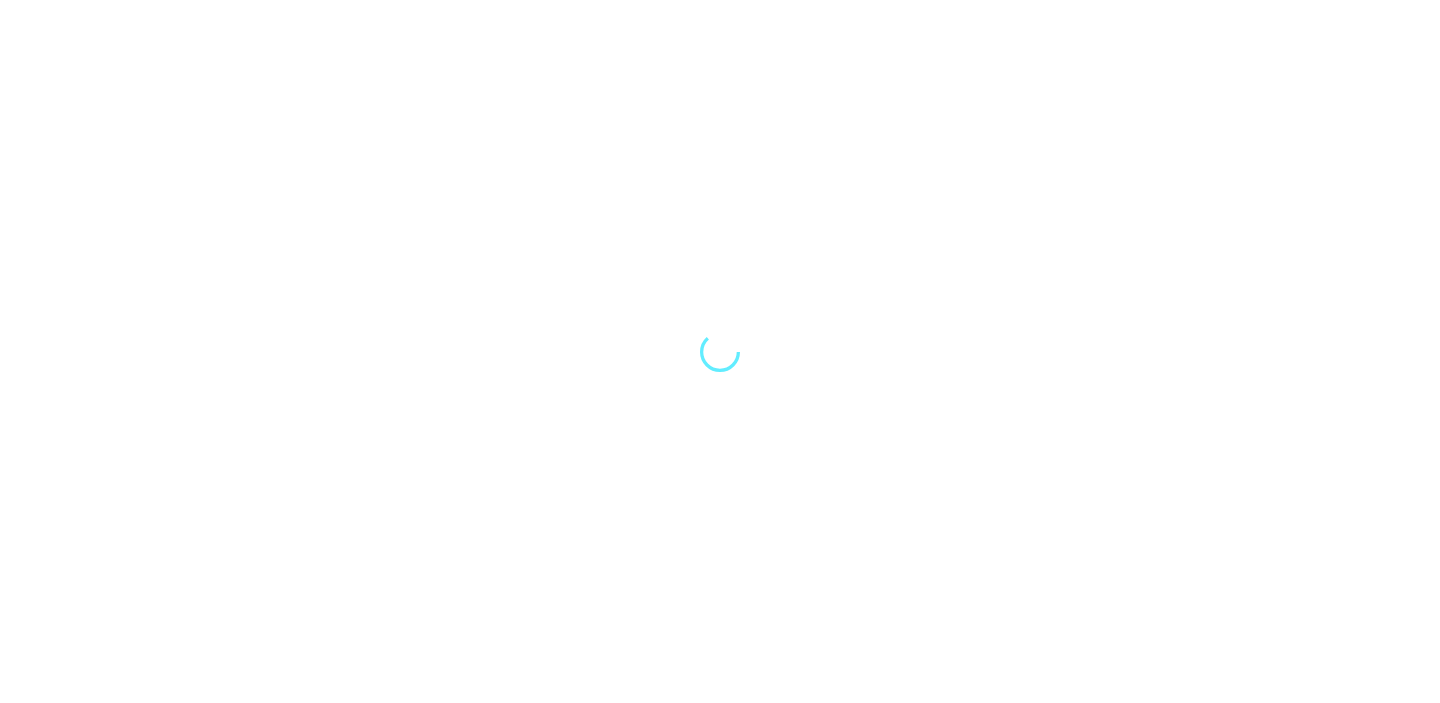 scroll, scrollTop: 0, scrollLeft: 0, axis: both 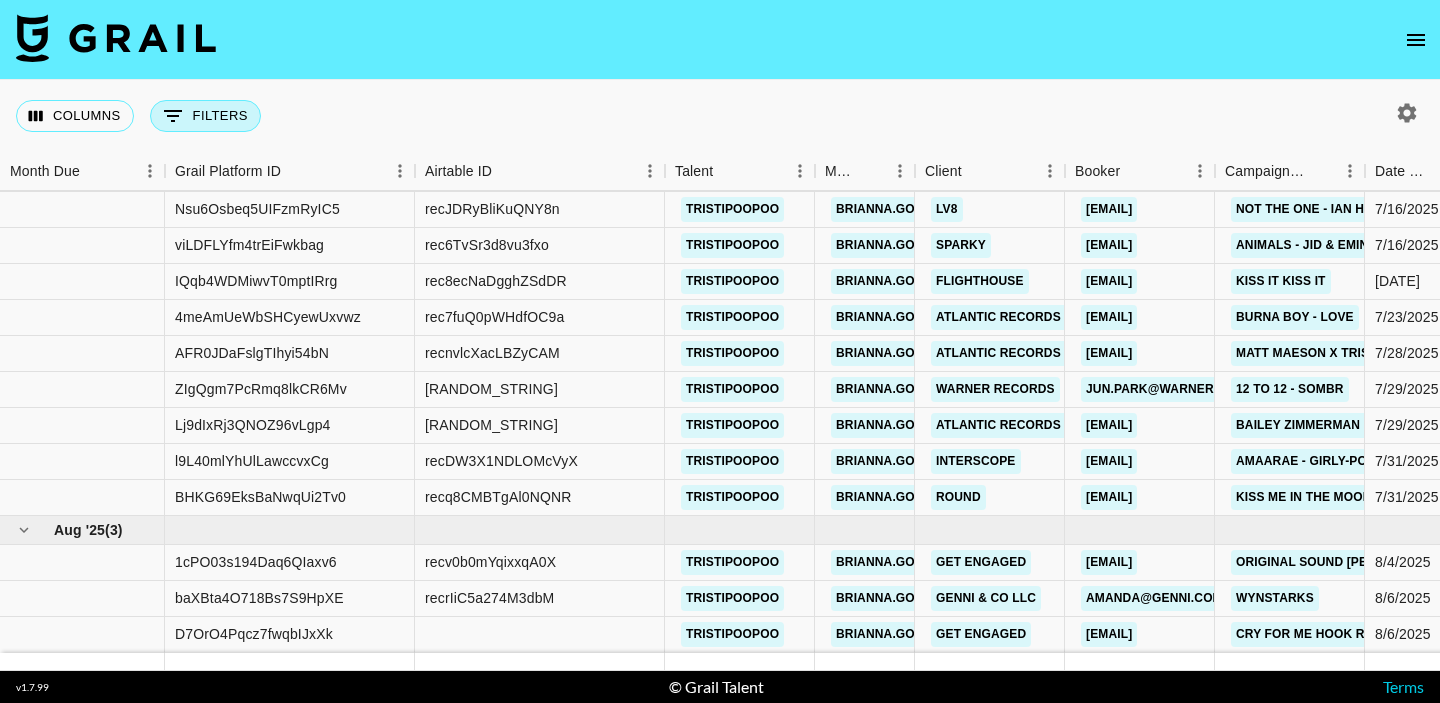 click on "0 Filters" at bounding box center (205, 116) 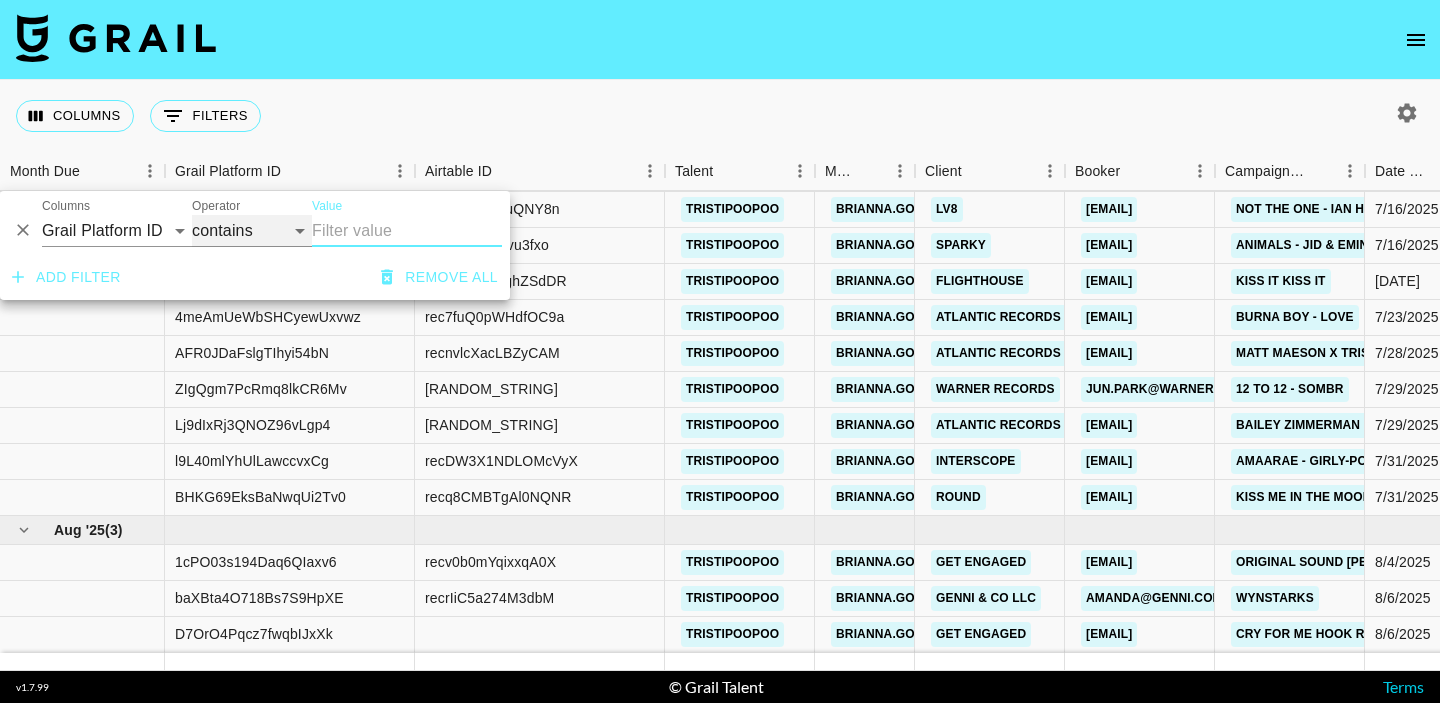 click on "contains equals starts with ends with is empty is not empty is any of" at bounding box center [252, 231] 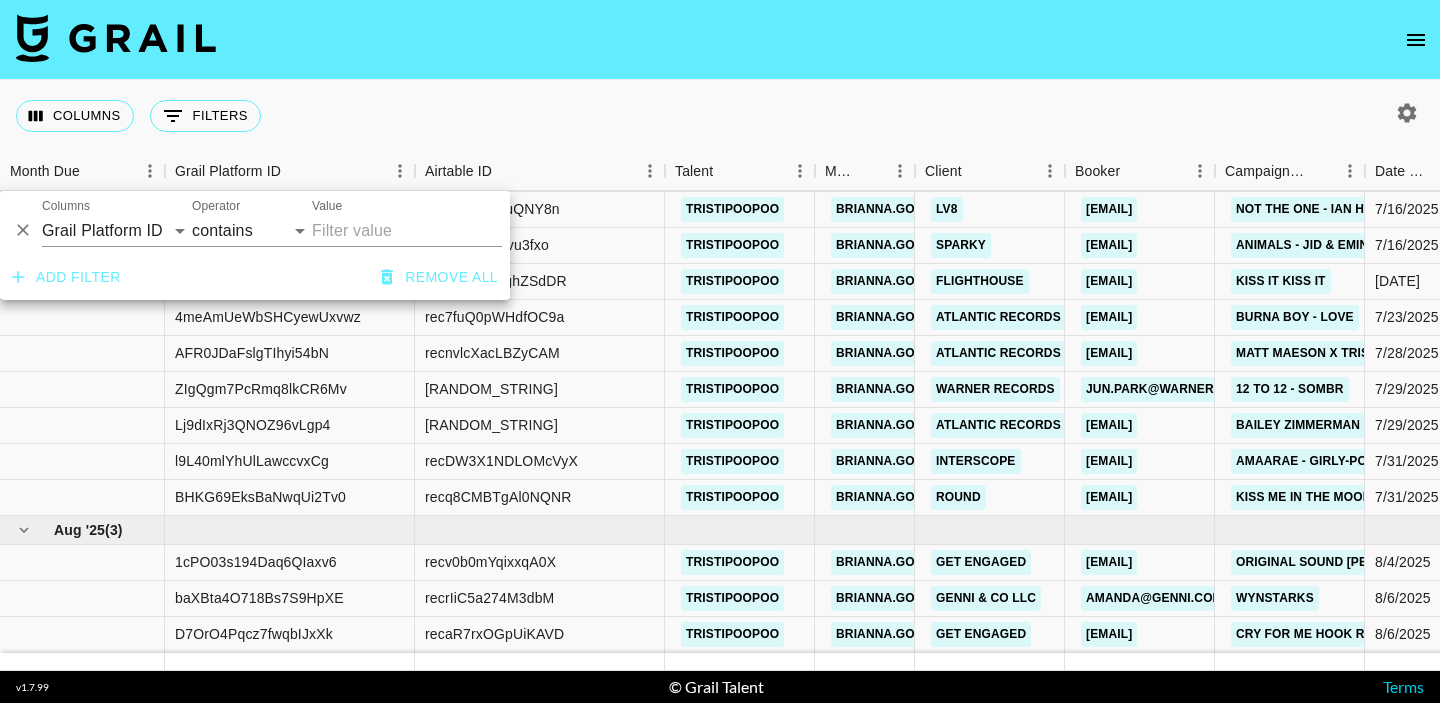click on "Columns 0 Filters + Booking" at bounding box center (720, 116) 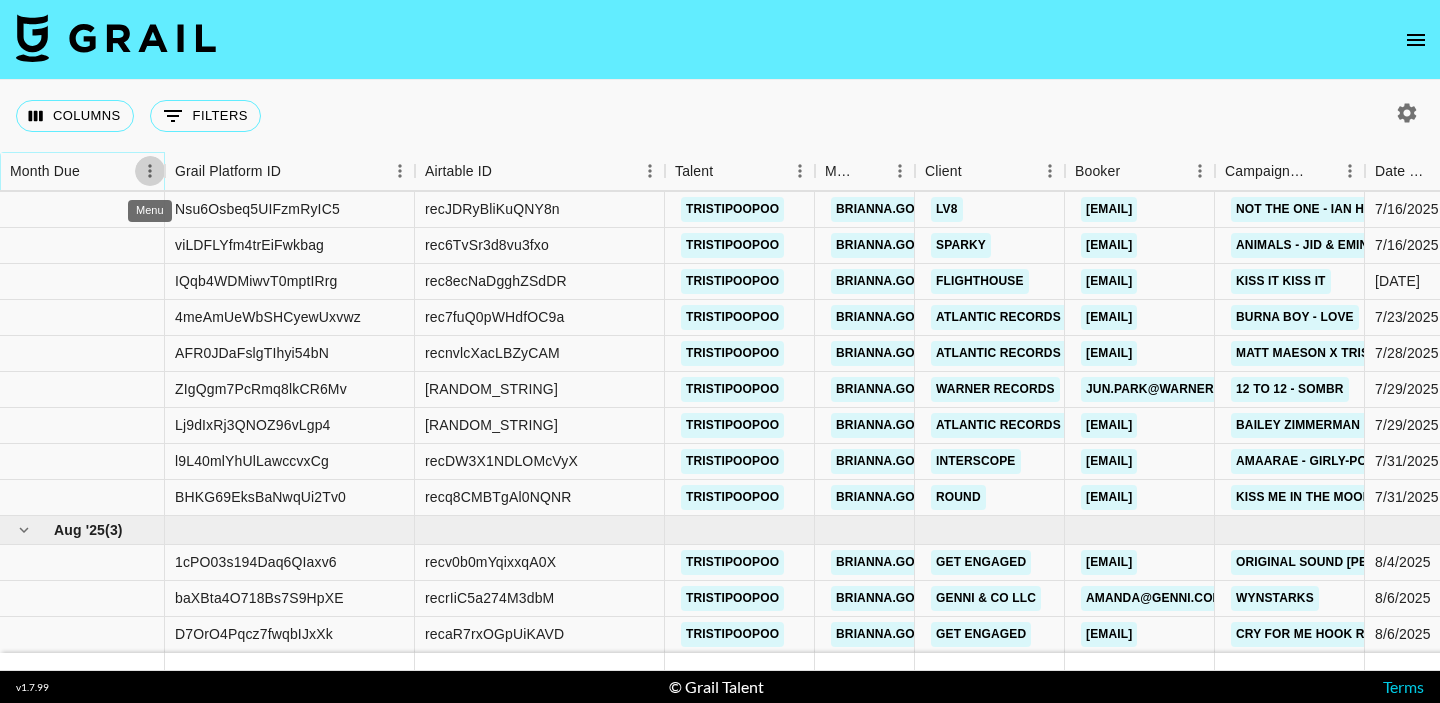 click 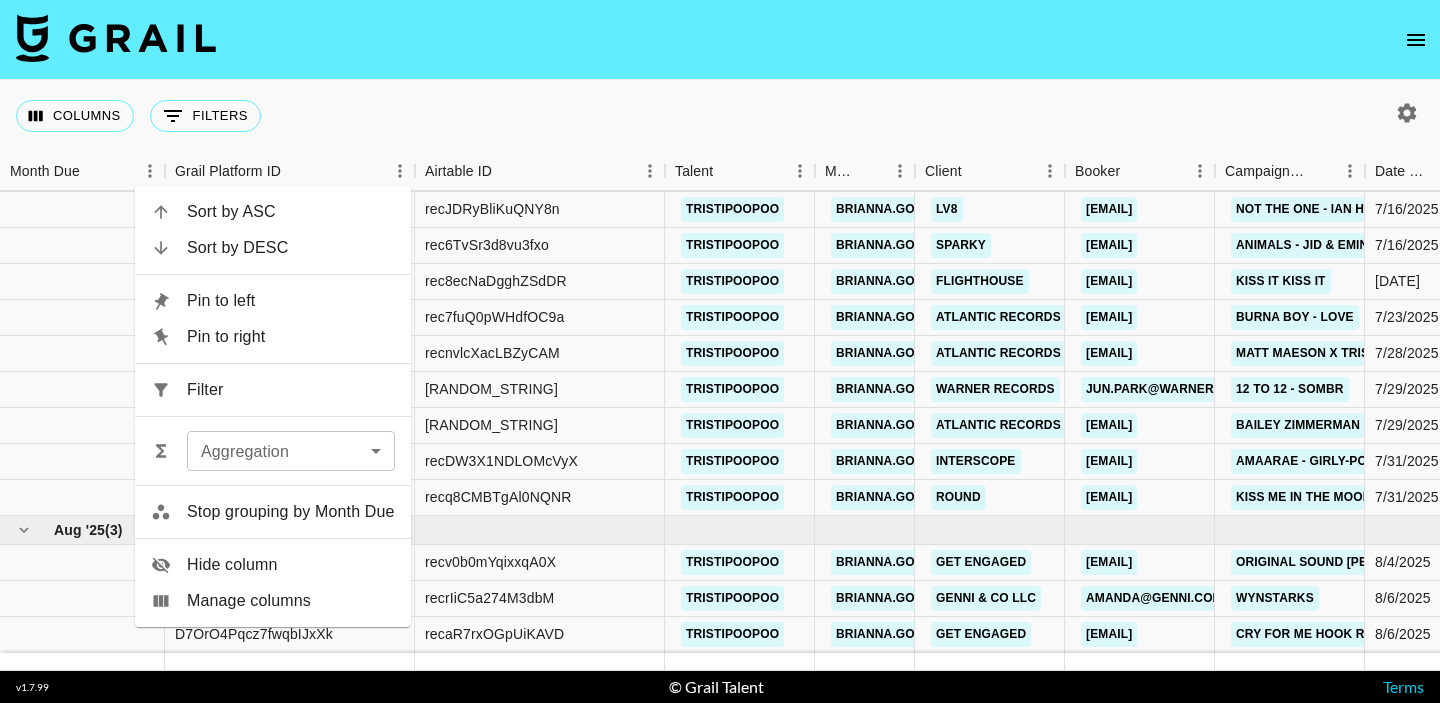 click on "Columns 0 Filters + Booking" at bounding box center [720, 116] 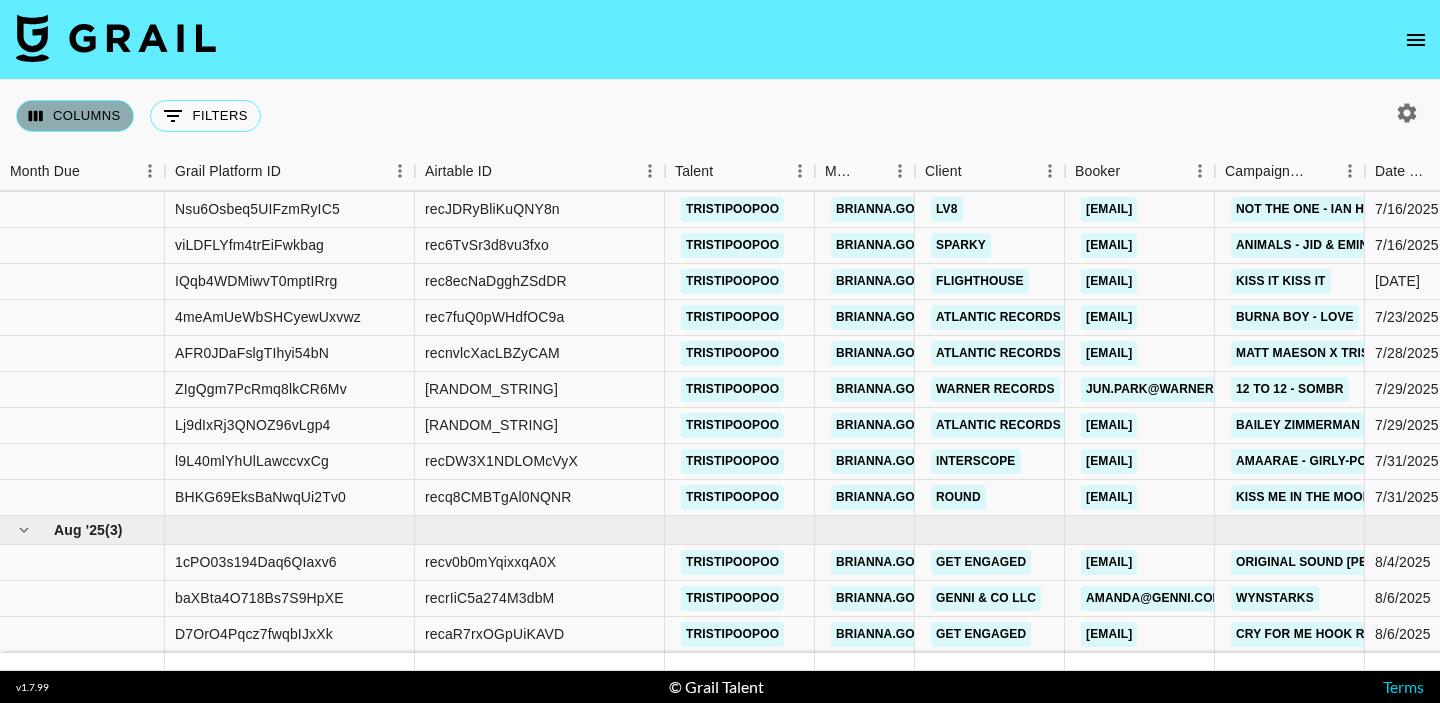 click on "Columns" at bounding box center [75, 116] 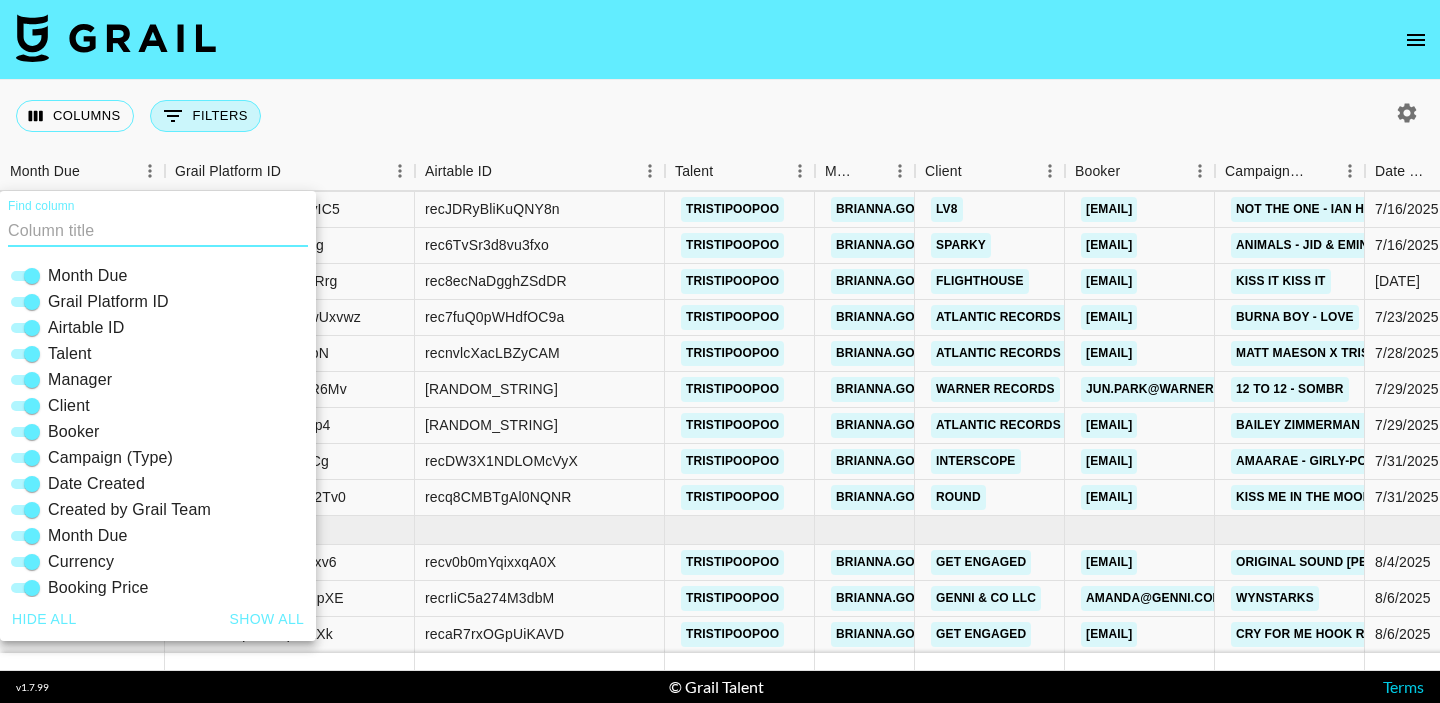 click 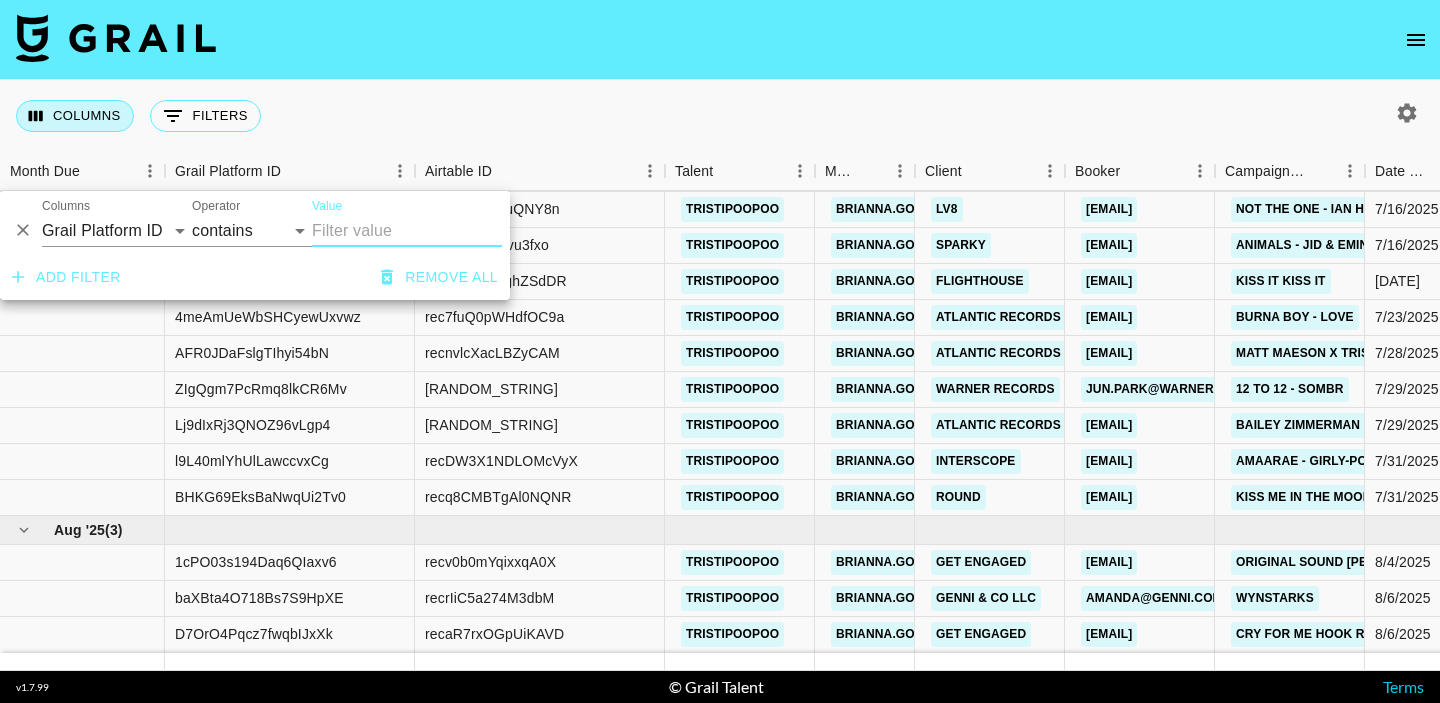 click on "Columns" at bounding box center (75, 116) 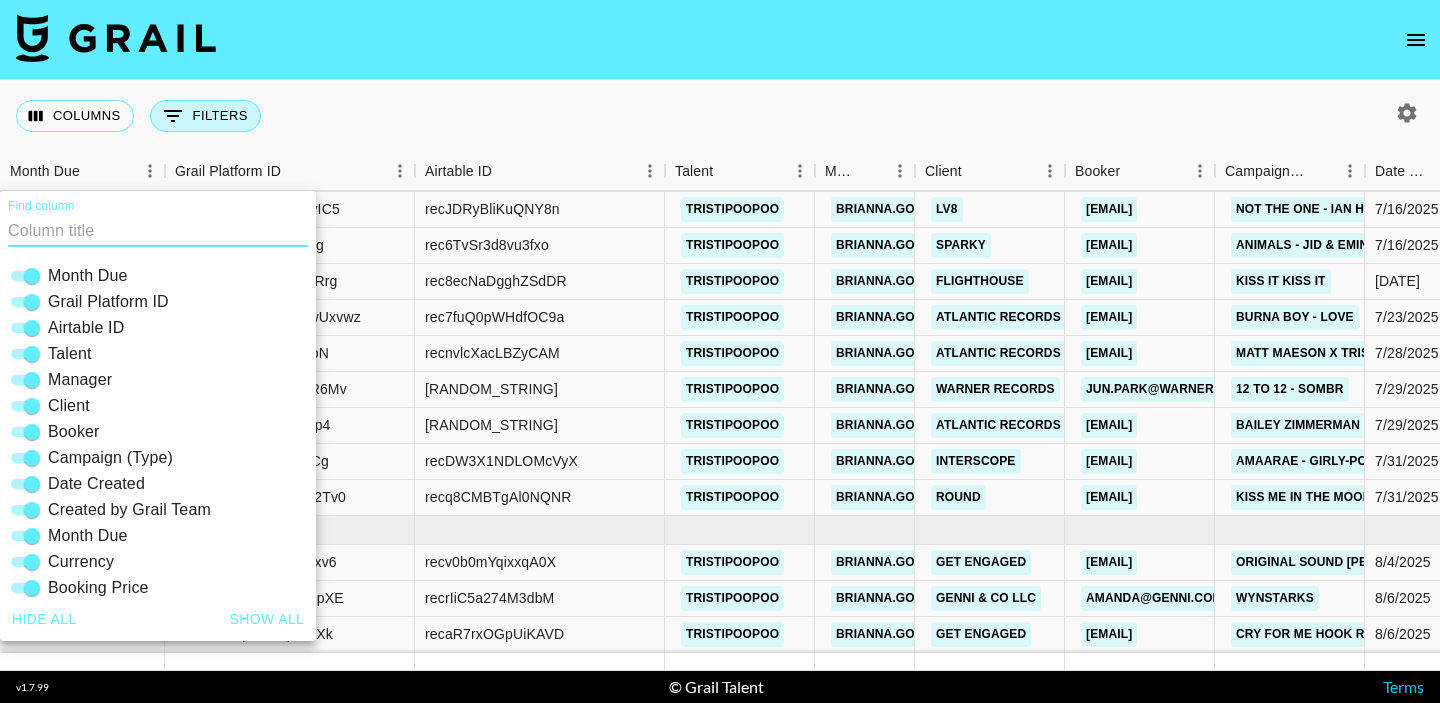 click on "0 Filters" at bounding box center (205, 116) 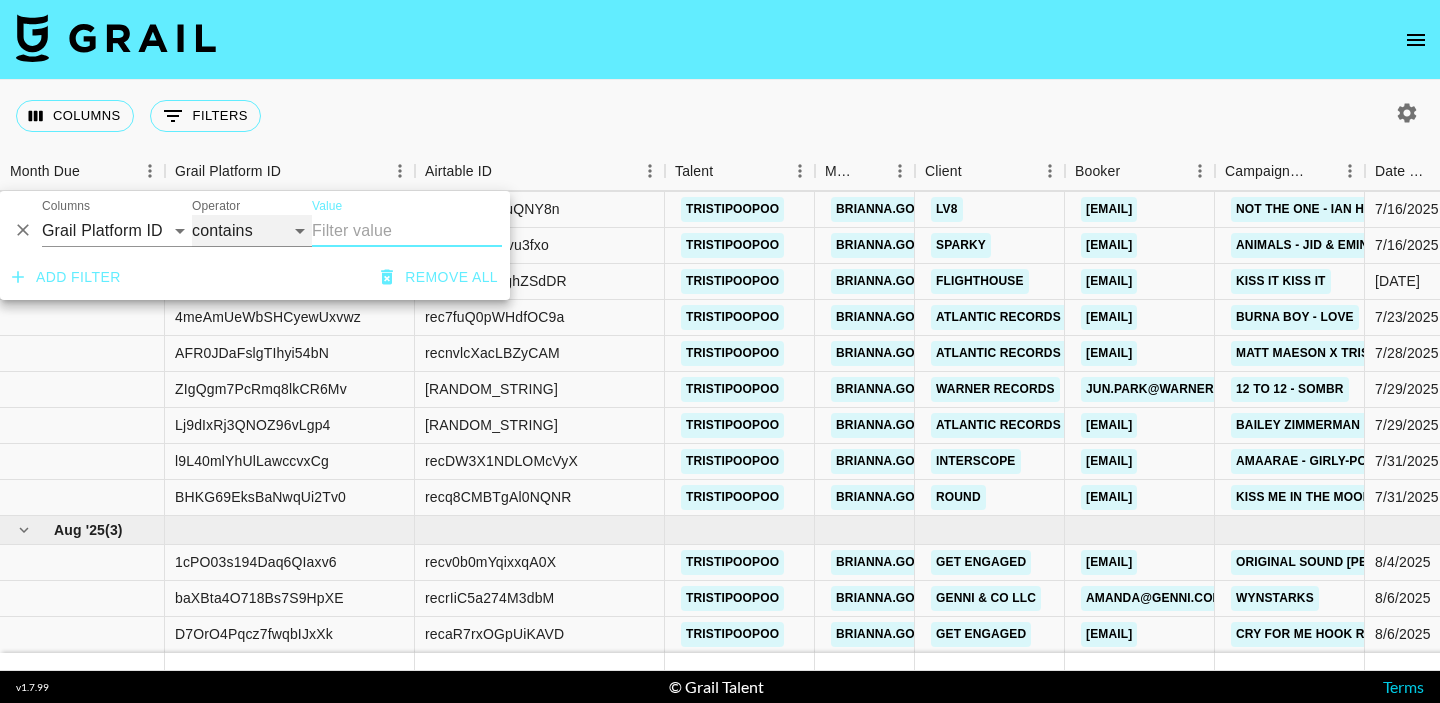 click on "contains equals starts with ends with is empty is not empty is any of" at bounding box center [252, 231] 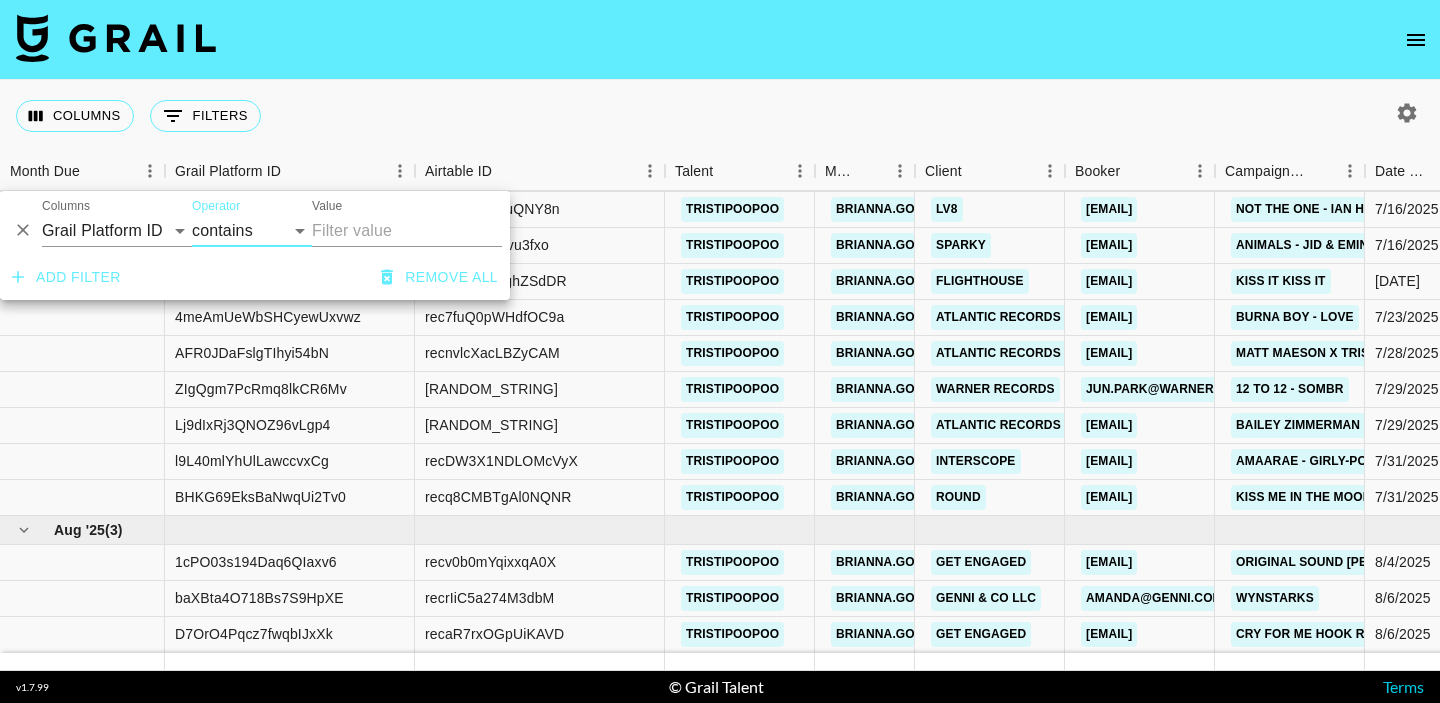 click on "Value" at bounding box center (407, 231) 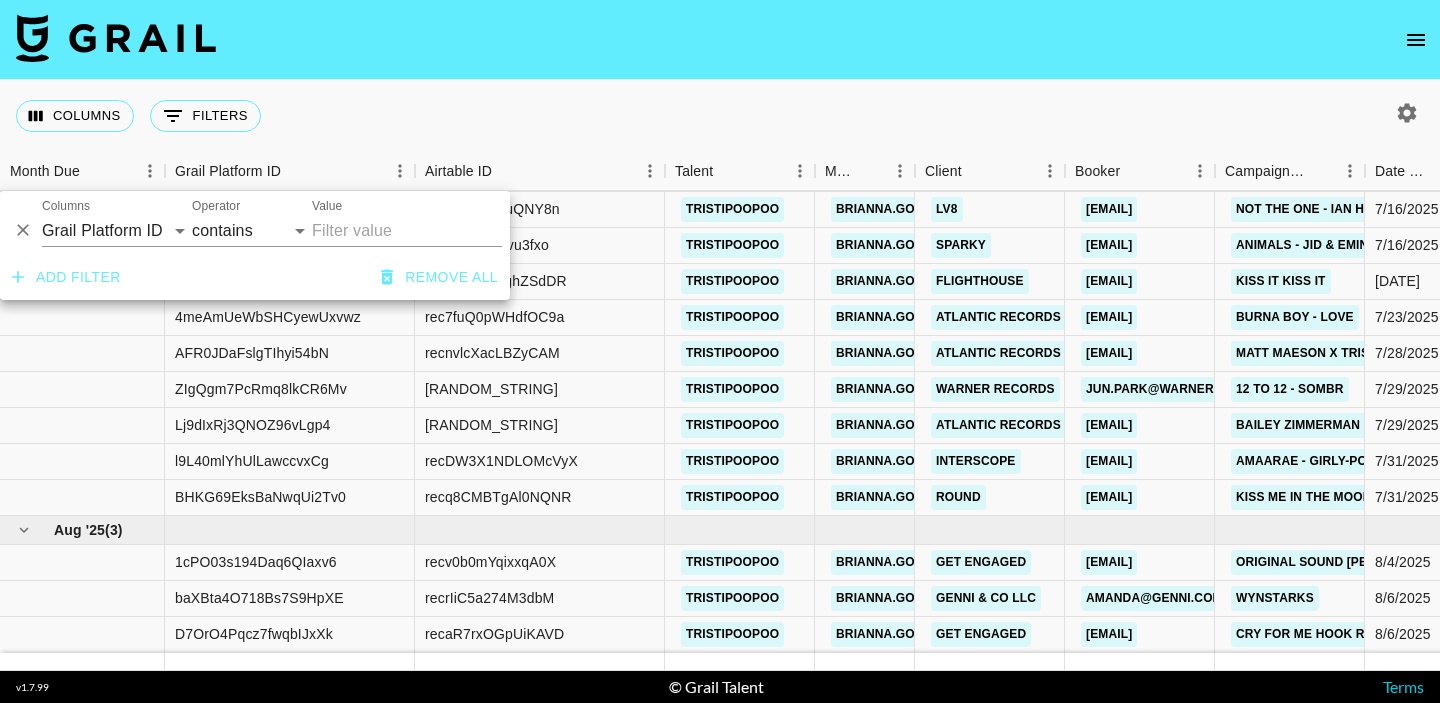click on "Columns 0 Filters + Booking" at bounding box center [720, 116] 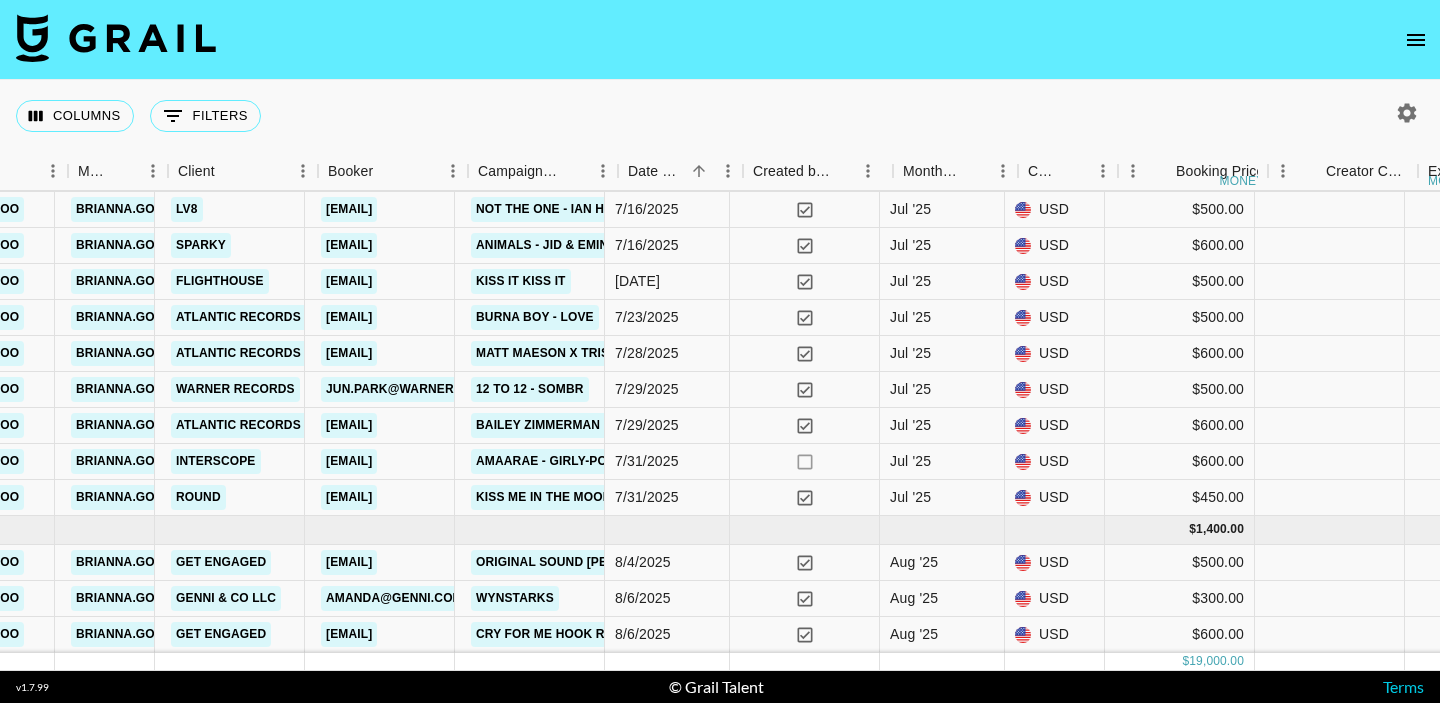 scroll, scrollTop: 986, scrollLeft: 765, axis: both 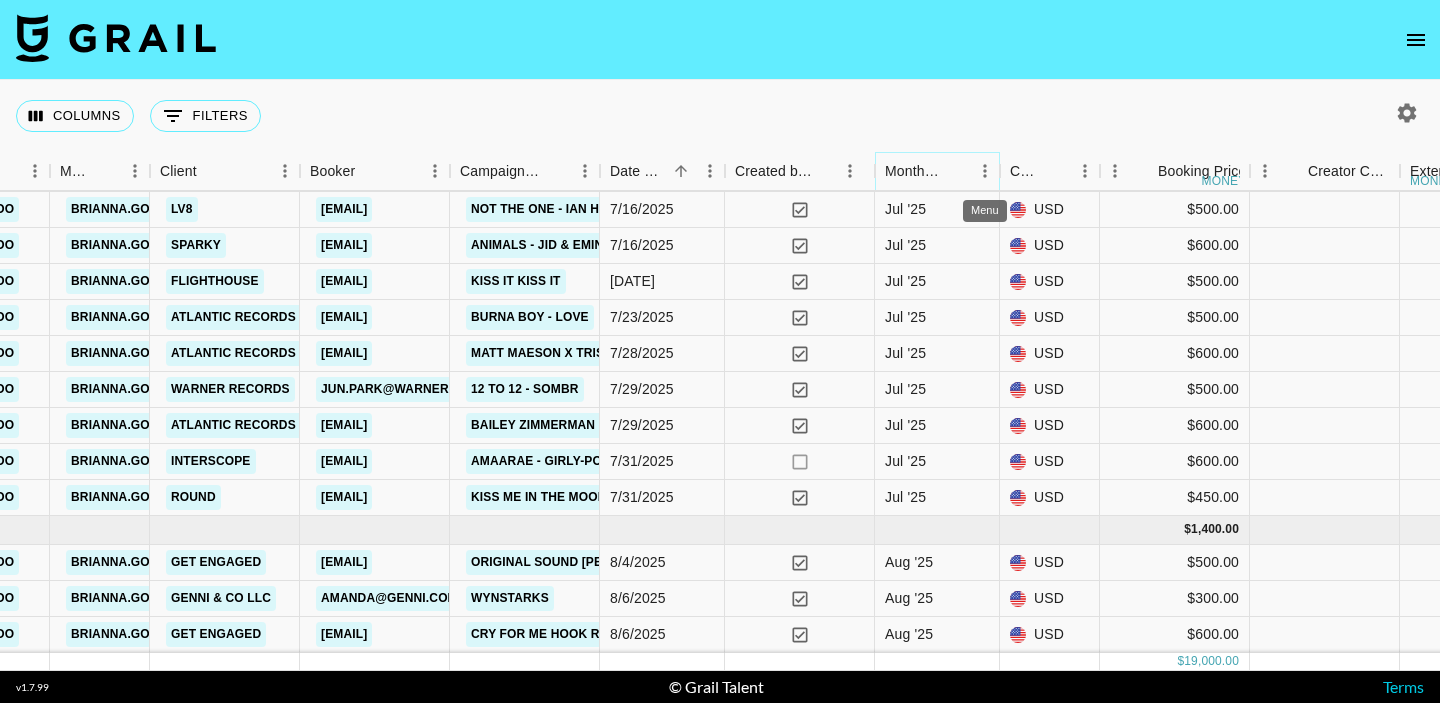 click 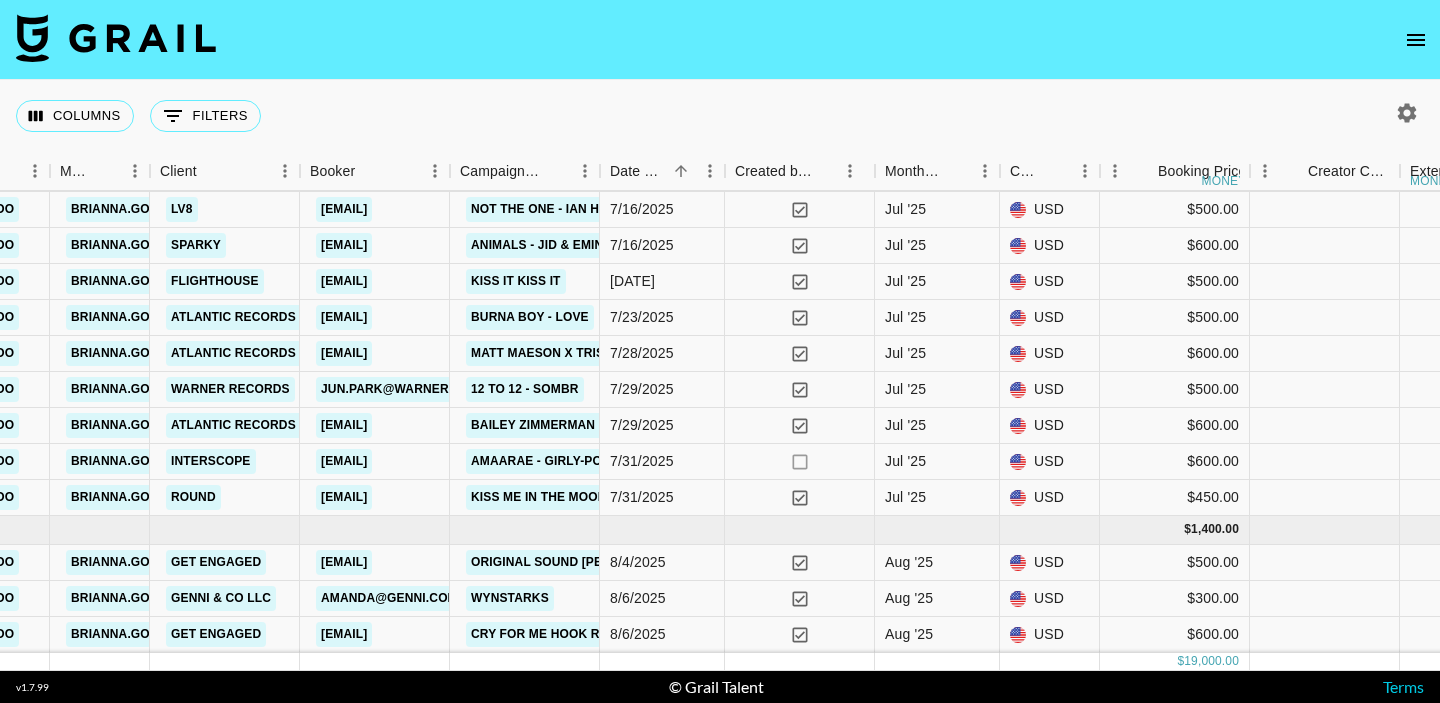 click on "Columns 0 Filters + Booking" at bounding box center (720, 116) 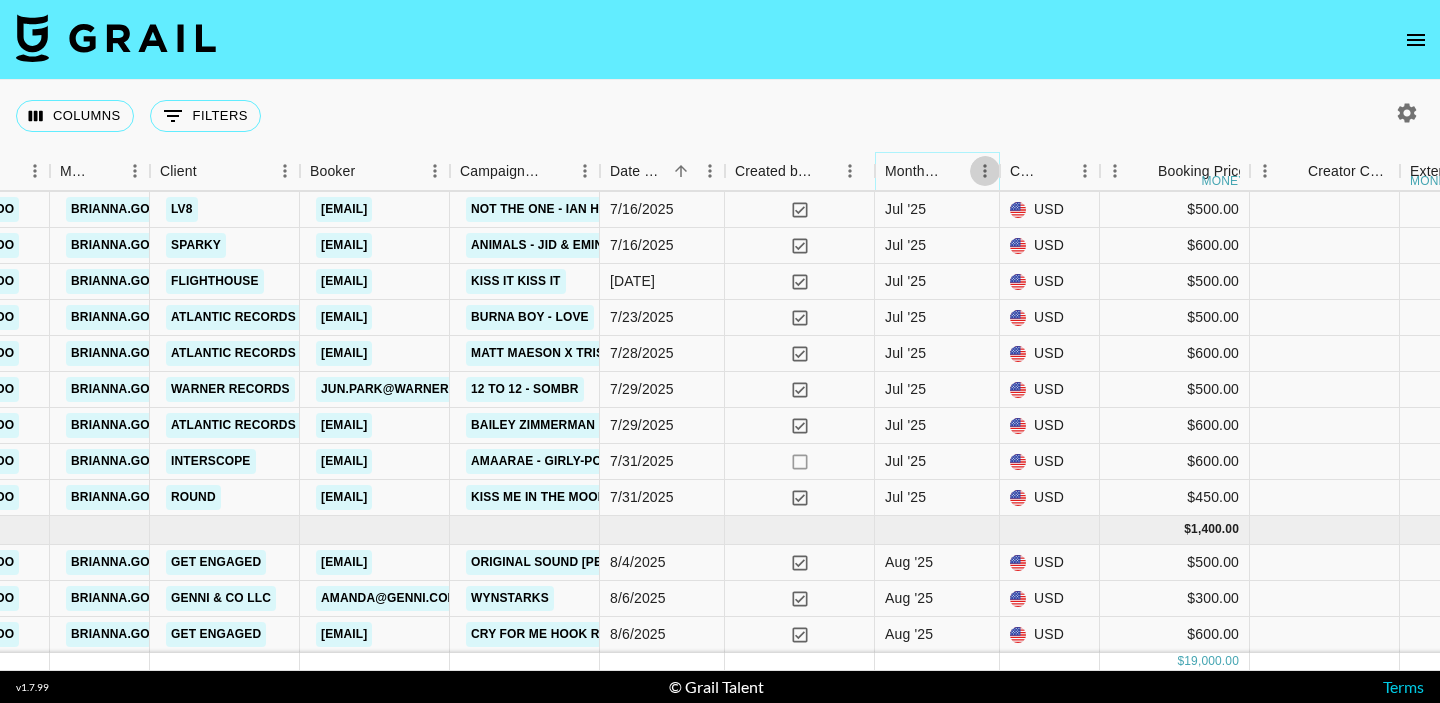 click 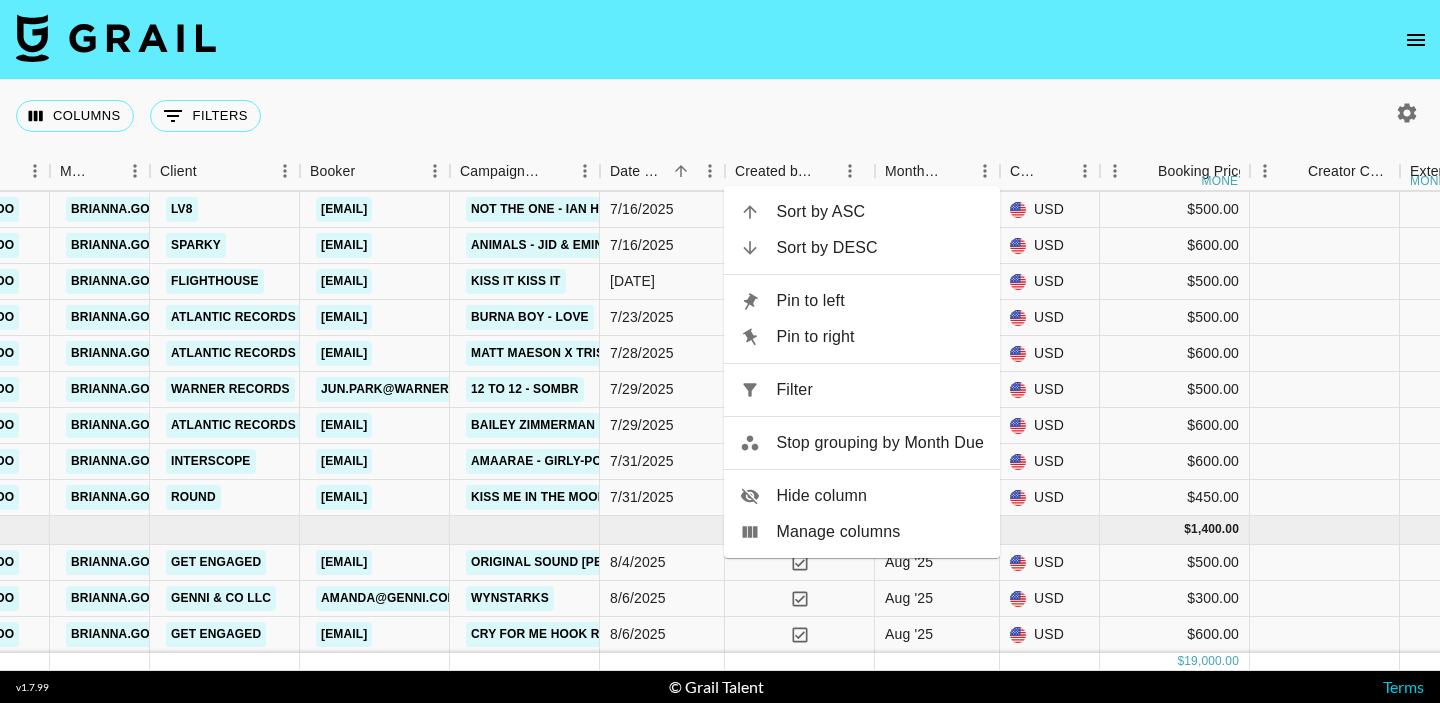 click on "Filter" at bounding box center (880, 390) 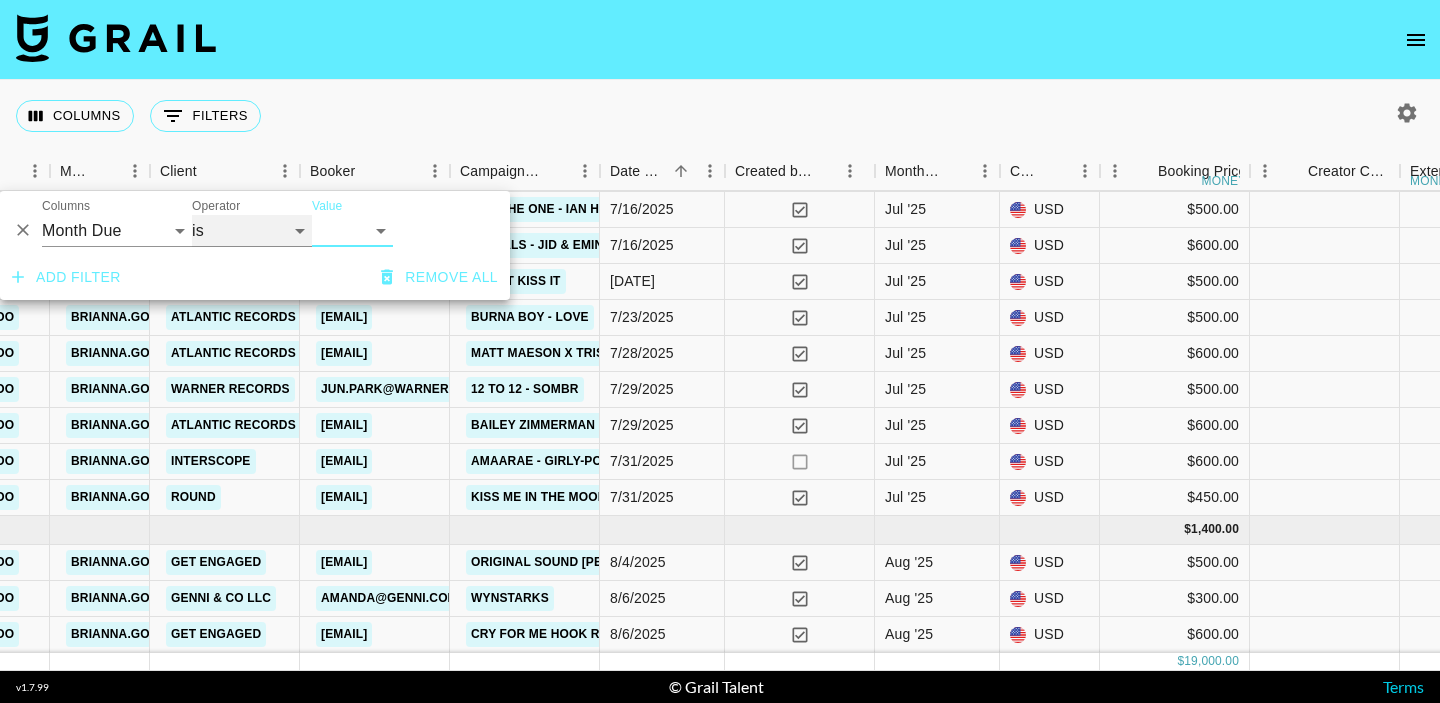 click on "is is not is any of" at bounding box center (252, 231) 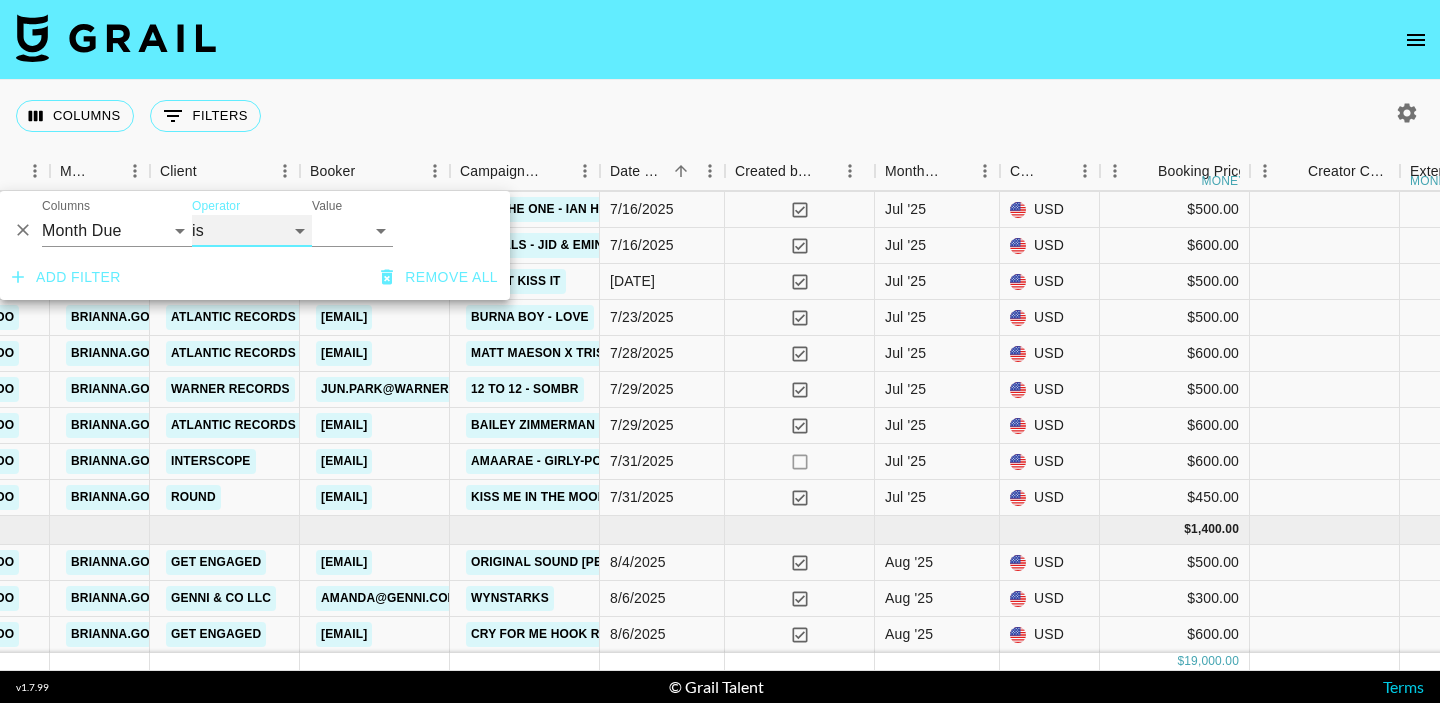 select on "not" 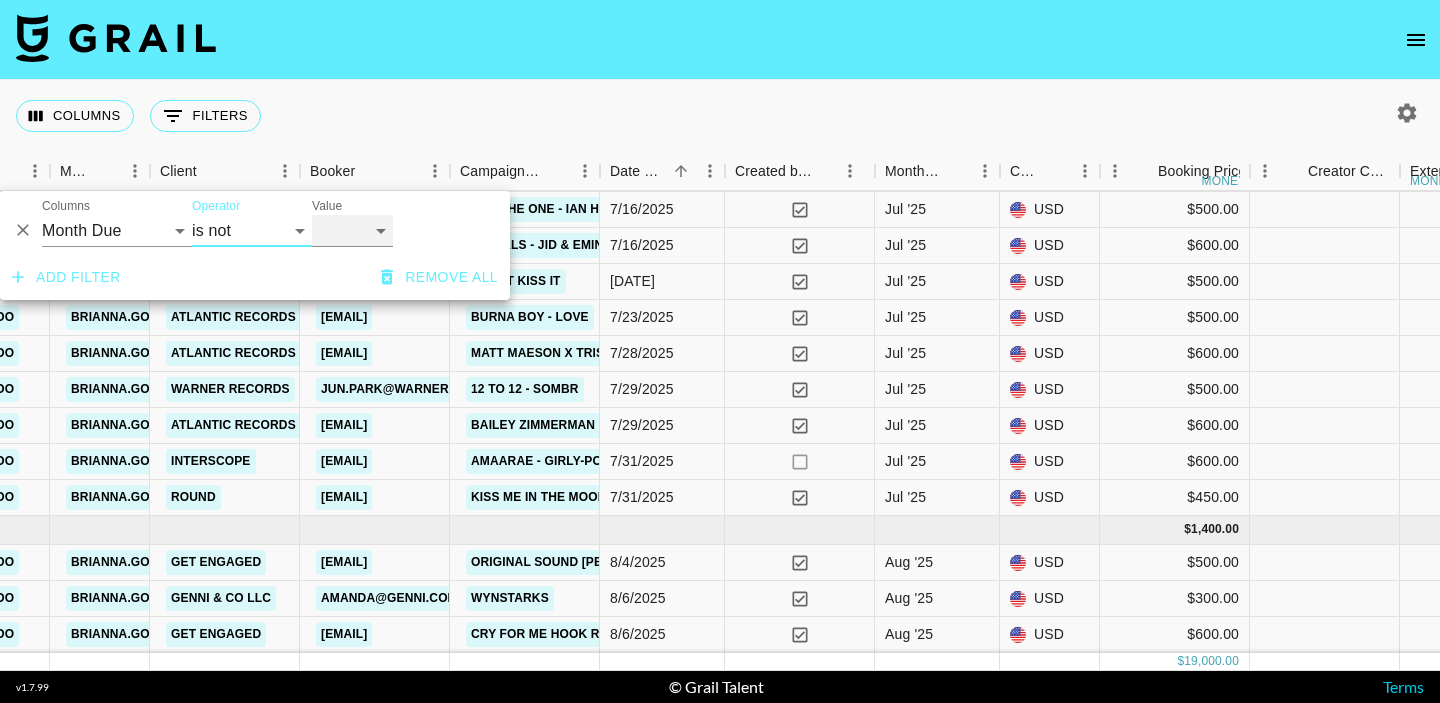 click on "Aug '26 Jul '26 Jun '26 May '26 Apr '26 Mar '26 Feb '26 Jan '26 Dec '25 Nov '25 Oct '25 Sep '25 Aug '25 Jul '25 Jun '25 May '25 Apr '25 Mar '25 Feb '25 Jan '25 Dec '24 Nov '24 Oct '24 Sep '24 Aug '24" at bounding box center [352, 231] 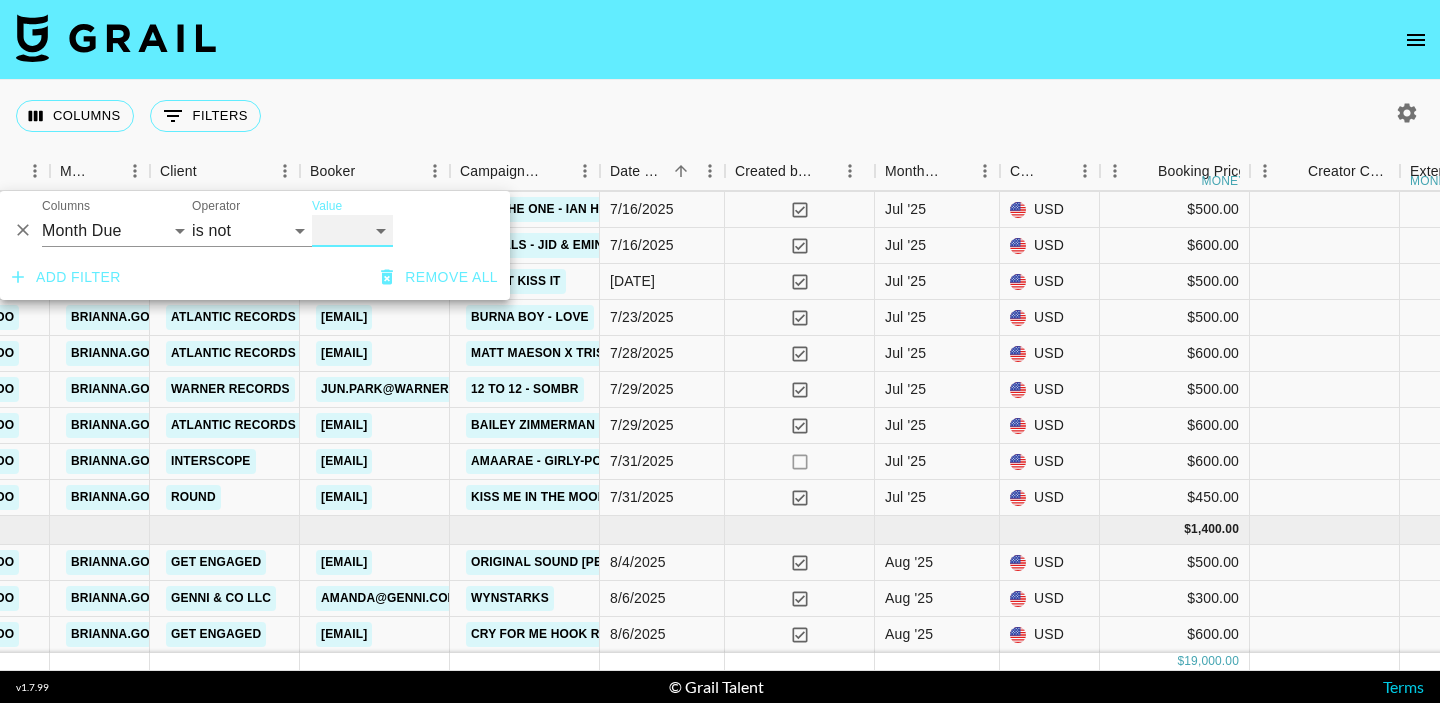 select on "May '25" 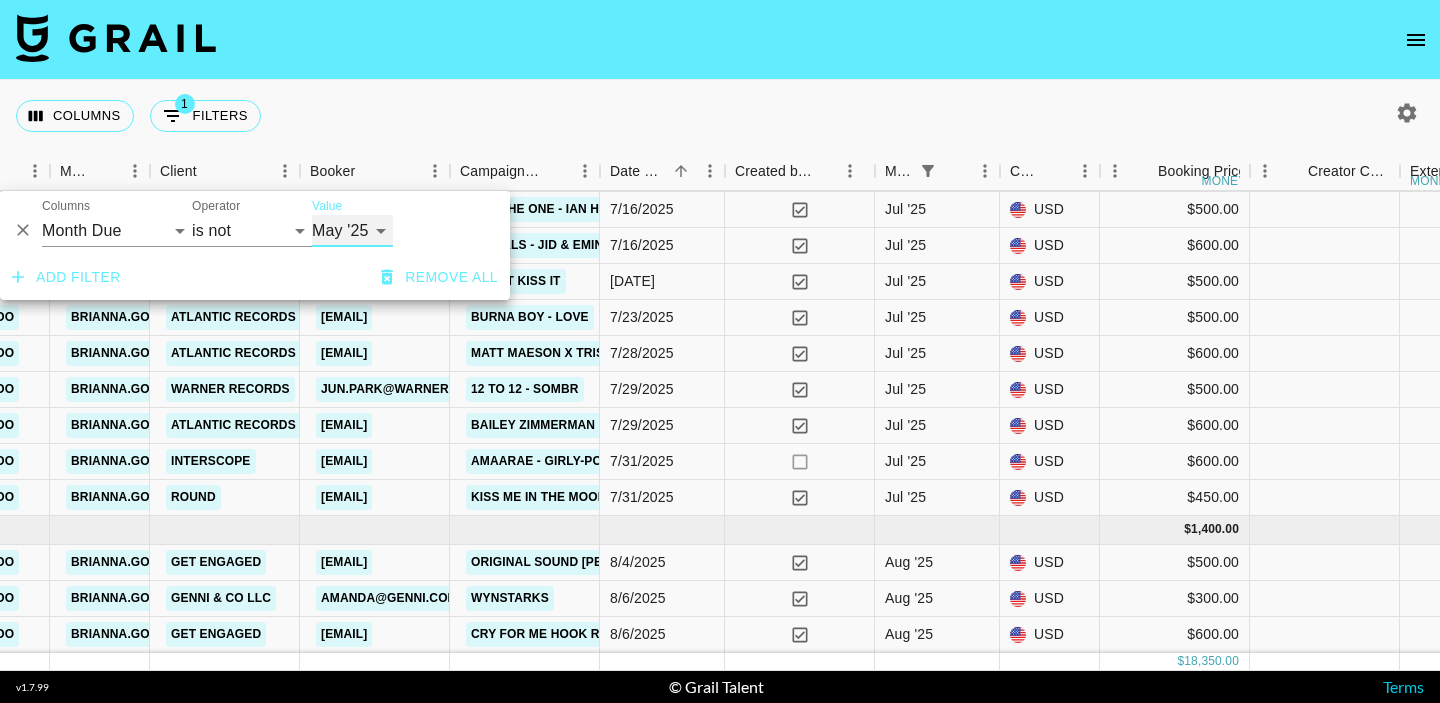 scroll, scrollTop: 878, scrollLeft: 765, axis: both 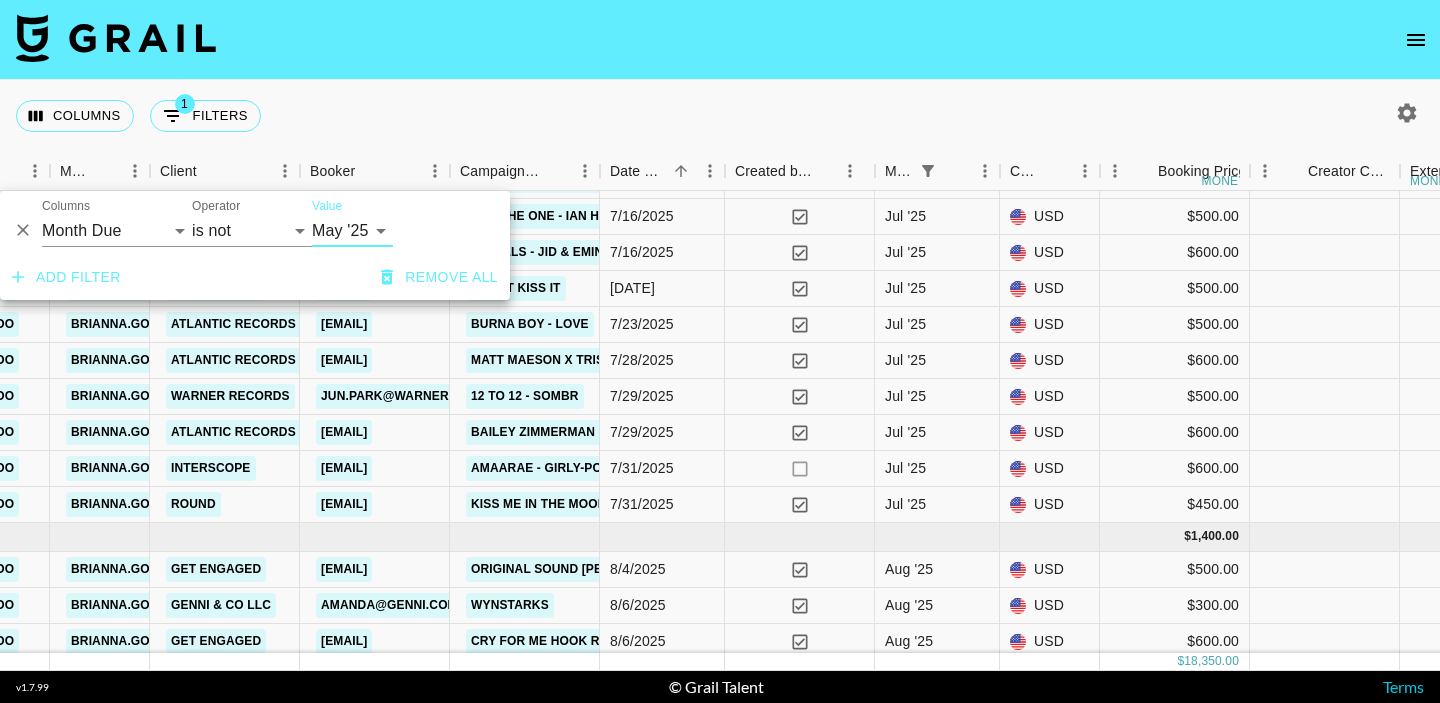 click on "Add filter" at bounding box center [66, 277] 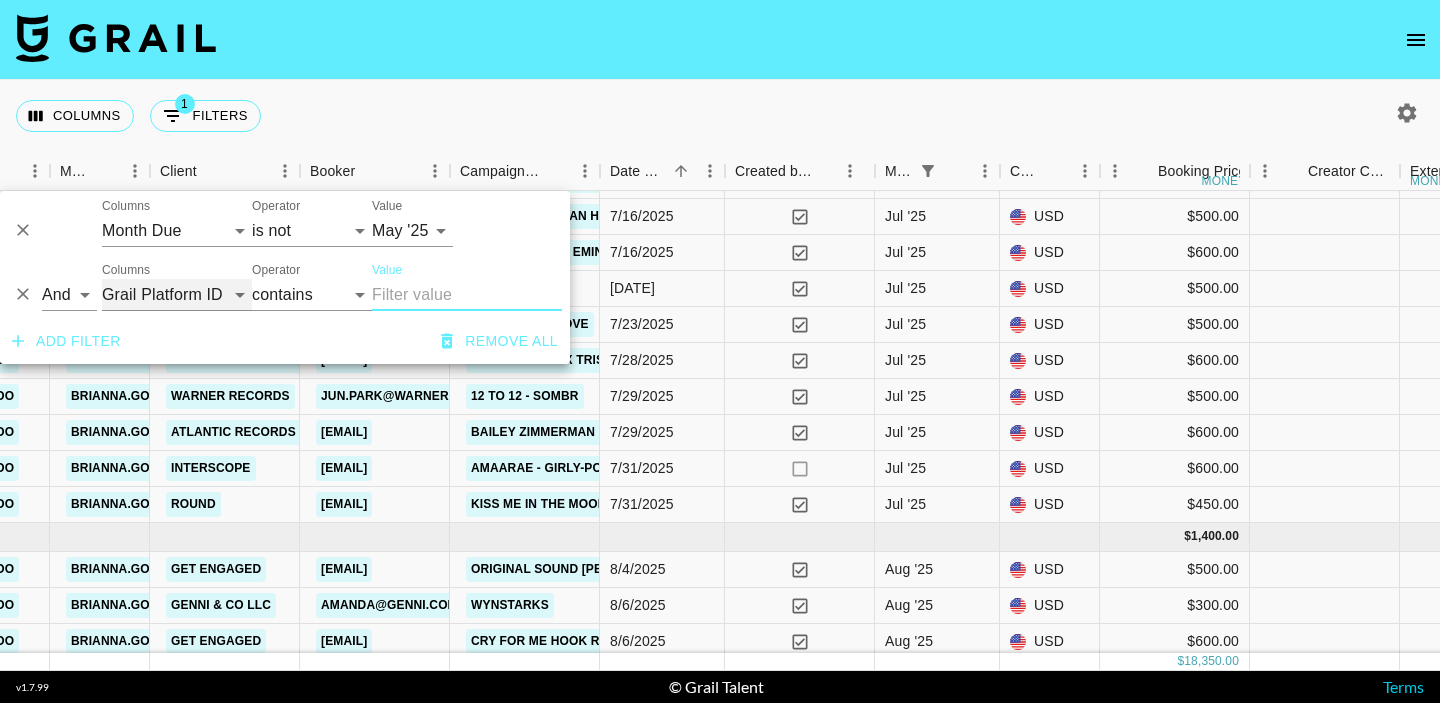 click on "Grail Platform ID Airtable ID Talent Manager Client Booker Campaign (Type) Date Created Created by Grail Team Month Due Currency Booking Price Creator Commmission Override External Commission Expenses: Remove Commission? Commission Status Video Link Boost Code Special Booking Type PO Number Invoice Notes Uniport Contact Email Contract File Payment Sent Payment Sent Date Invoice Link" at bounding box center (177, 295) 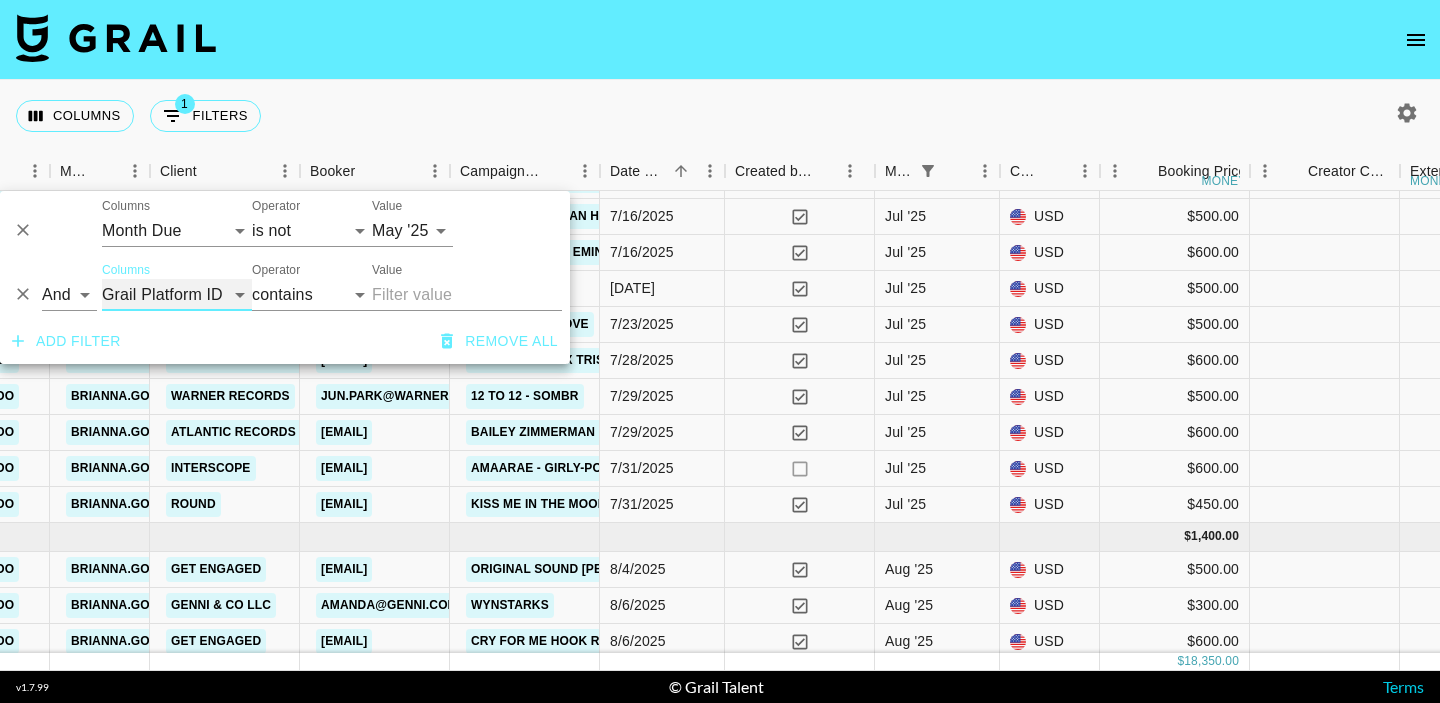 select on "monthDue2" 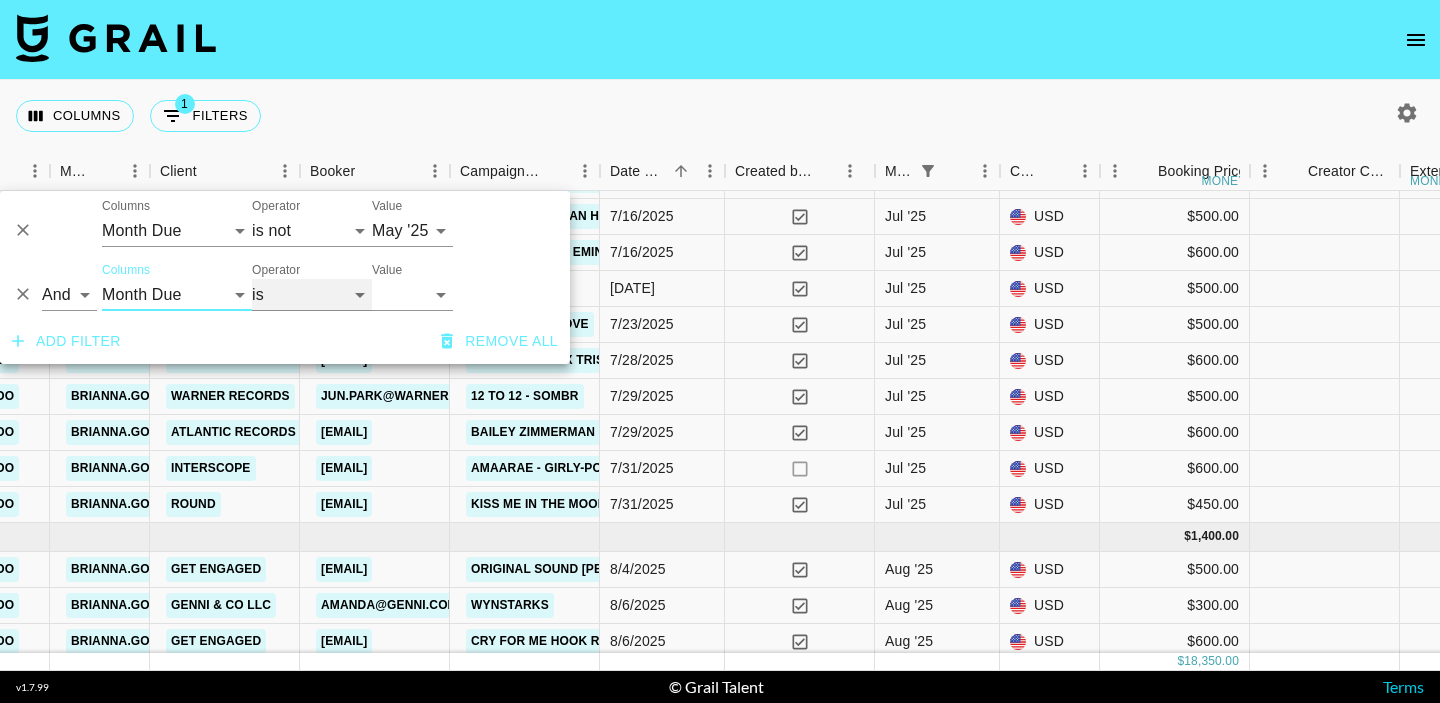 click on "is is not is any of" at bounding box center (312, 295) 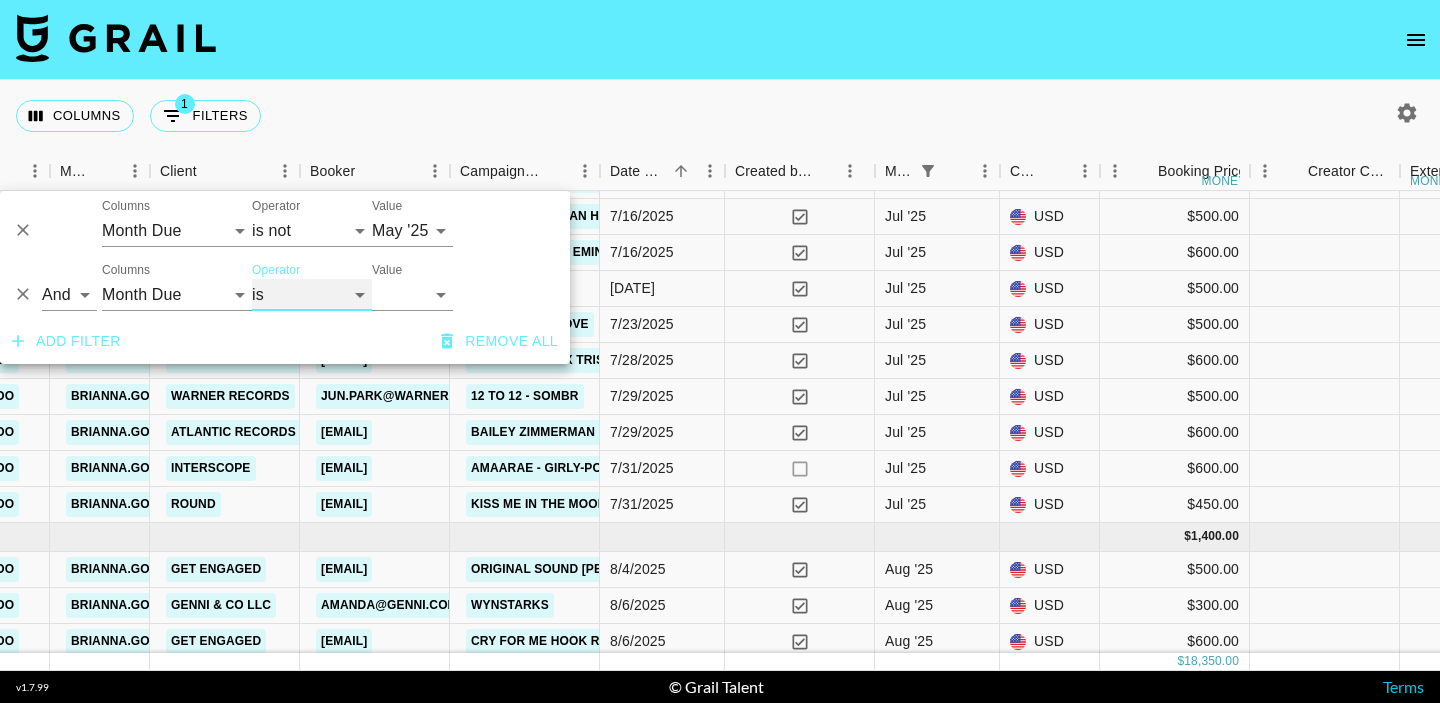 select on "not" 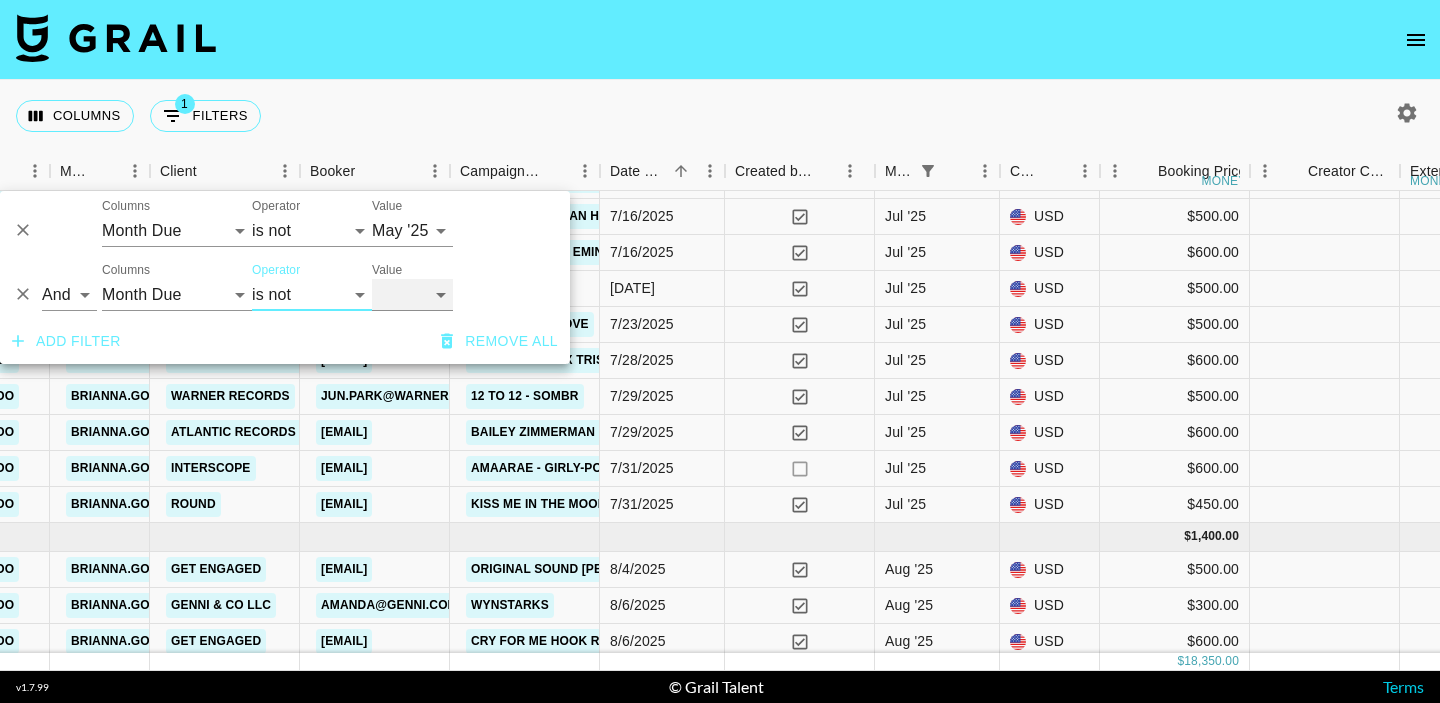 click on "Aug '26 Jul '26 Jun '26 May '26 Apr '26 Mar '26 Feb '26 Jan '26 Dec '25 Nov '25 Oct '25 Sep '25 Aug '25 Jul '25 Jun '25 May '25 Apr '25 Mar '25 Feb '25 Jan '25 Dec '24 Nov '24 Oct '24 Sep '24 Aug '24" at bounding box center [412, 295] 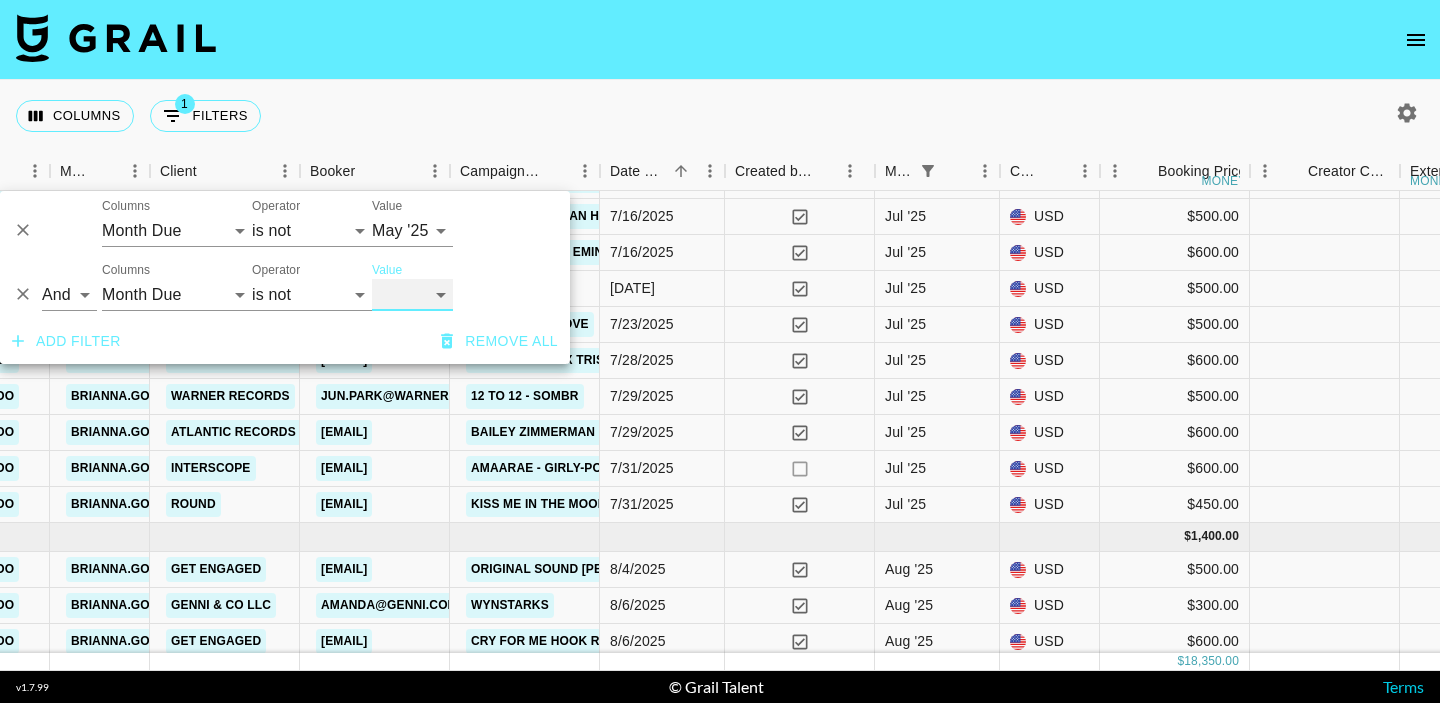 select on "Jun '25" 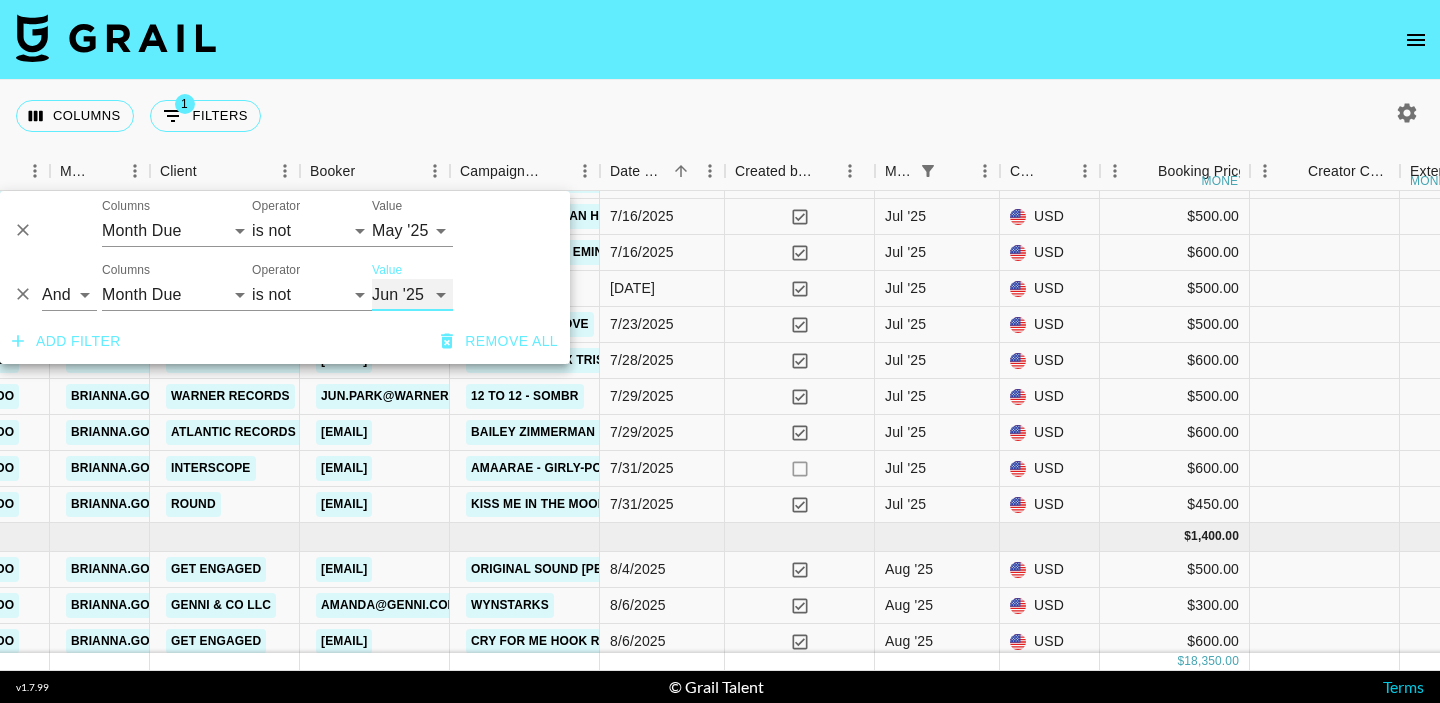scroll, scrollTop: 388, scrollLeft: 765, axis: both 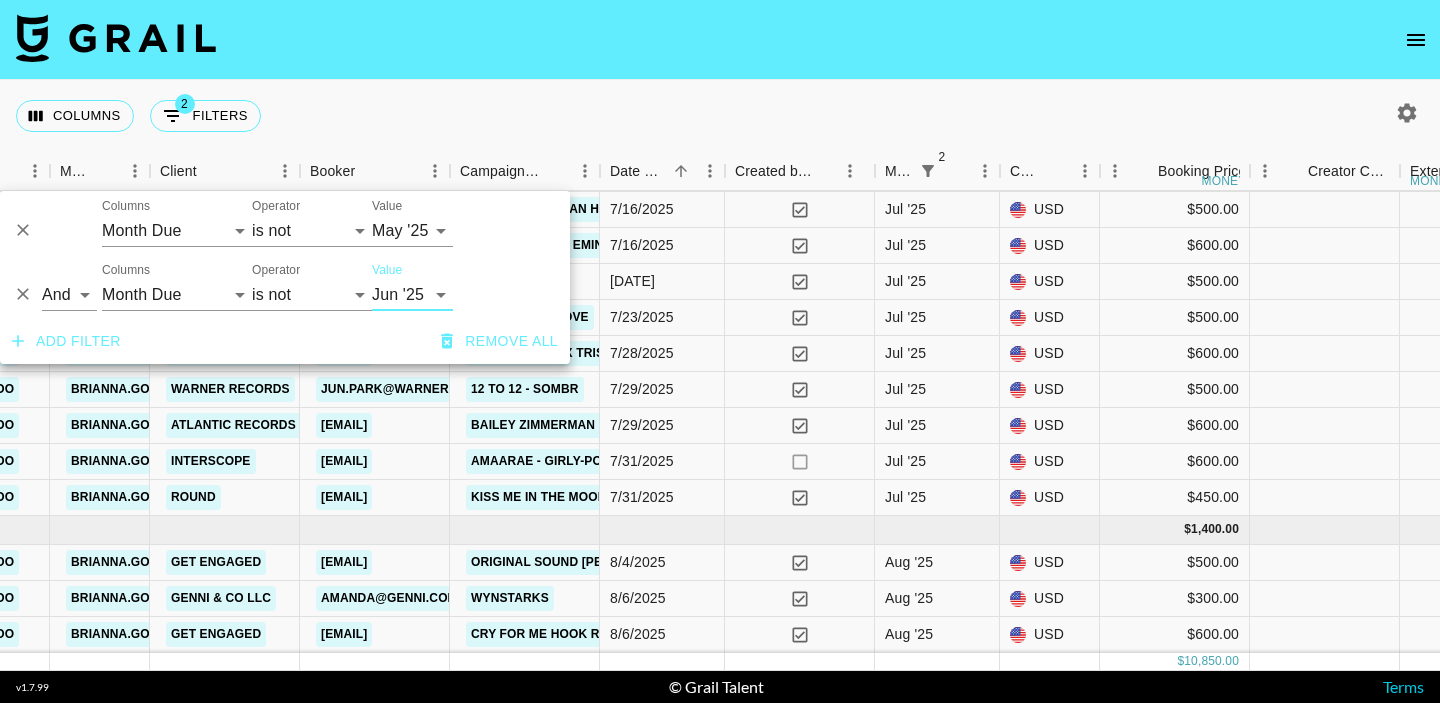 click on "Columns 2 Filters + Booking" at bounding box center (720, 116) 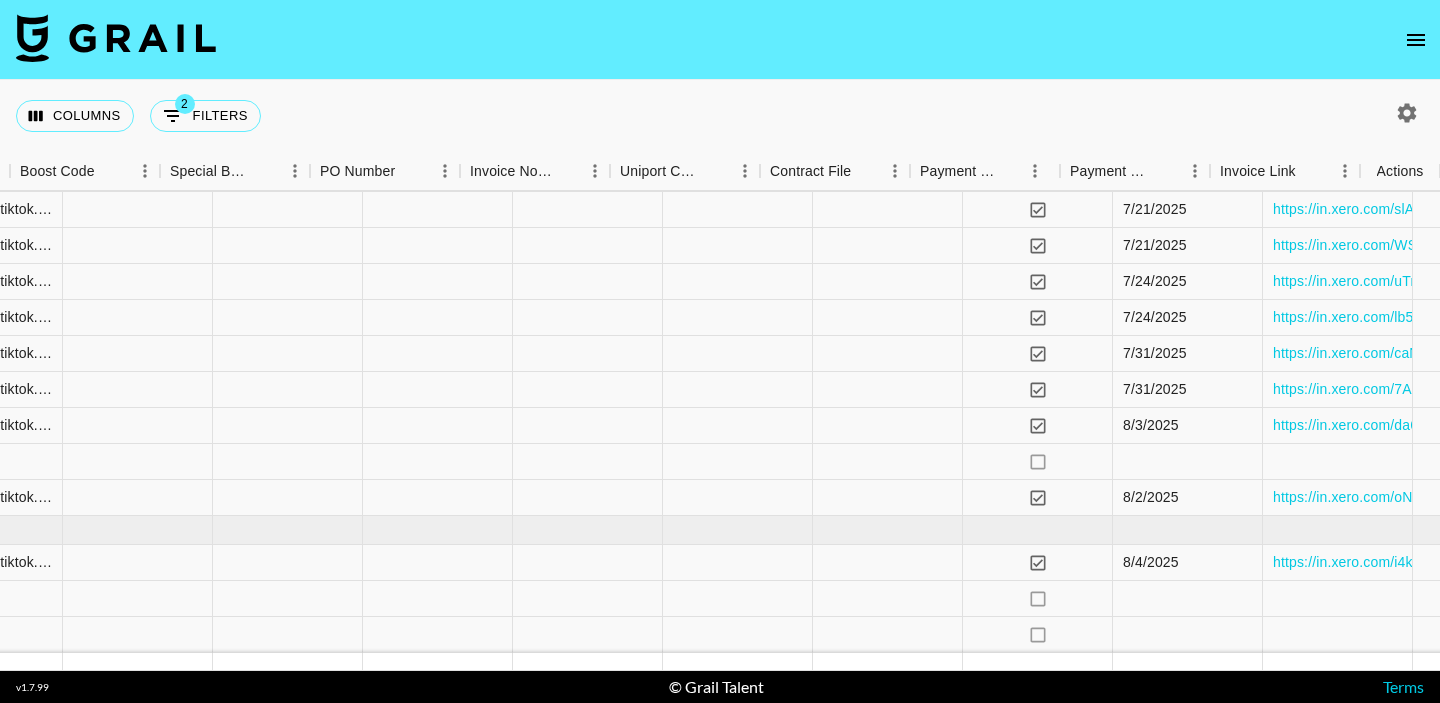 scroll, scrollTop: 388, scrollLeft: 2805, axis: both 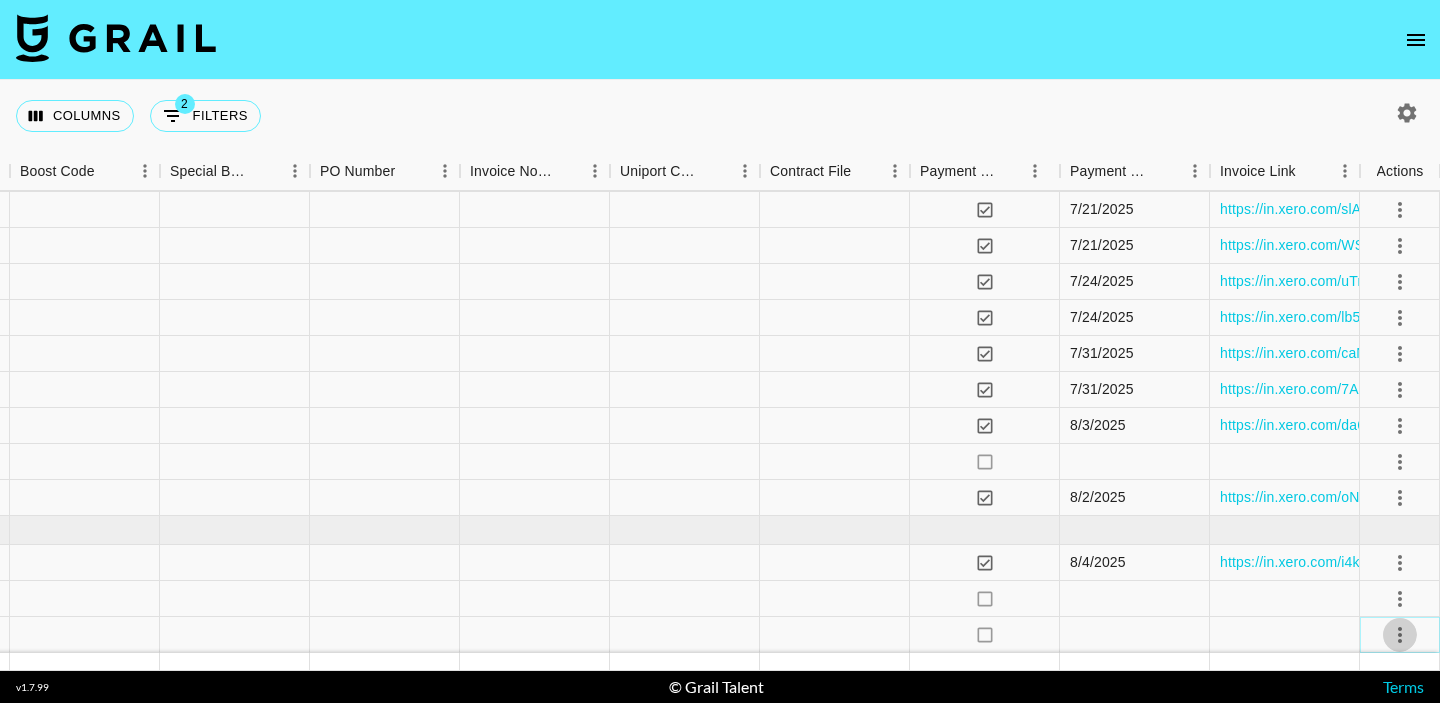click 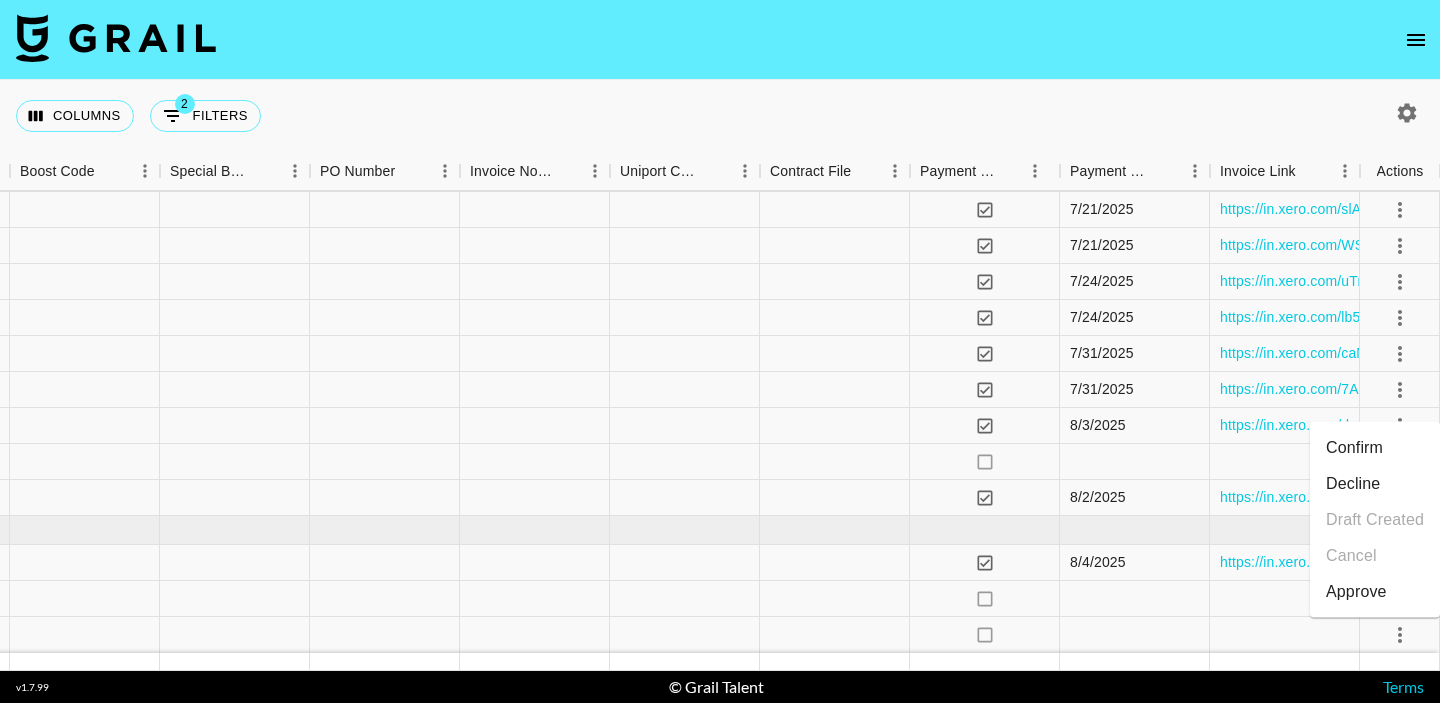 click on "Confirm" at bounding box center (1375, 448) 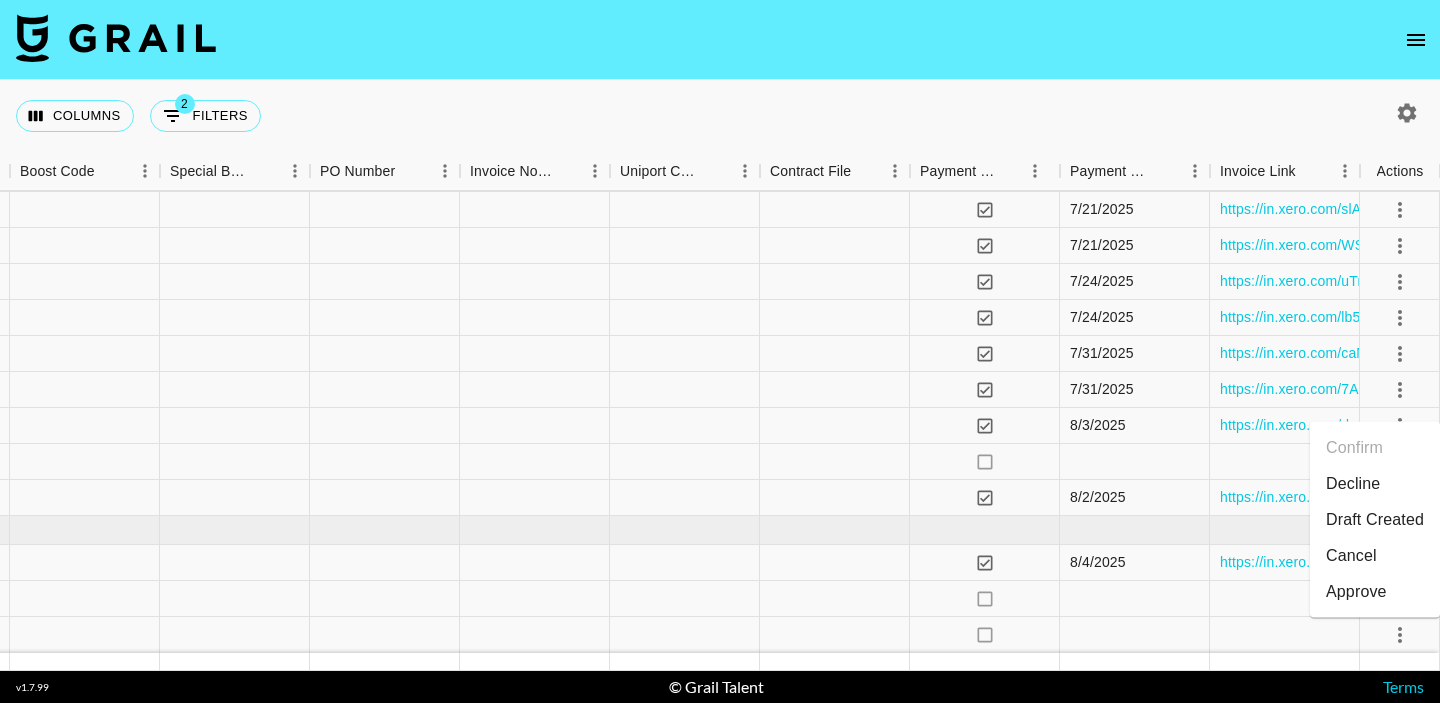 click on "Draft Created" at bounding box center (1375, 520) 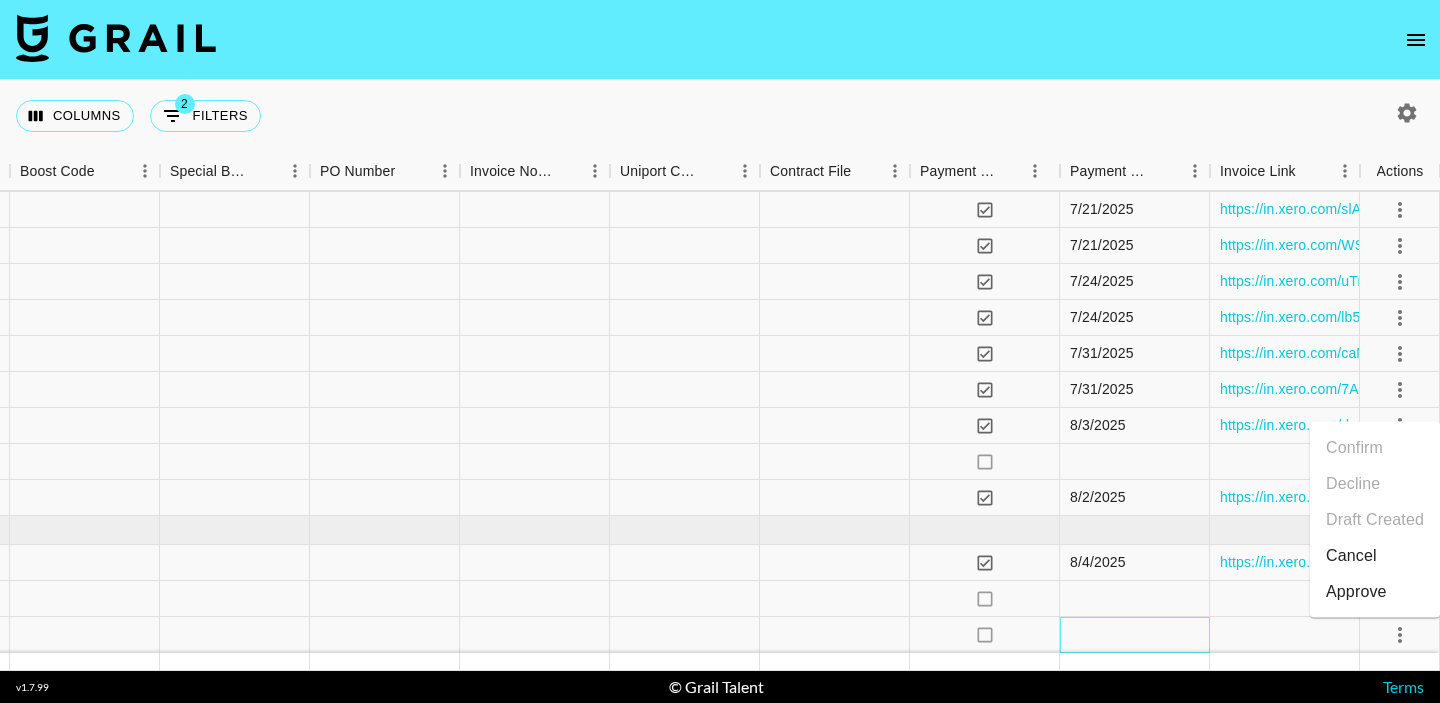 click at bounding box center [1135, 635] 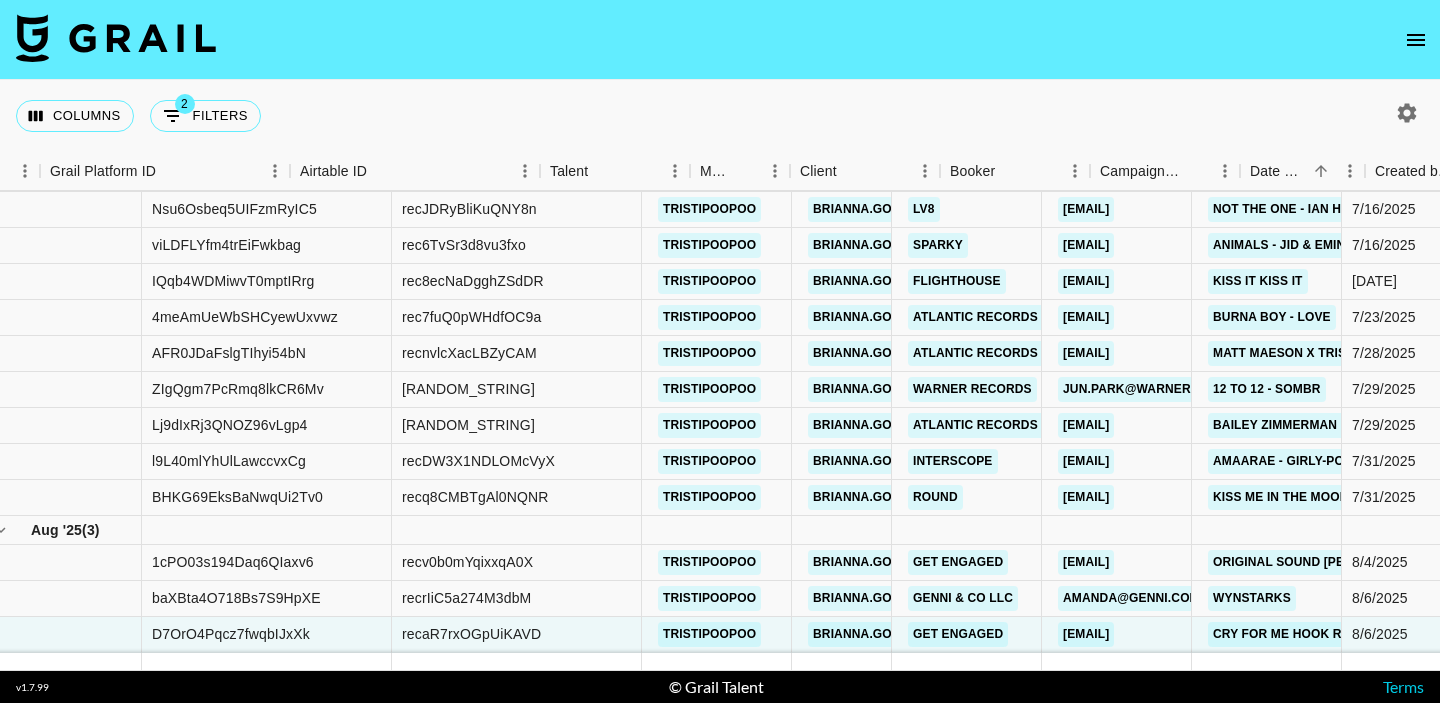 scroll, scrollTop: 388, scrollLeft: 0, axis: vertical 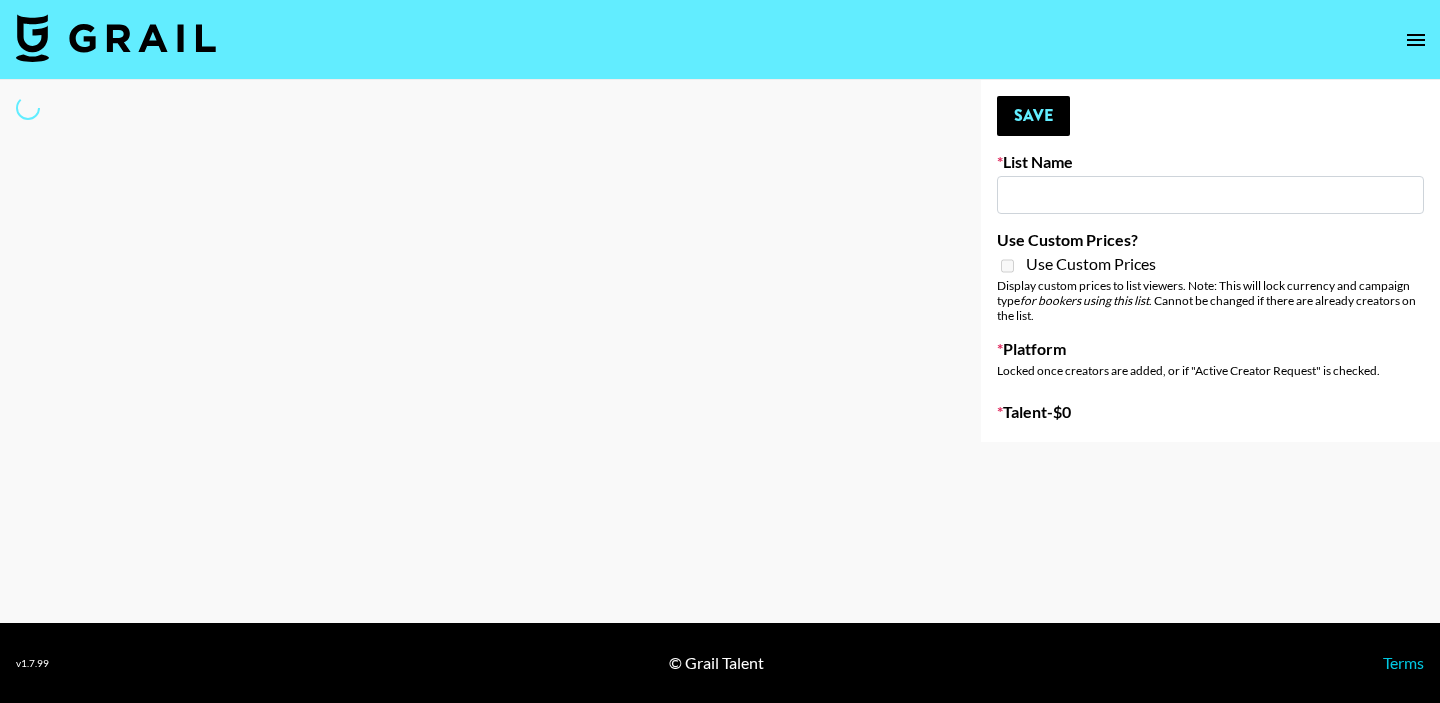 type on "Sugar Sweet (feat. Shenseea & Kehlani)" 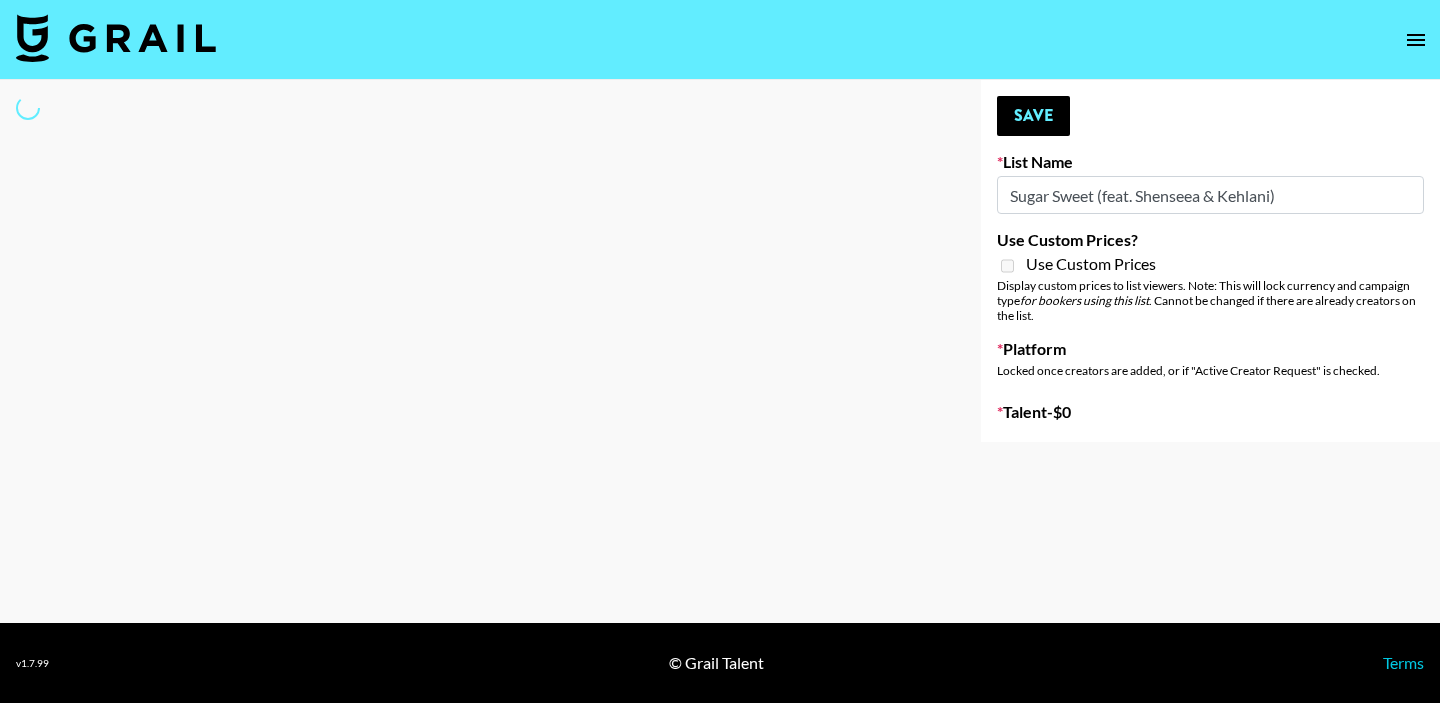 select on "Song" 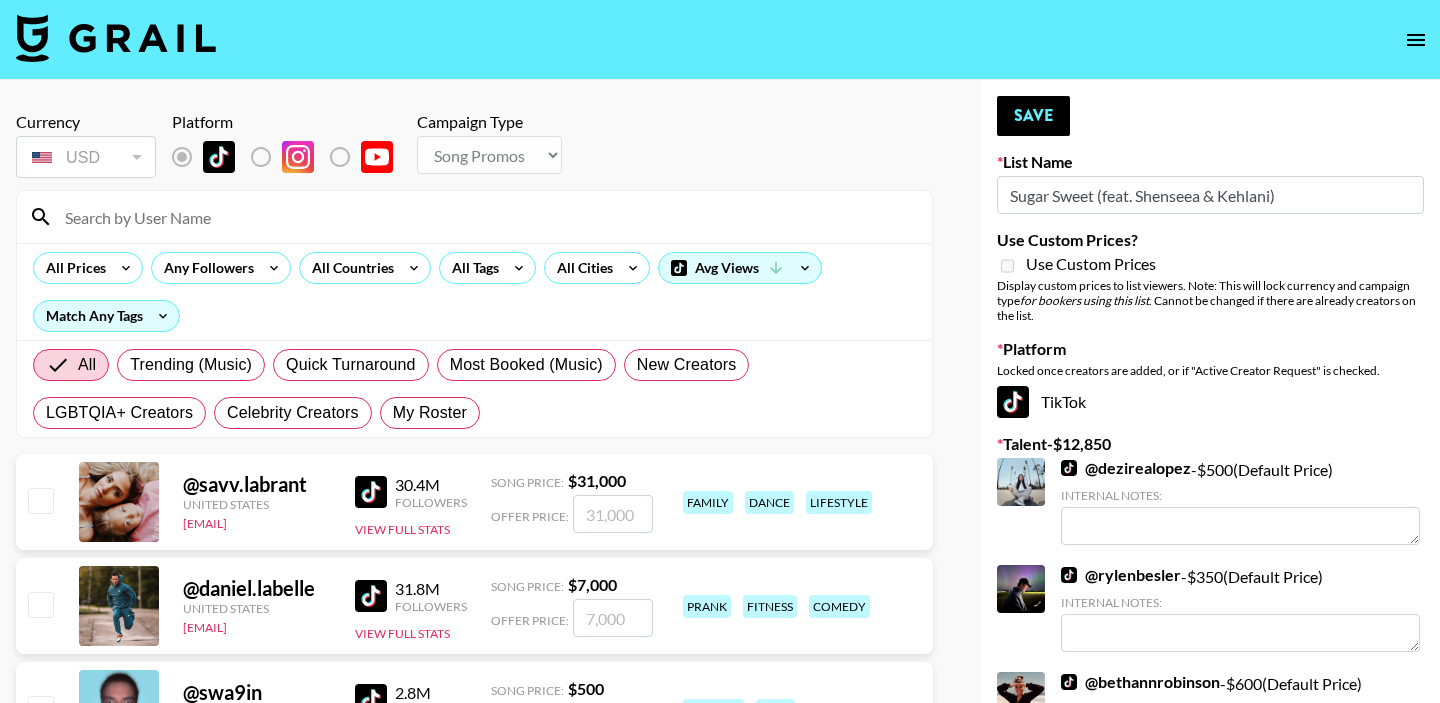 click on "My Roster" at bounding box center (430, 413) 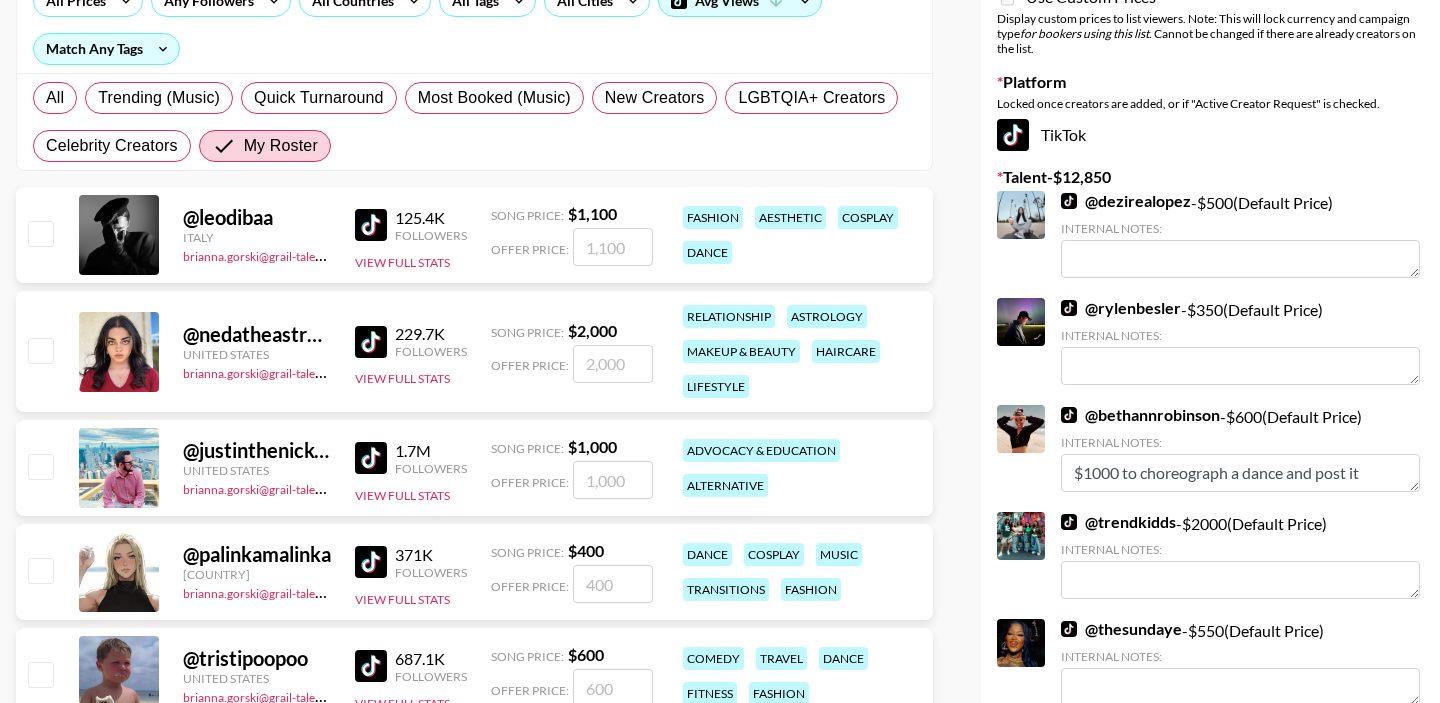 scroll, scrollTop: 300, scrollLeft: 0, axis: vertical 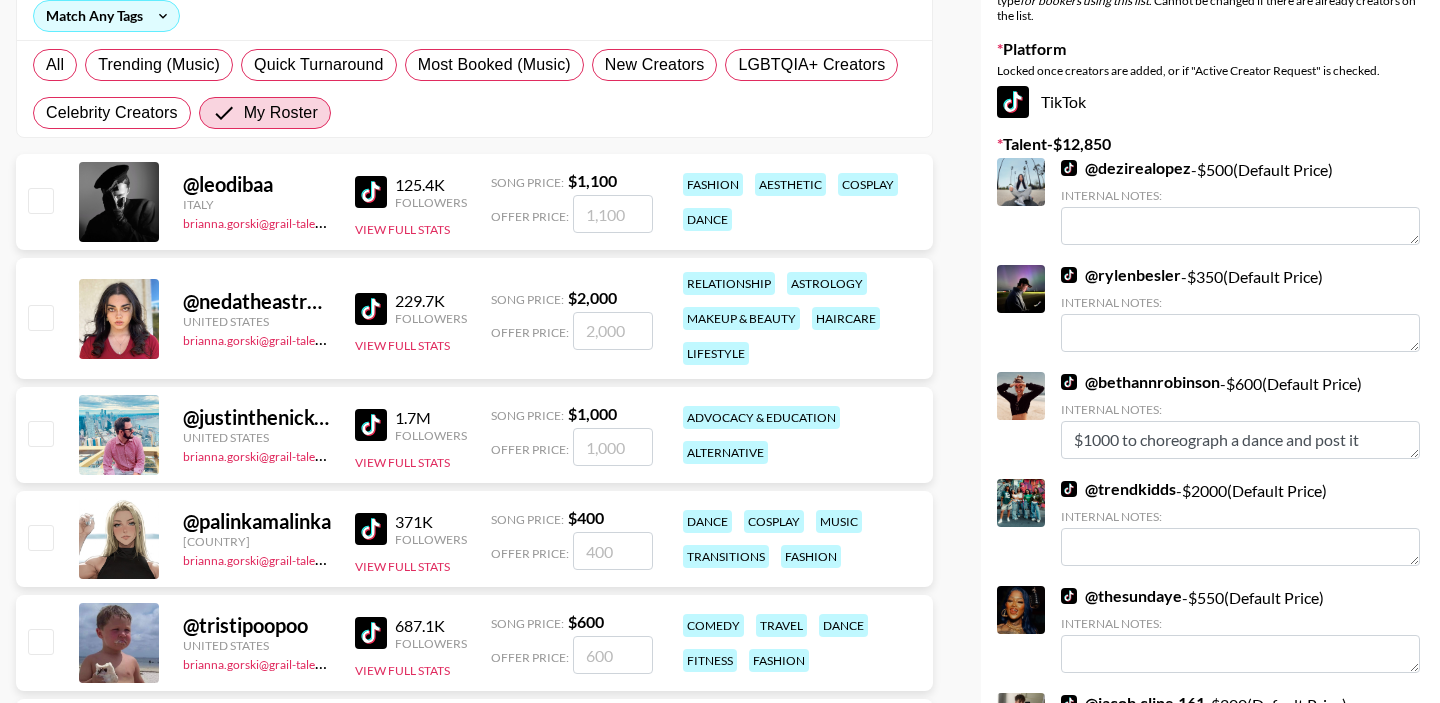 click at bounding box center (40, 200) 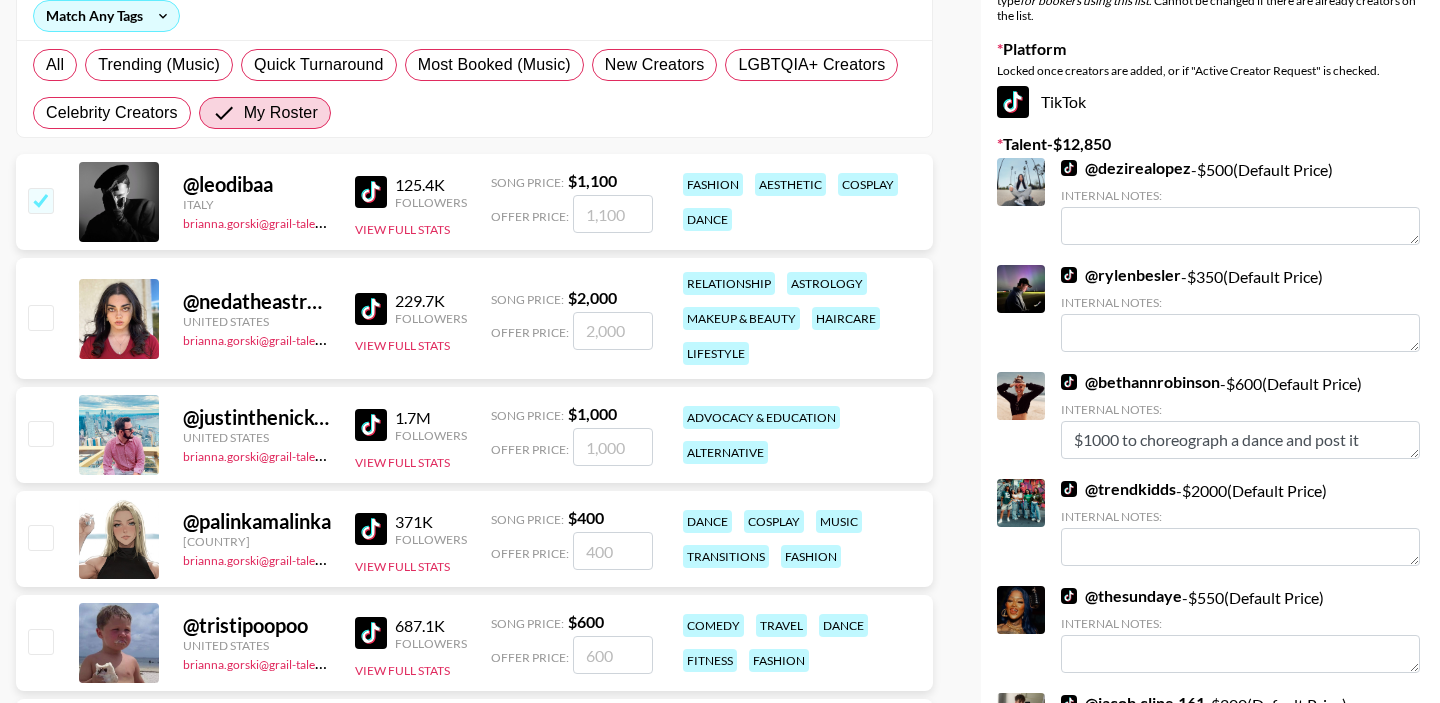 checkbox on "true" 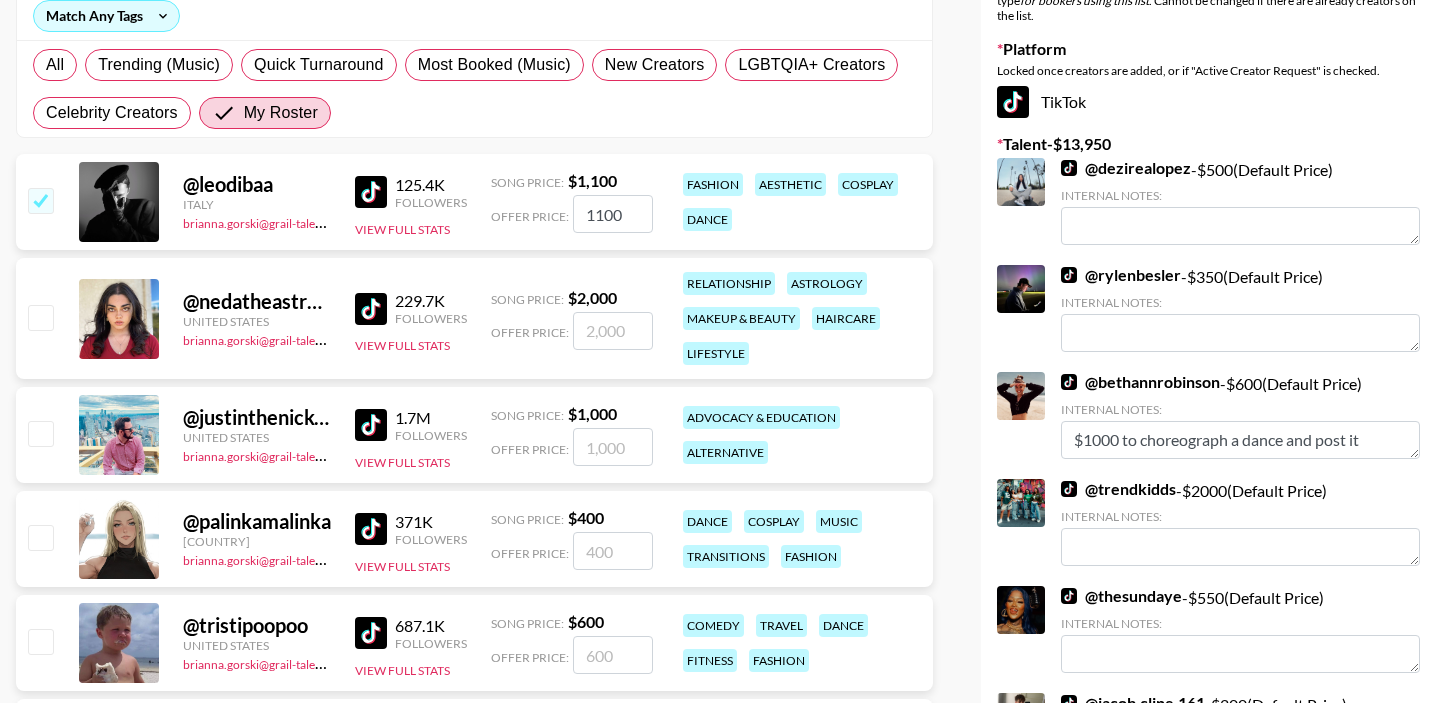click at bounding box center [40, 641] 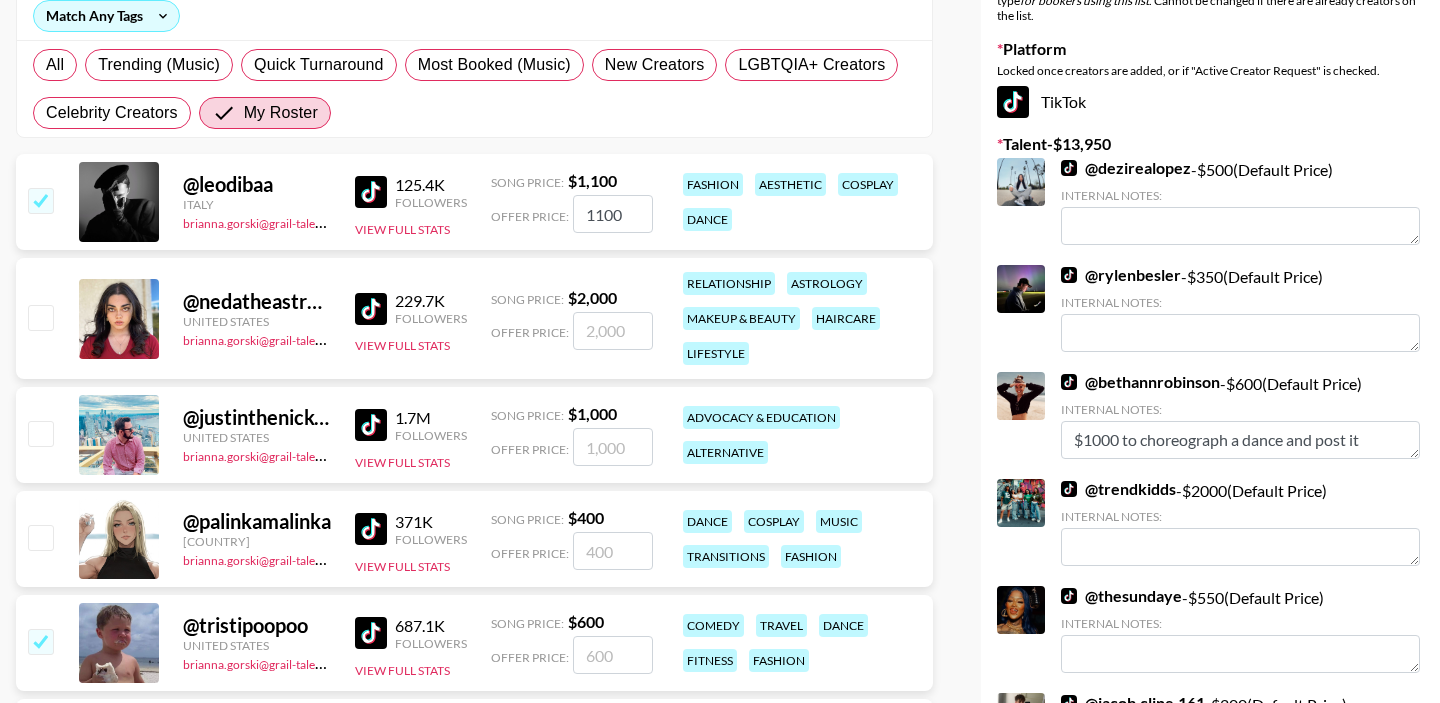 checkbox on "true" 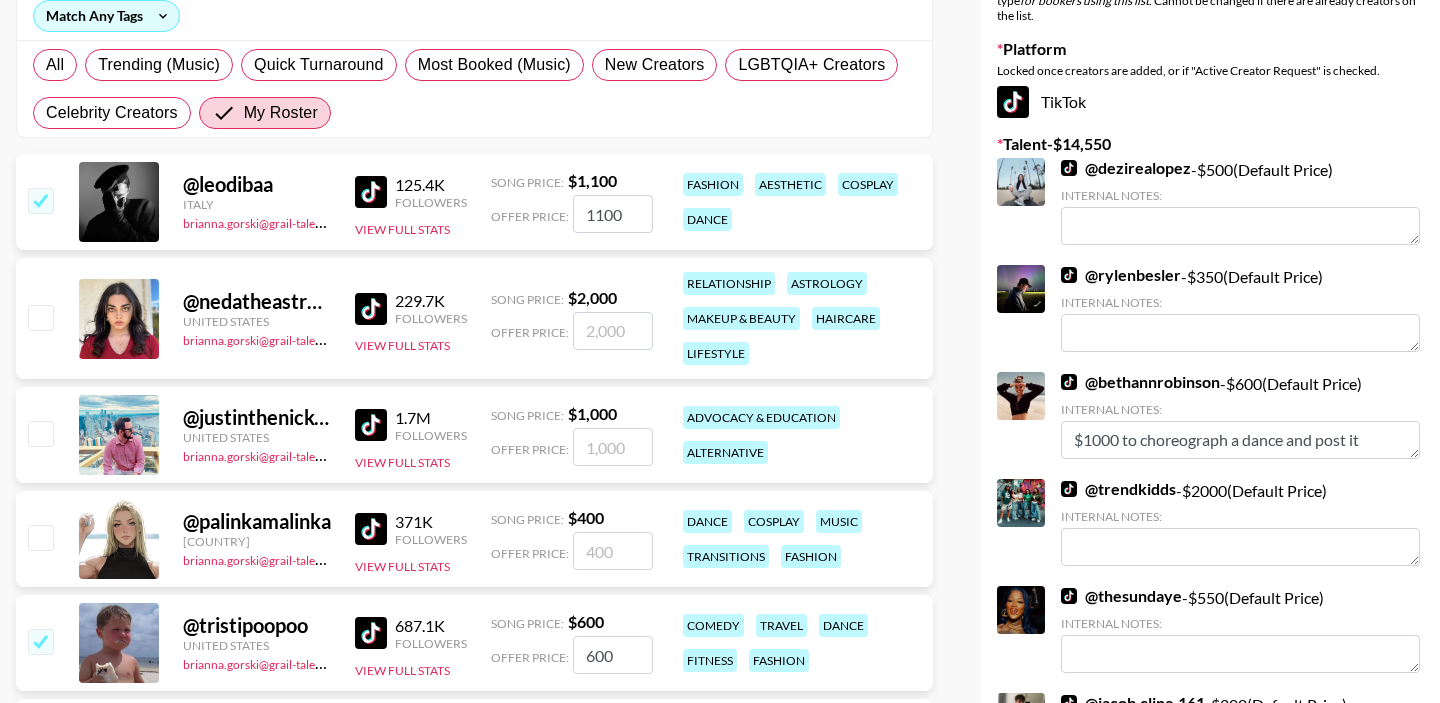 click at bounding box center (40, 537) 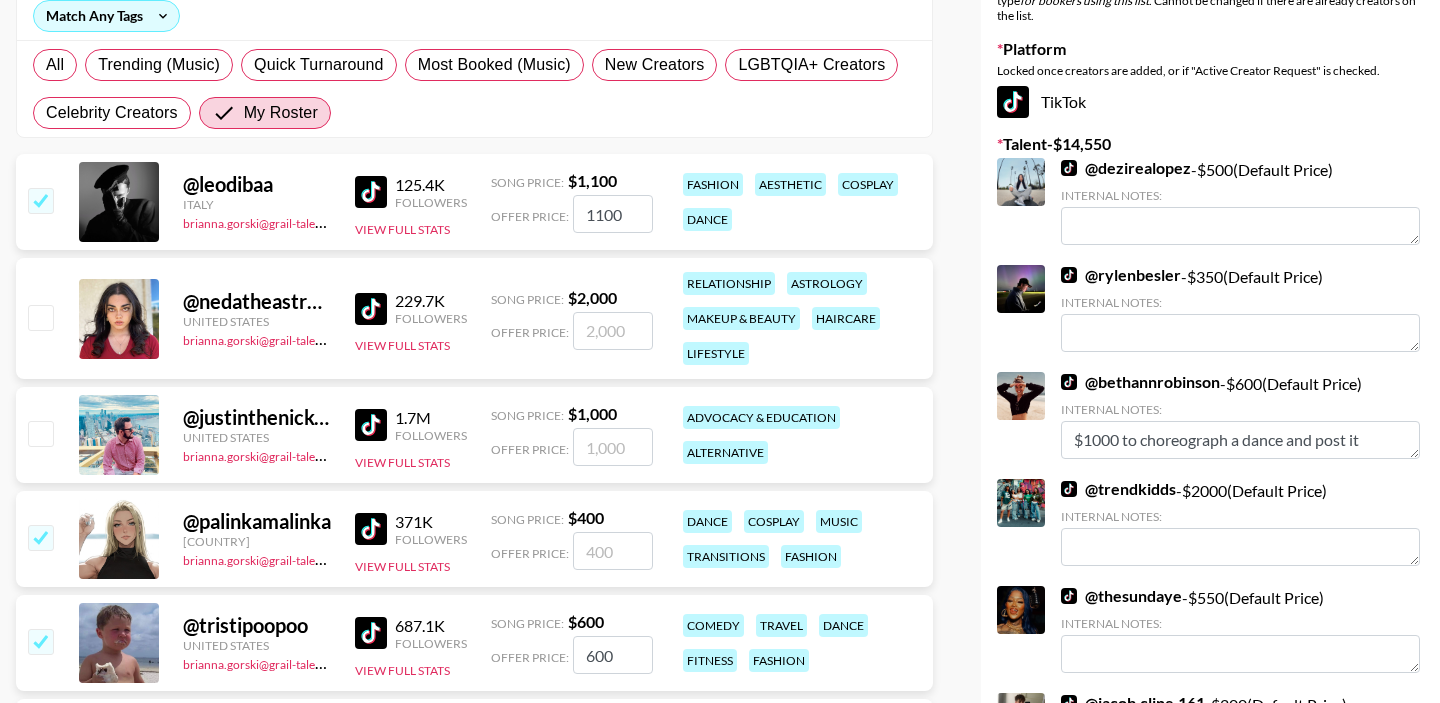 checkbox on "true" 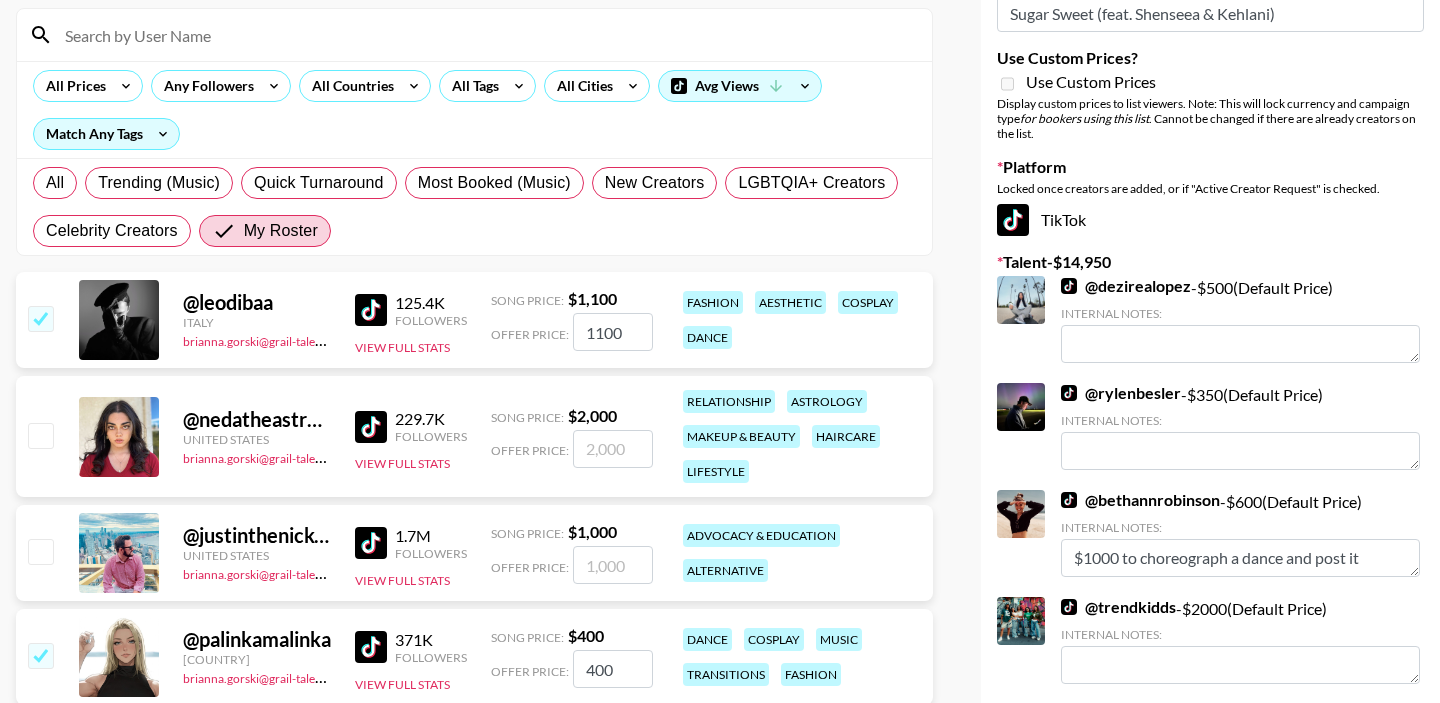 scroll, scrollTop: 0, scrollLeft: 0, axis: both 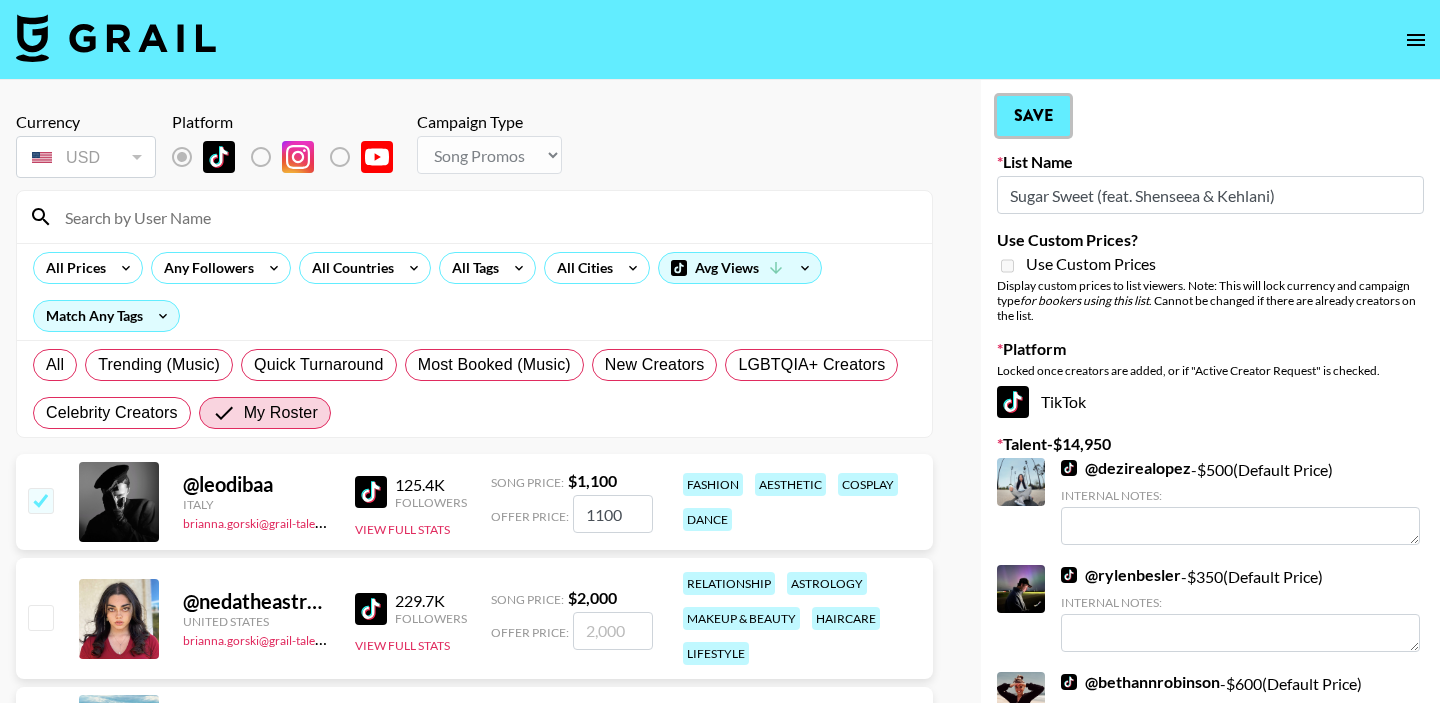 click on "Save" at bounding box center [1033, 116] 